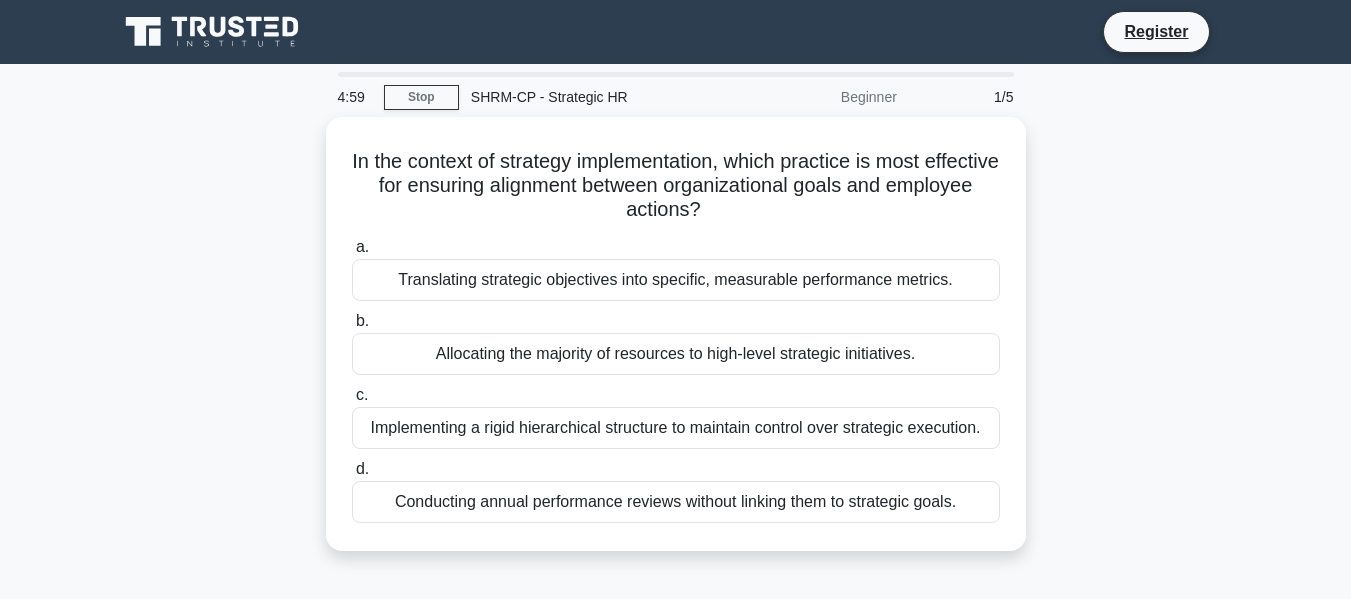 scroll, scrollTop: 0, scrollLeft: 0, axis: both 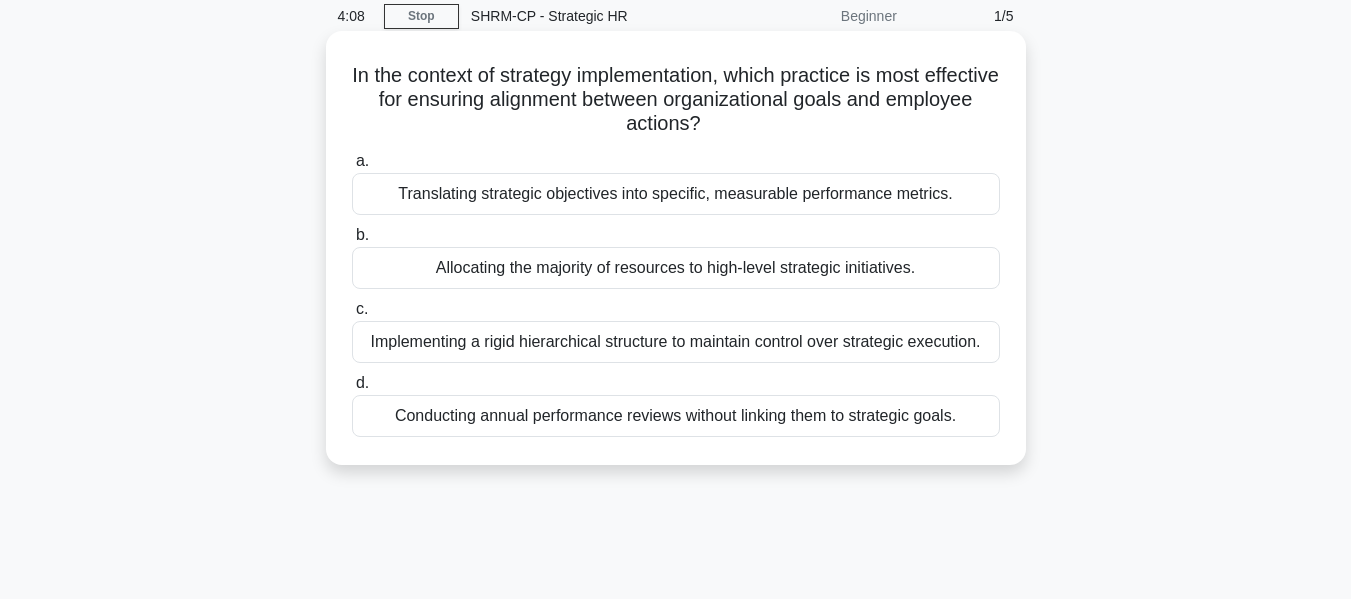 click on "Translating strategic objectives into specific, measurable performance metrics." at bounding box center (676, 194) 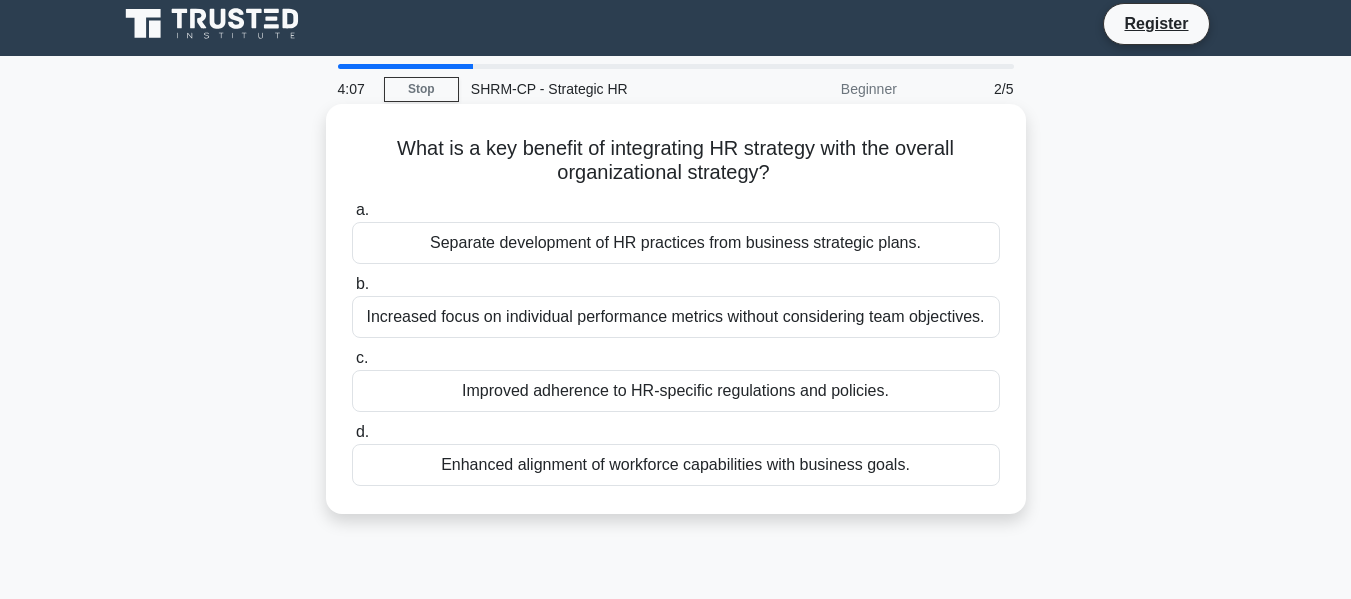 scroll, scrollTop: 0, scrollLeft: 0, axis: both 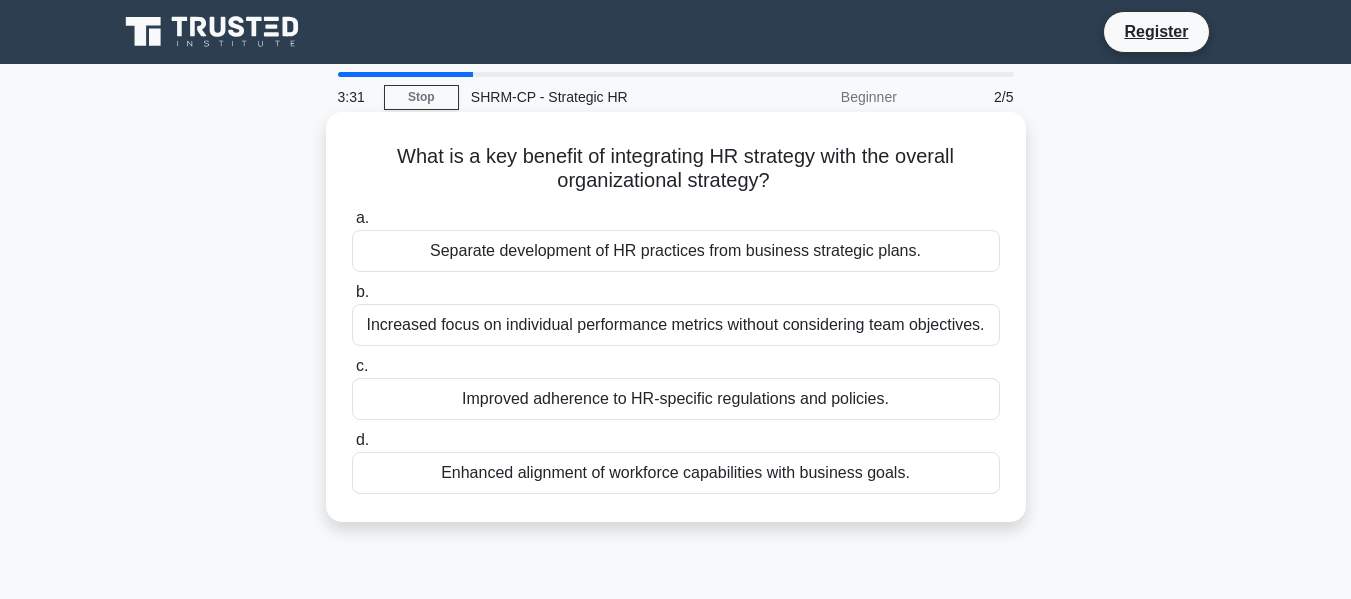 click on "Enhanced alignment of workforce capabilities with business goals." at bounding box center [676, 473] 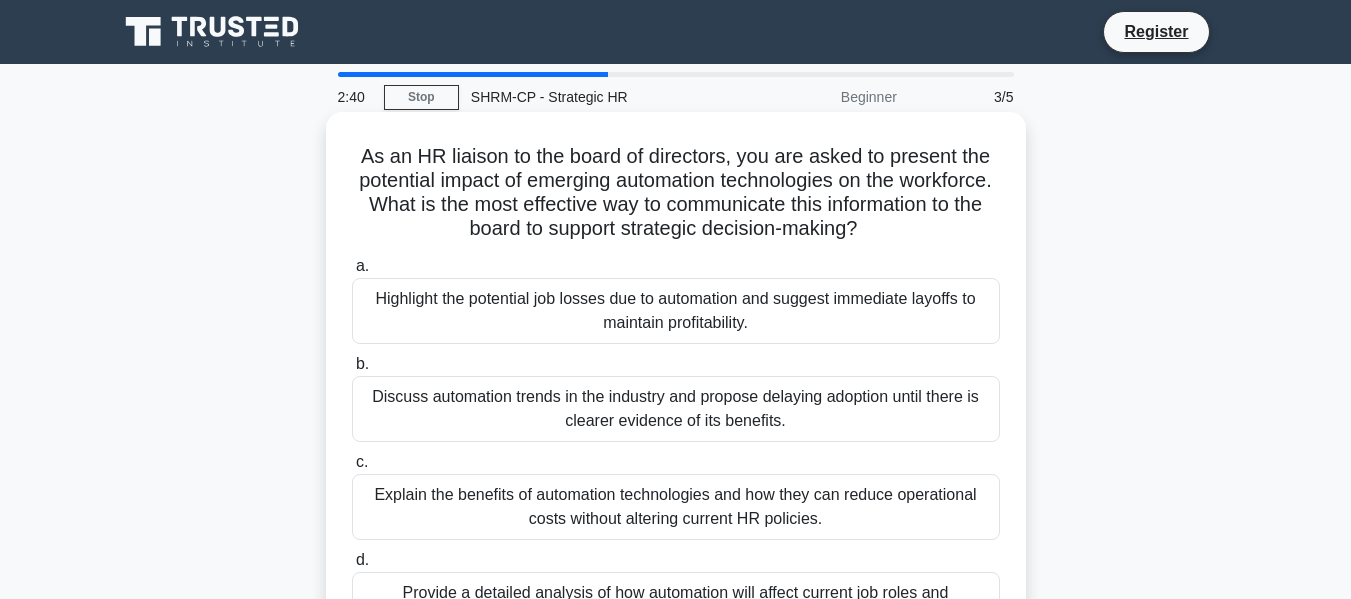 scroll, scrollTop: 100, scrollLeft: 0, axis: vertical 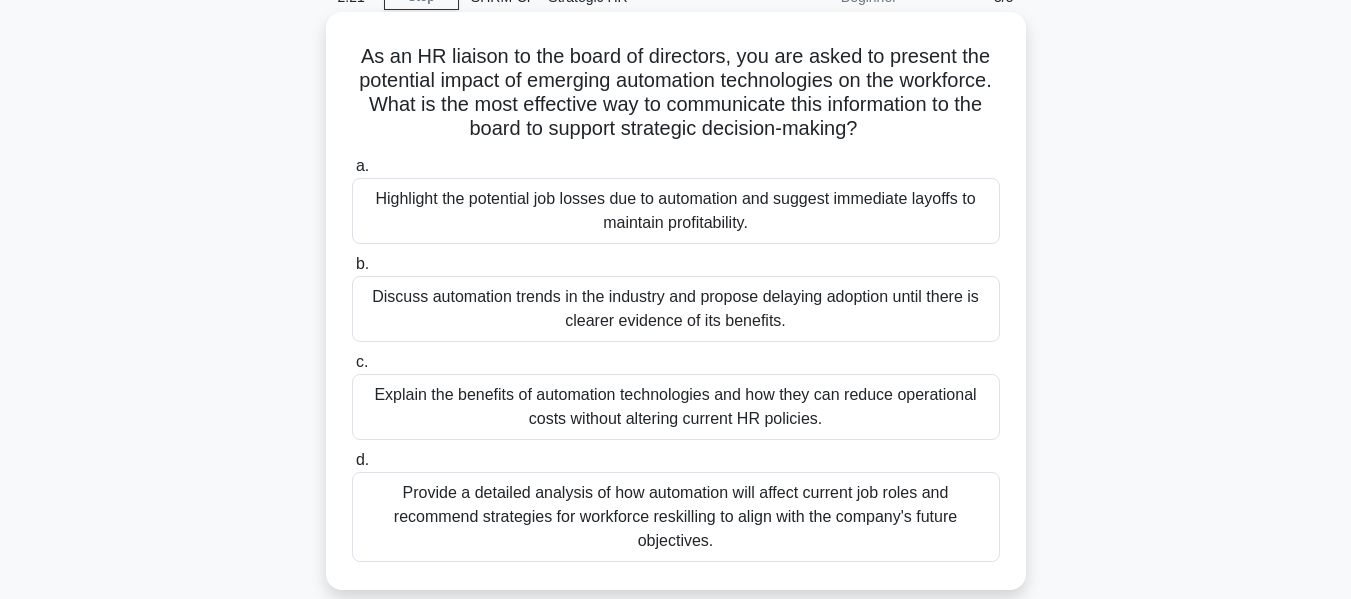 click on "Provide a detailed analysis of how automation will affect current job roles and recommend strategies for workforce reskilling to align with the company's future objectives." at bounding box center [676, 517] 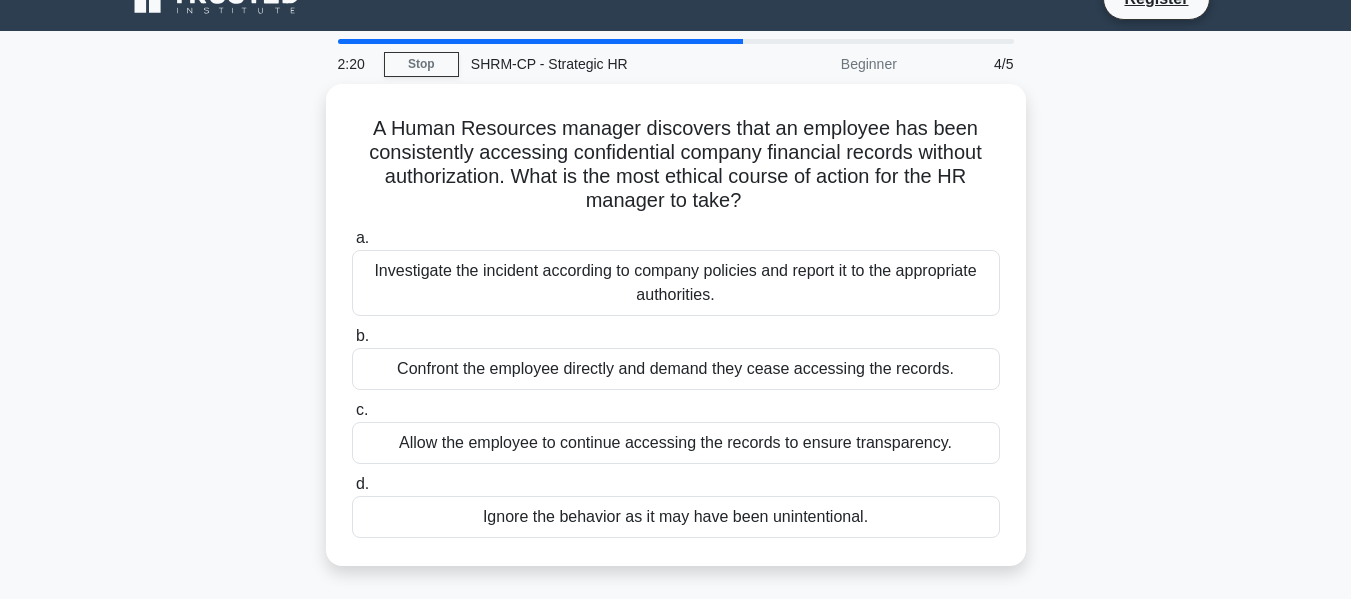 scroll, scrollTop: 0, scrollLeft: 0, axis: both 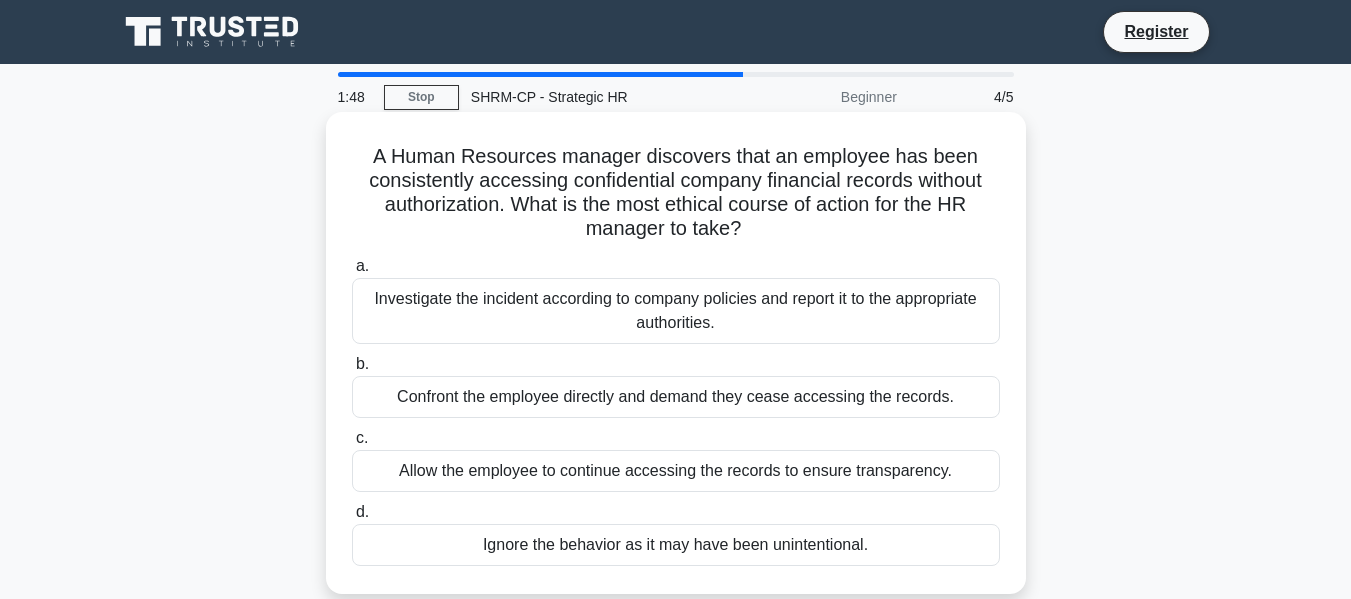 click on "Confront the employee directly and demand they cease accessing the records." at bounding box center (676, 397) 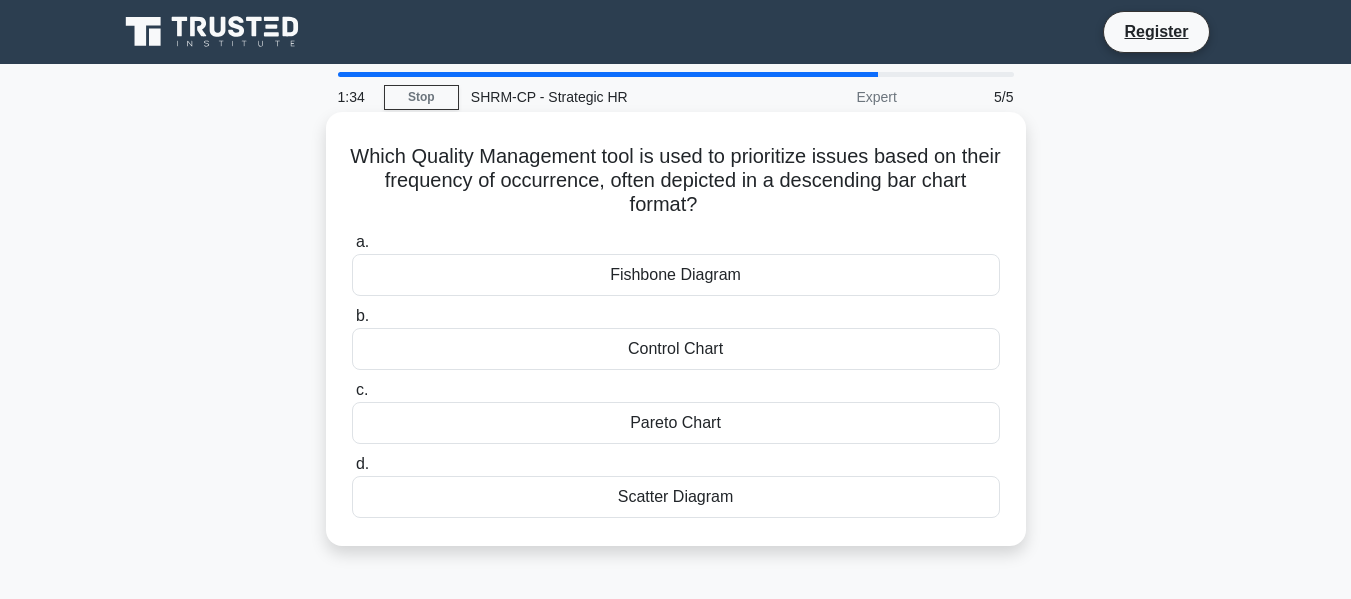 click on "Control Chart" at bounding box center (676, 349) 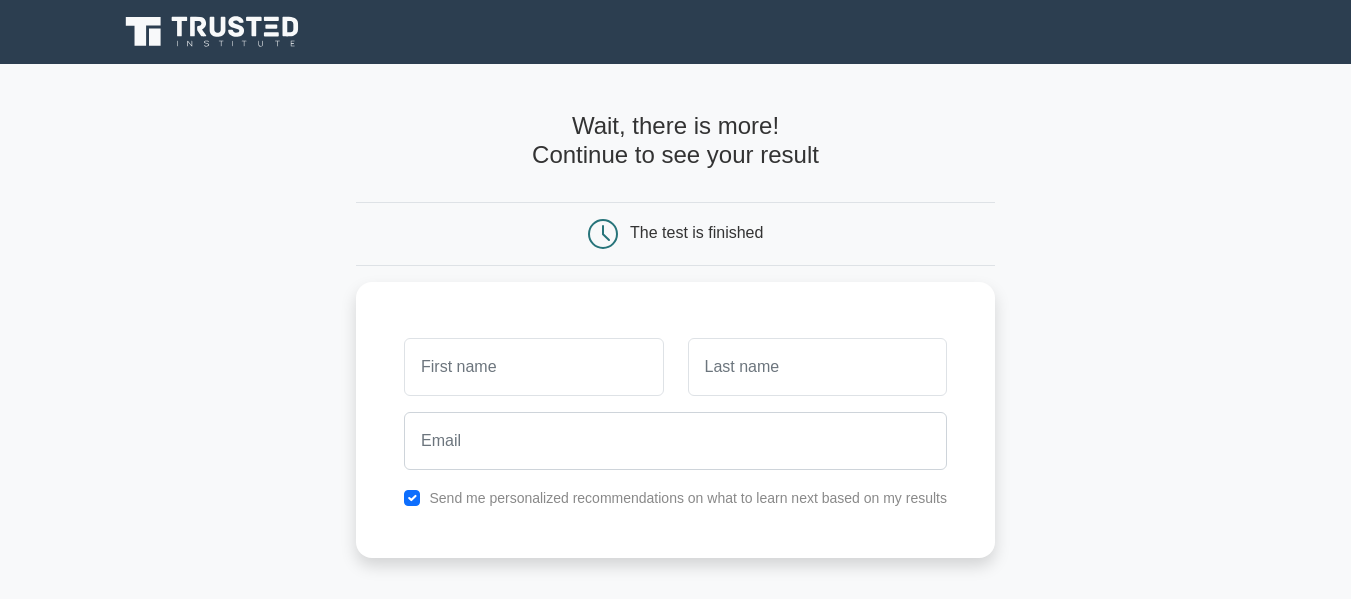 scroll, scrollTop: 0, scrollLeft: 0, axis: both 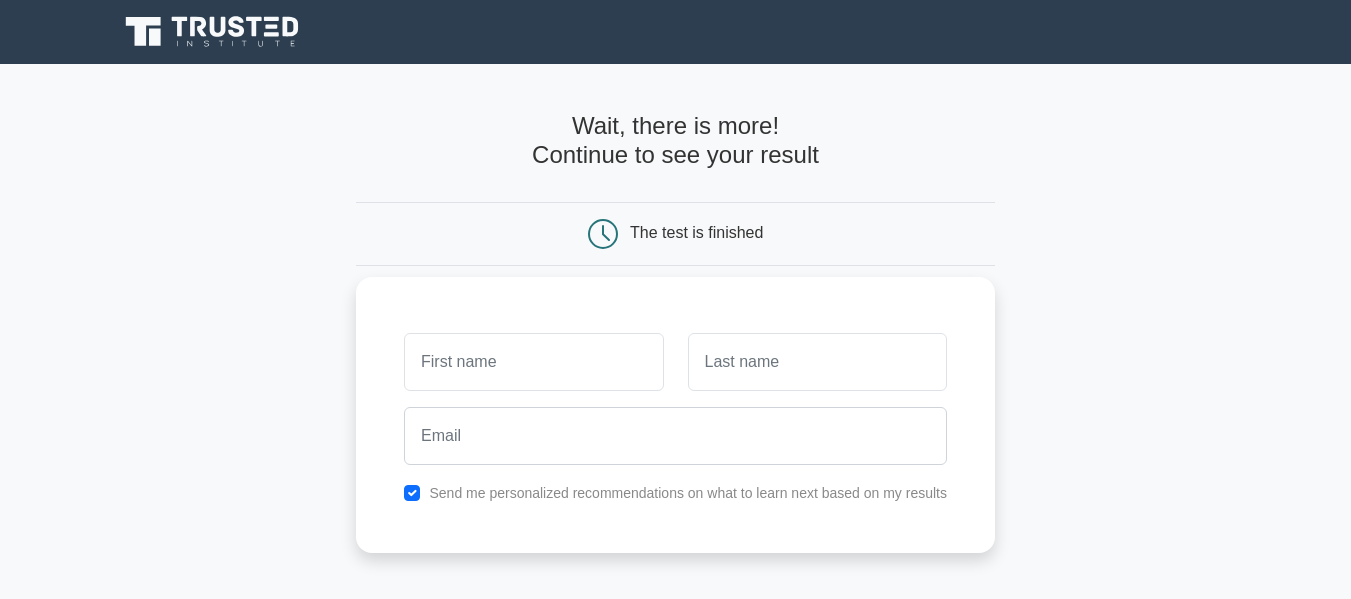 click at bounding box center (533, 362) 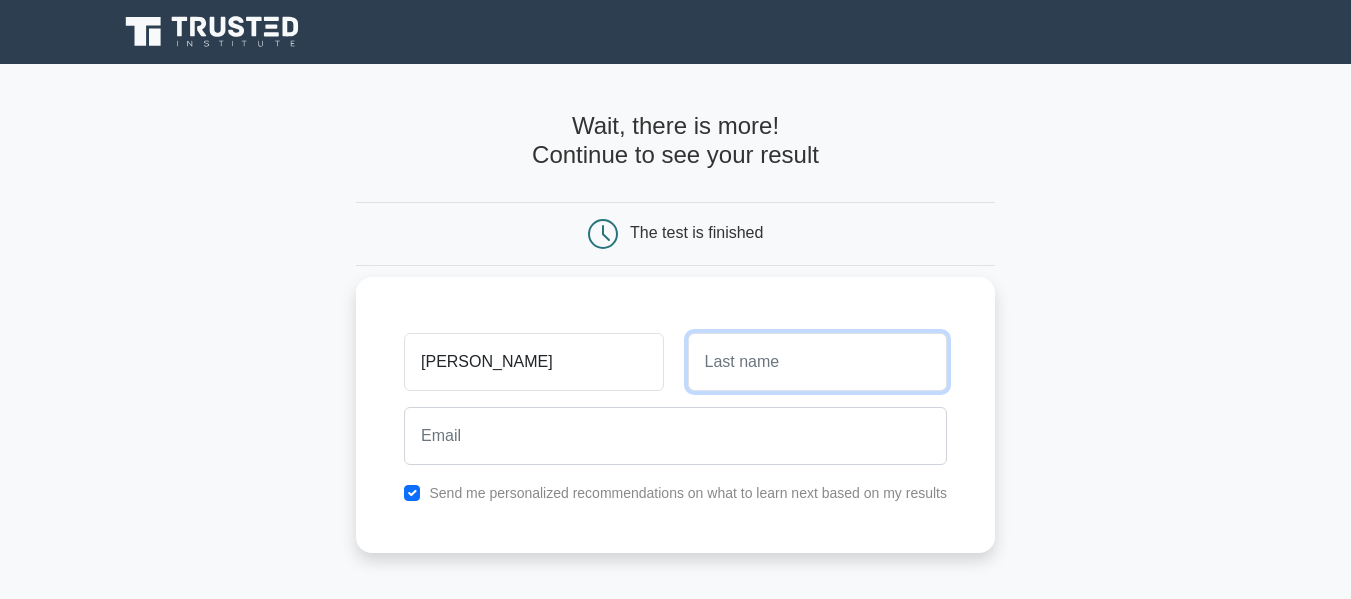 click at bounding box center [817, 362] 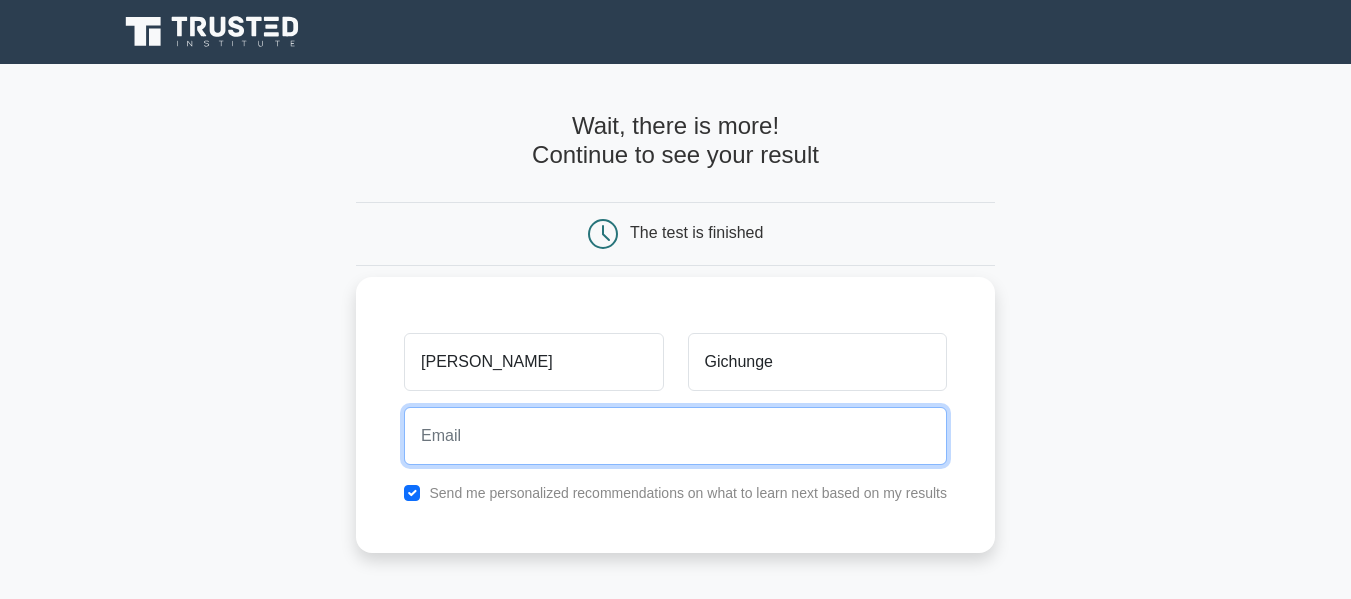 click at bounding box center (675, 436) 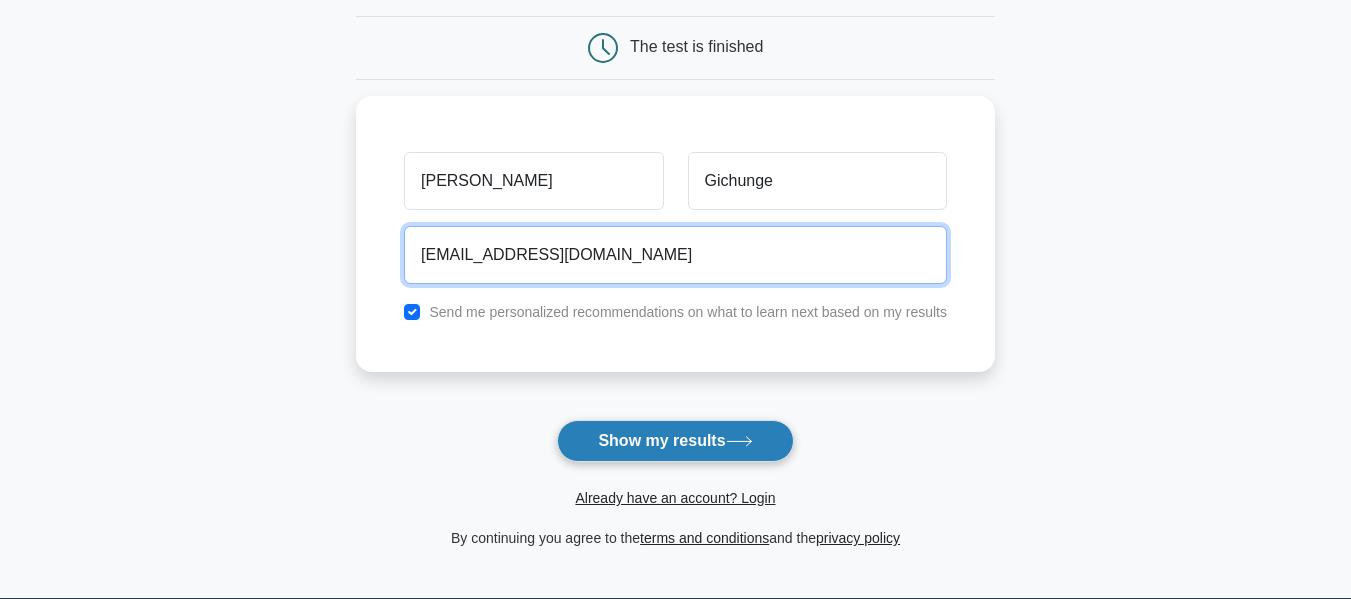 scroll, scrollTop: 200, scrollLeft: 0, axis: vertical 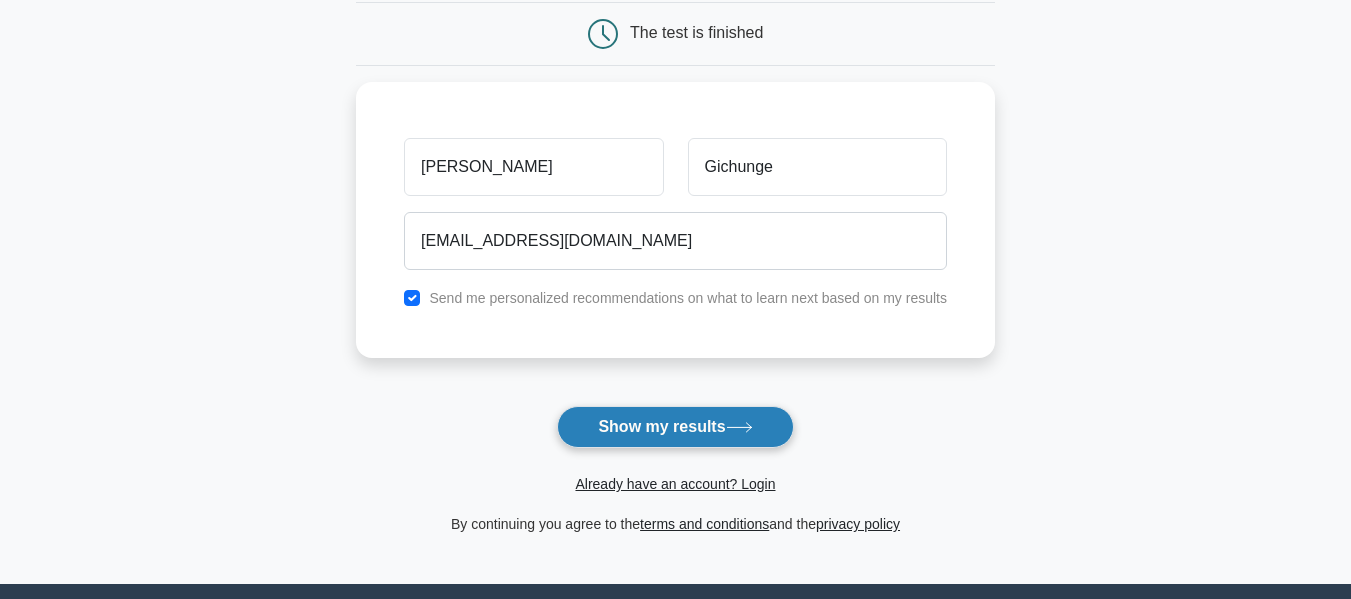 click on "Show my results" at bounding box center [675, 427] 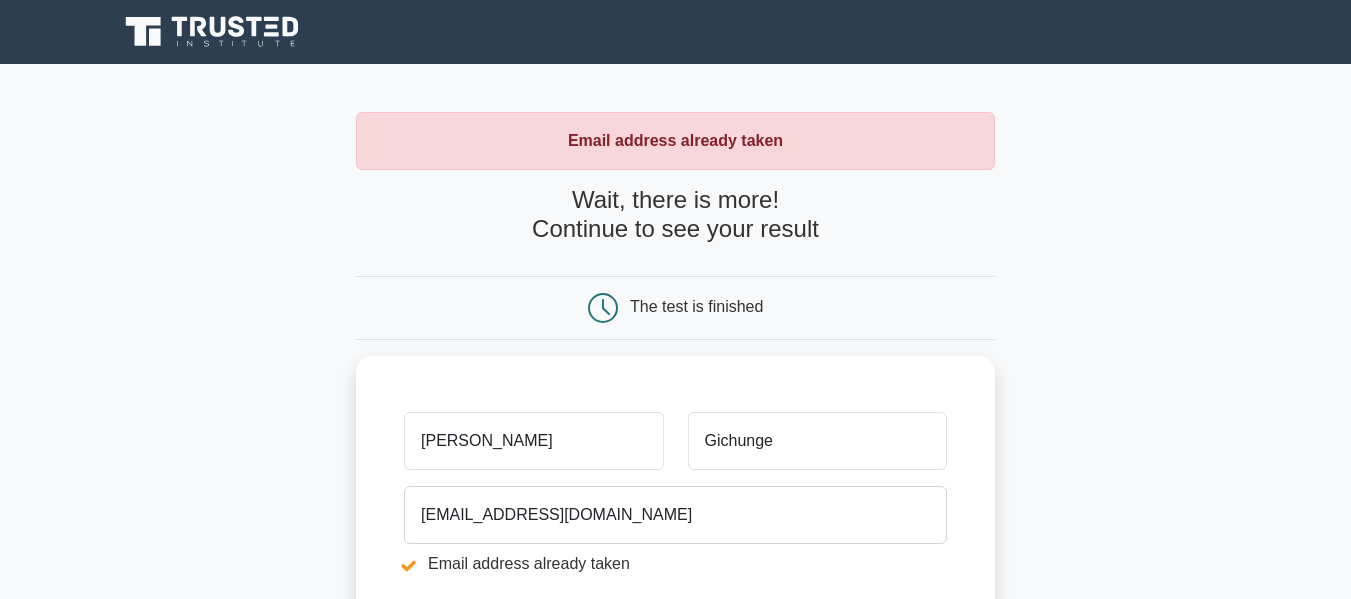 scroll, scrollTop: 0, scrollLeft: 0, axis: both 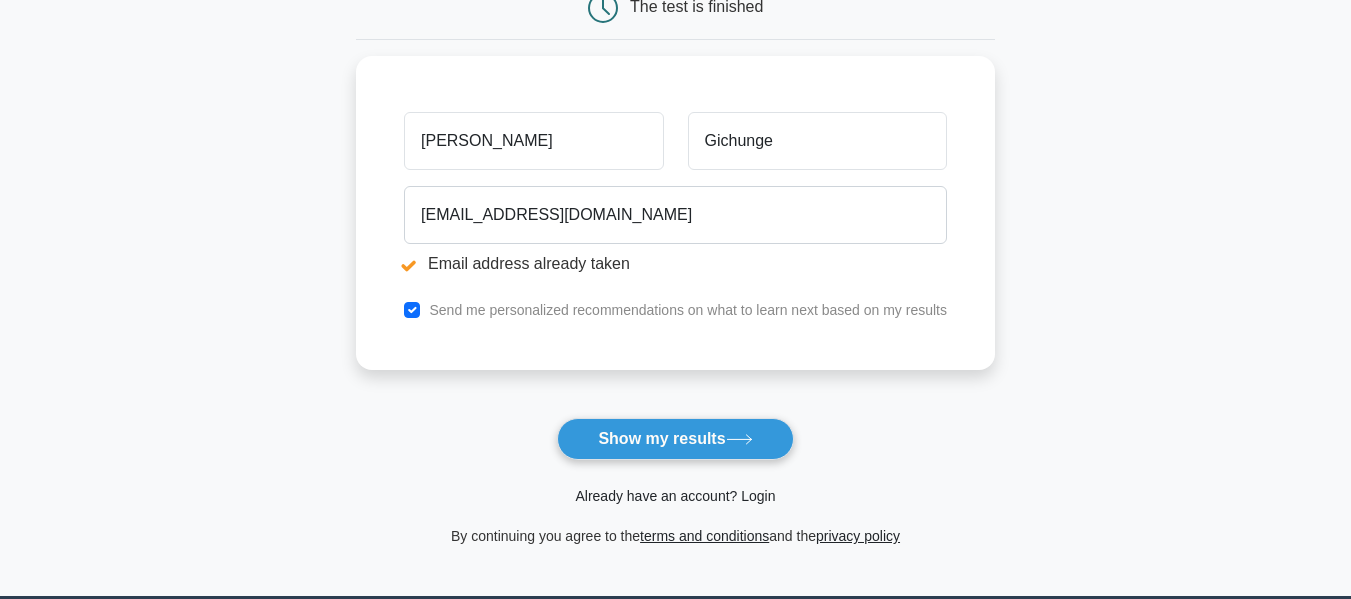 click on "Already have an account? Login" at bounding box center (675, 496) 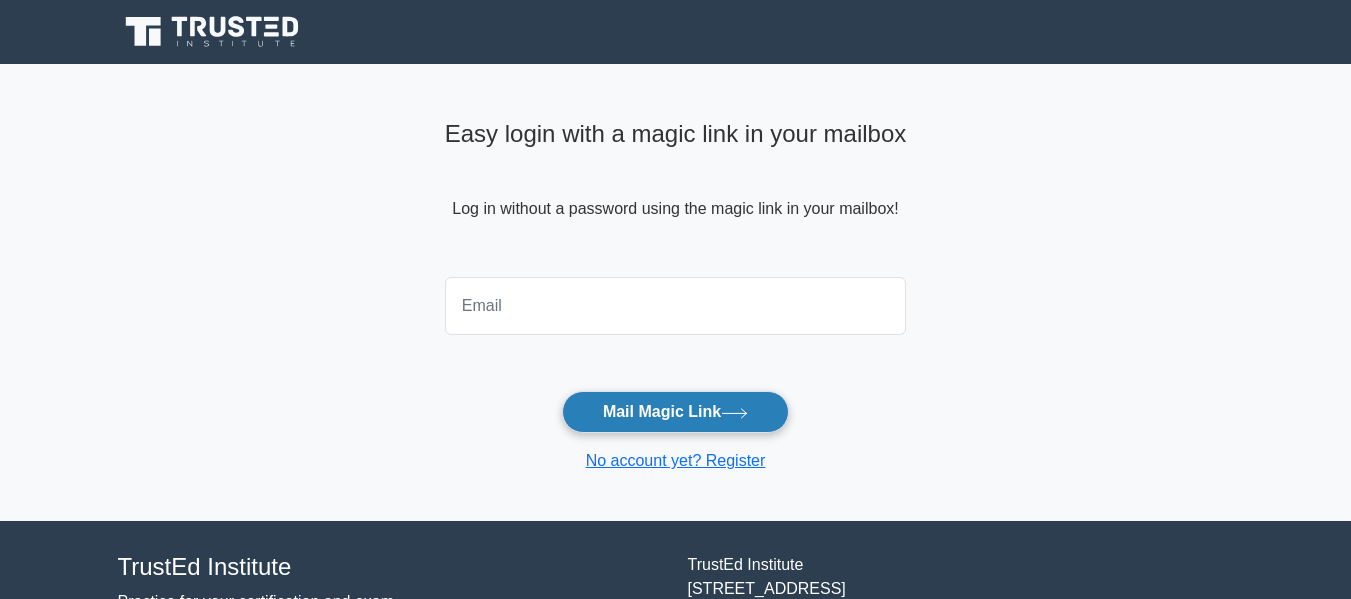 scroll, scrollTop: 0, scrollLeft: 0, axis: both 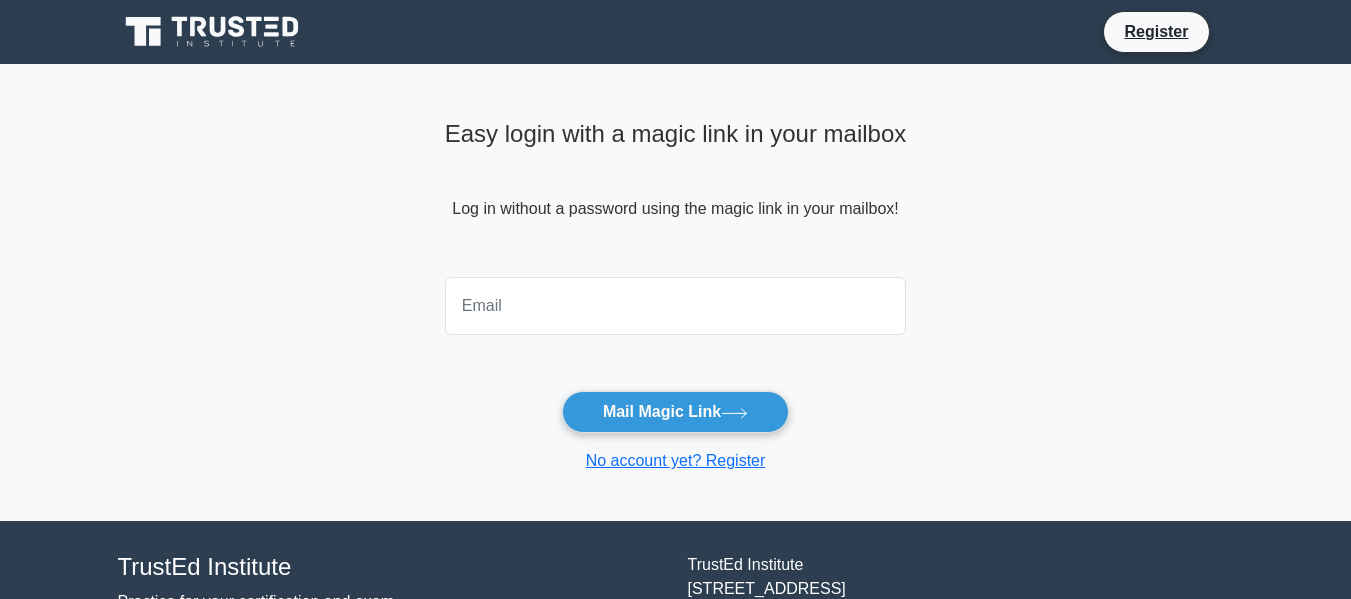 click at bounding box center (676, 306) 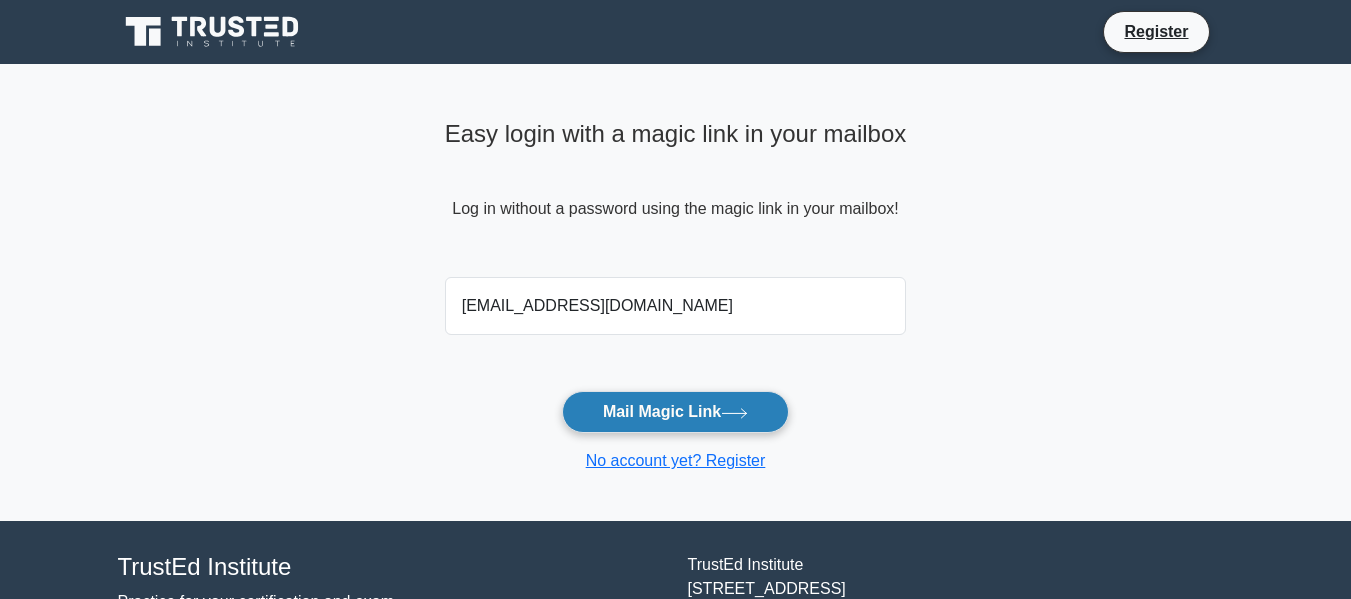 click on "Mail Magic Link" at bounding box center [675, 412] 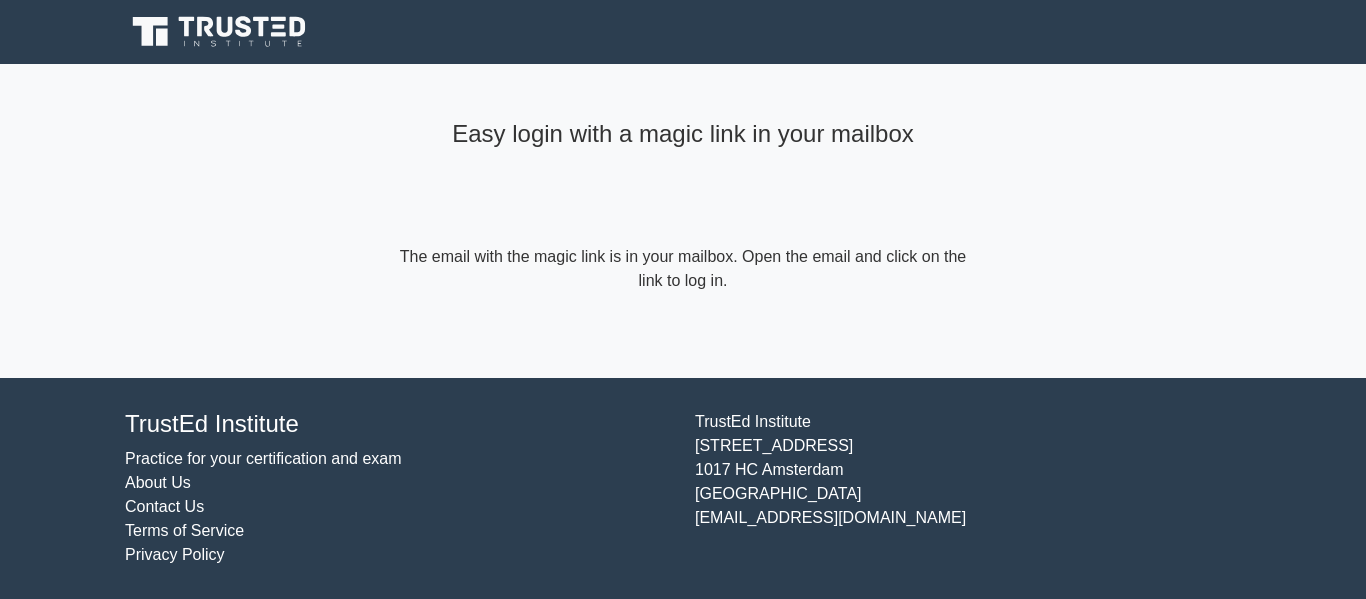 scroll, scrollTop: 0, scrollLeft: 0, axis: both 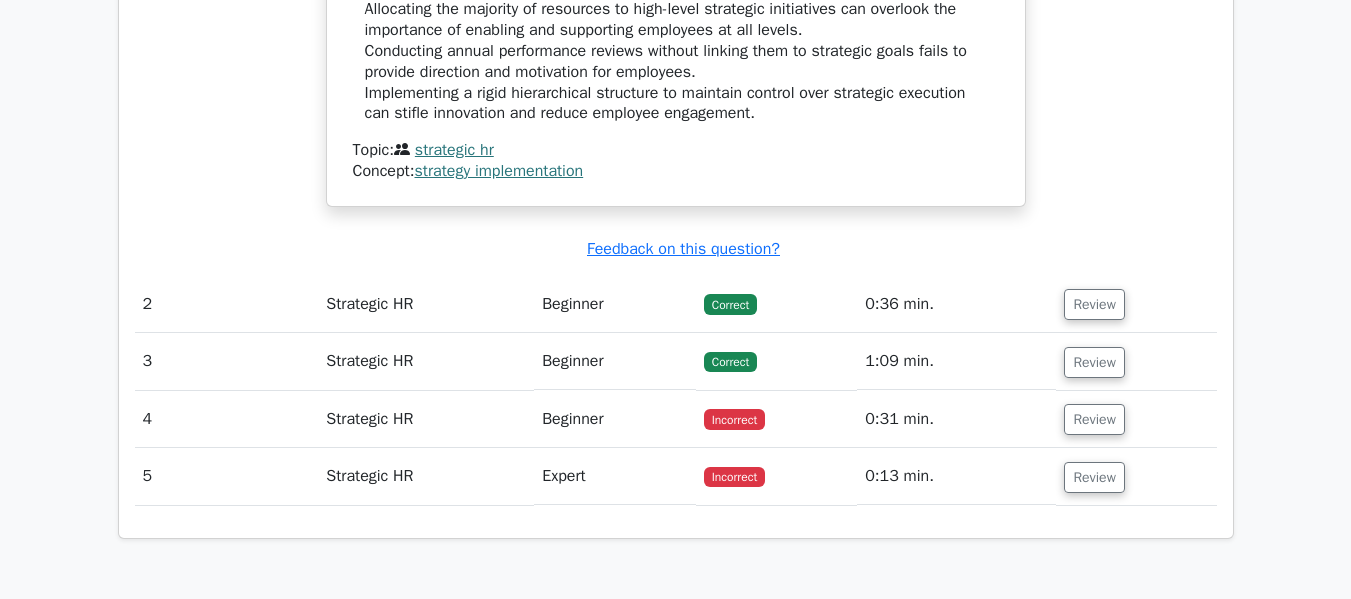 click on "Strategic HR" at bounding box center [426, 419] 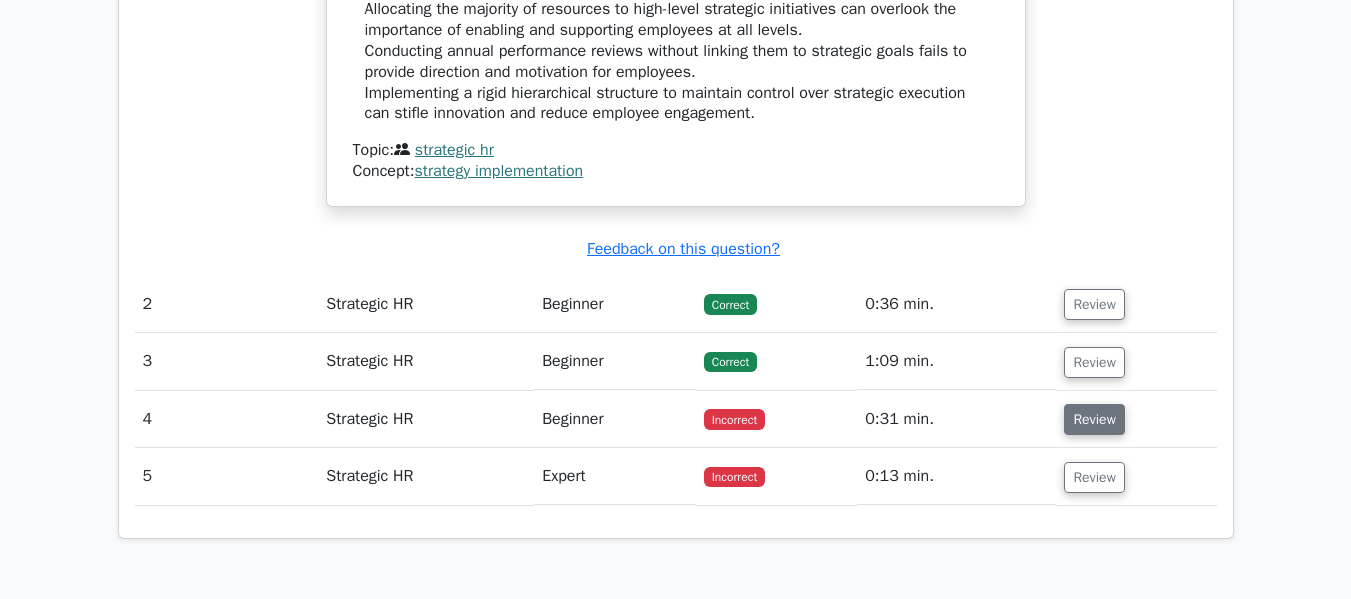 click on "Review" at bounding box center (1094, 419) 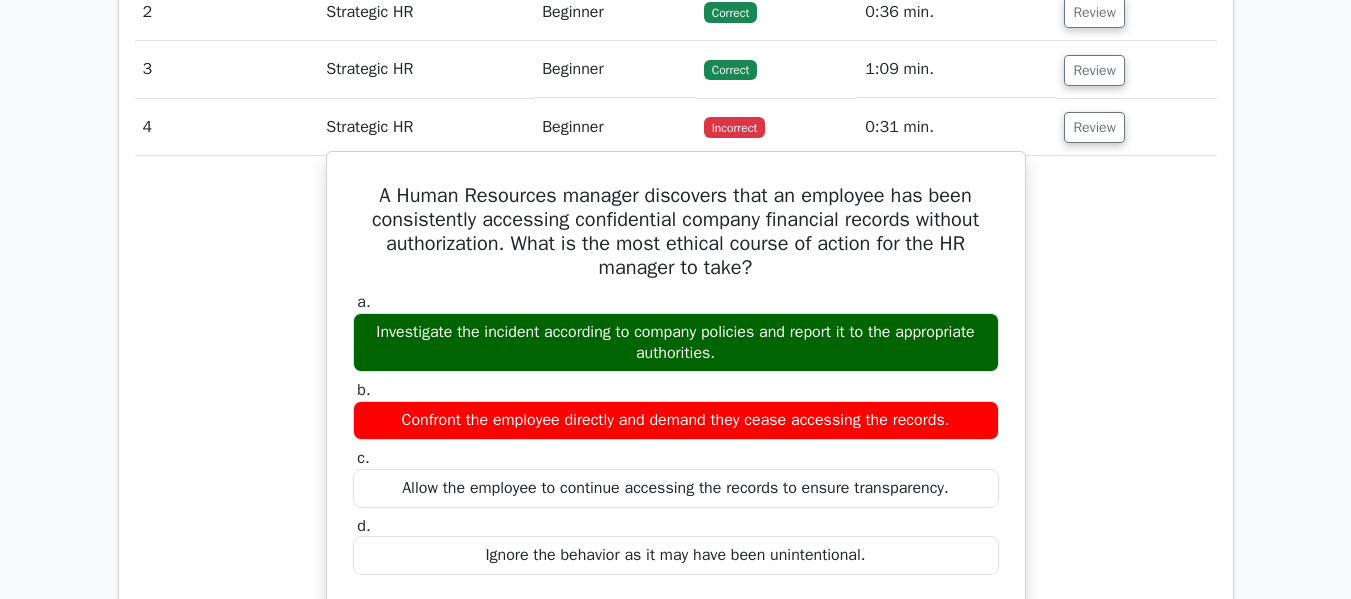 scroll, scrollTop: 2300, scrollLeft: 0, axis: vertical 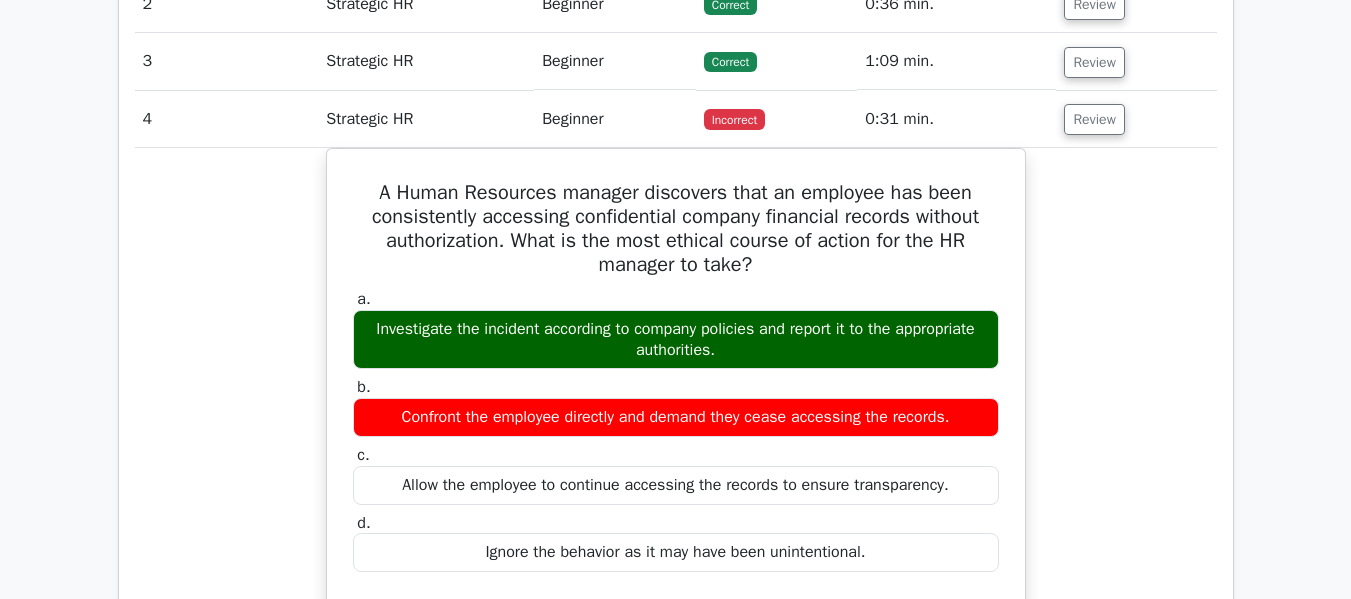 click on "A Human Resources manager discovers that an employee has been consistently accessing confidential company financial records without authorization. What is the most ethical course of action for the HR manager to take?
a.
Investigate the incident according to company policies and report it to the appropriate authorities.
b. c. d." at bounding box center [676, 563] 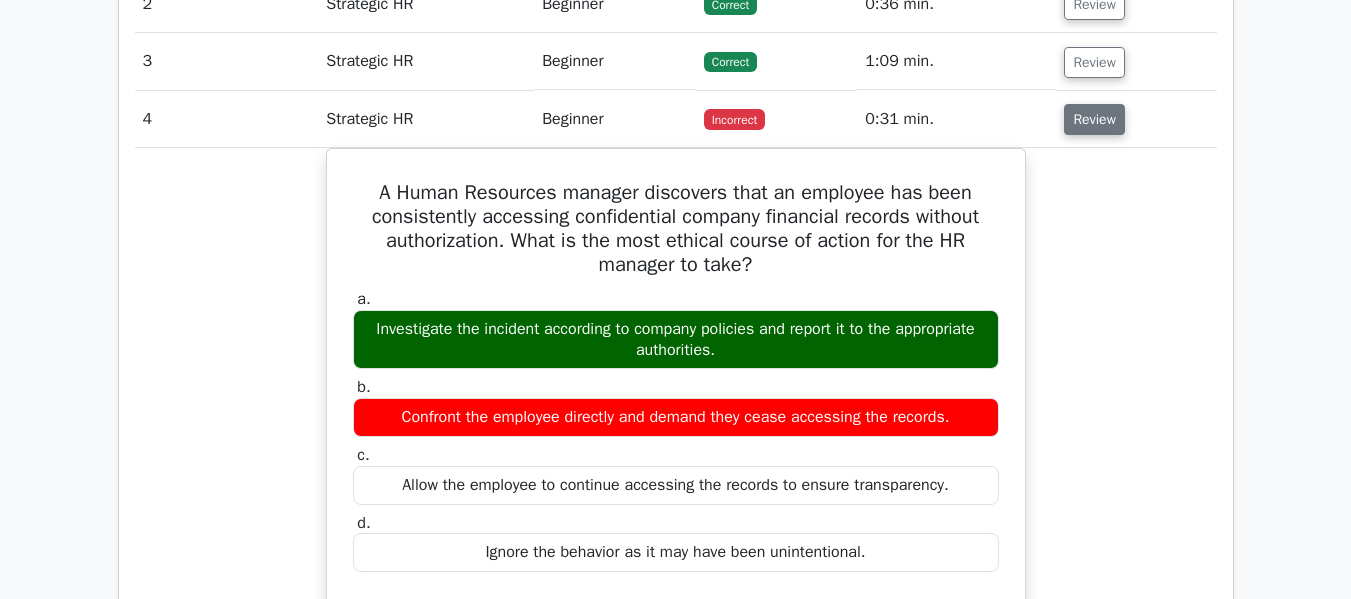 click on "Review" at bounding box center [1094, 119] 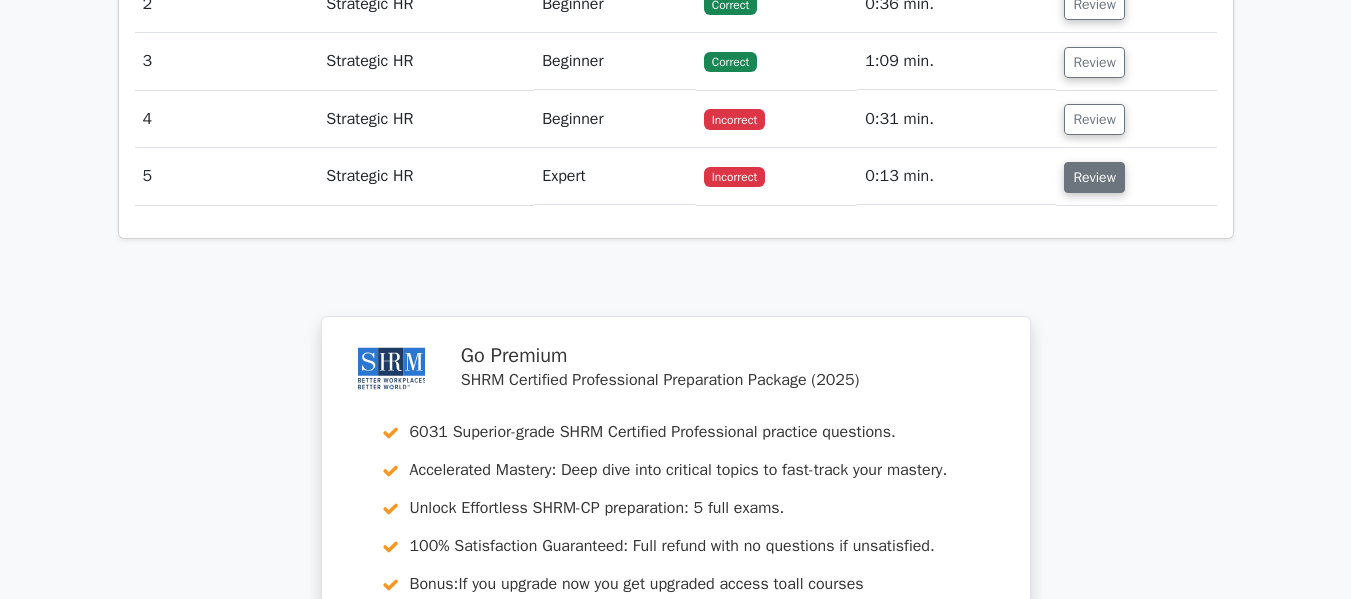click on "Review" at bounding box center [1094, 177] 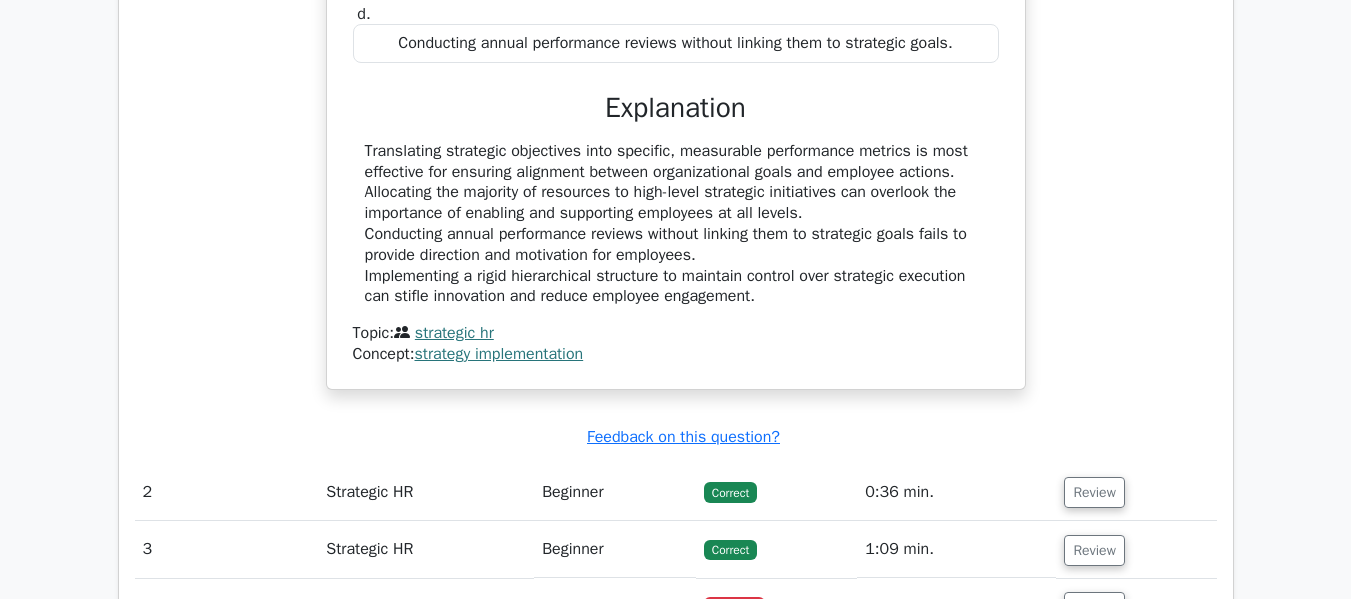 scroll, scrollTop: 1800, scrollLeft: 0, axis: vertical 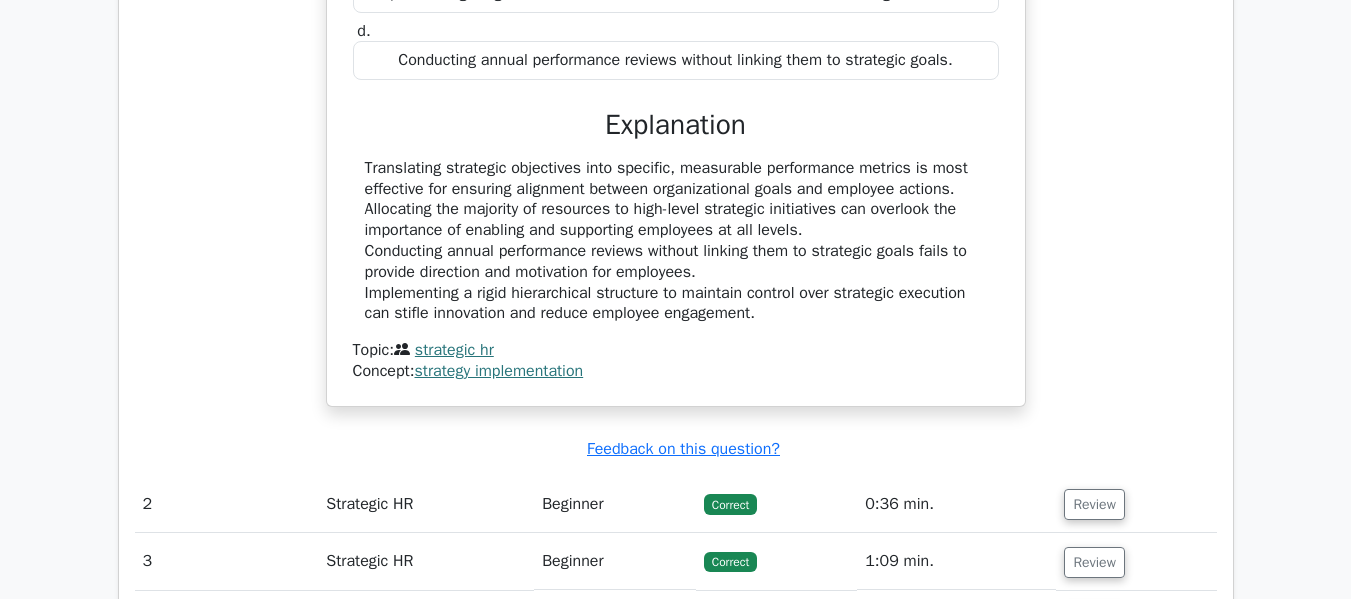 click on "In the context of strategy implementation, which practice is most effective for ensuring alignment between organizational goals and employee actions?
a.
Translating strategic objectives into specific, measurable performance metrics.
b.
c. d." at bounding box center (676, 66) 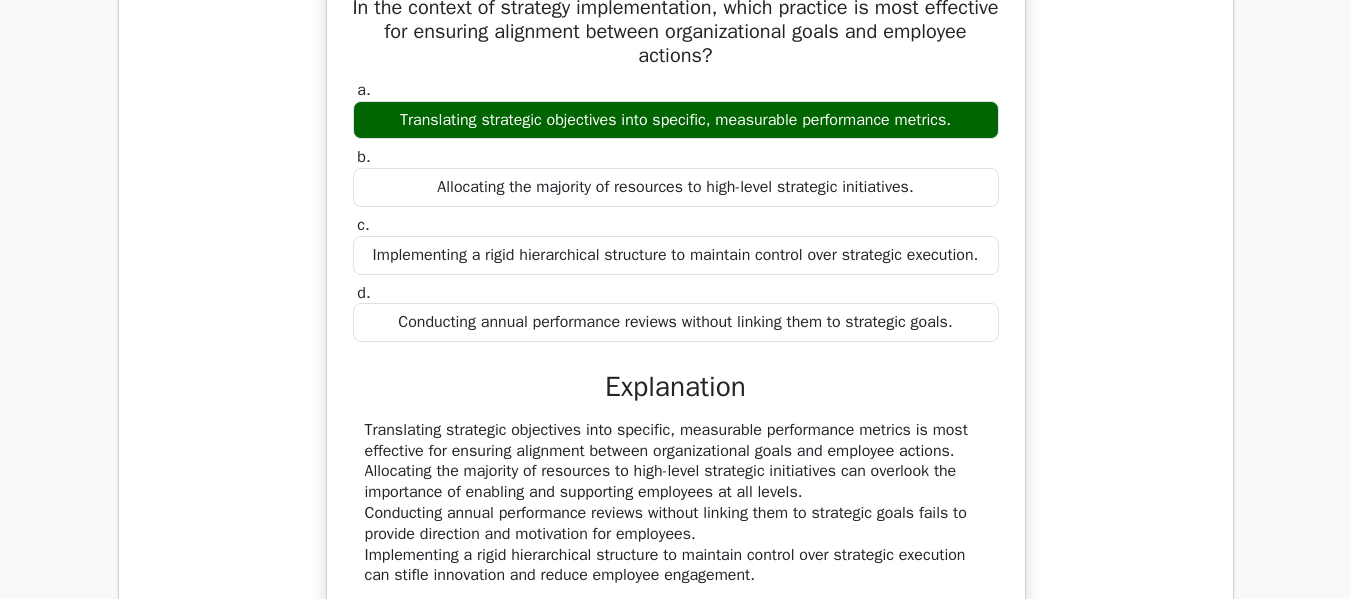scroll, scrollTop: 1700, scrollLeft: 0, axis: vertical 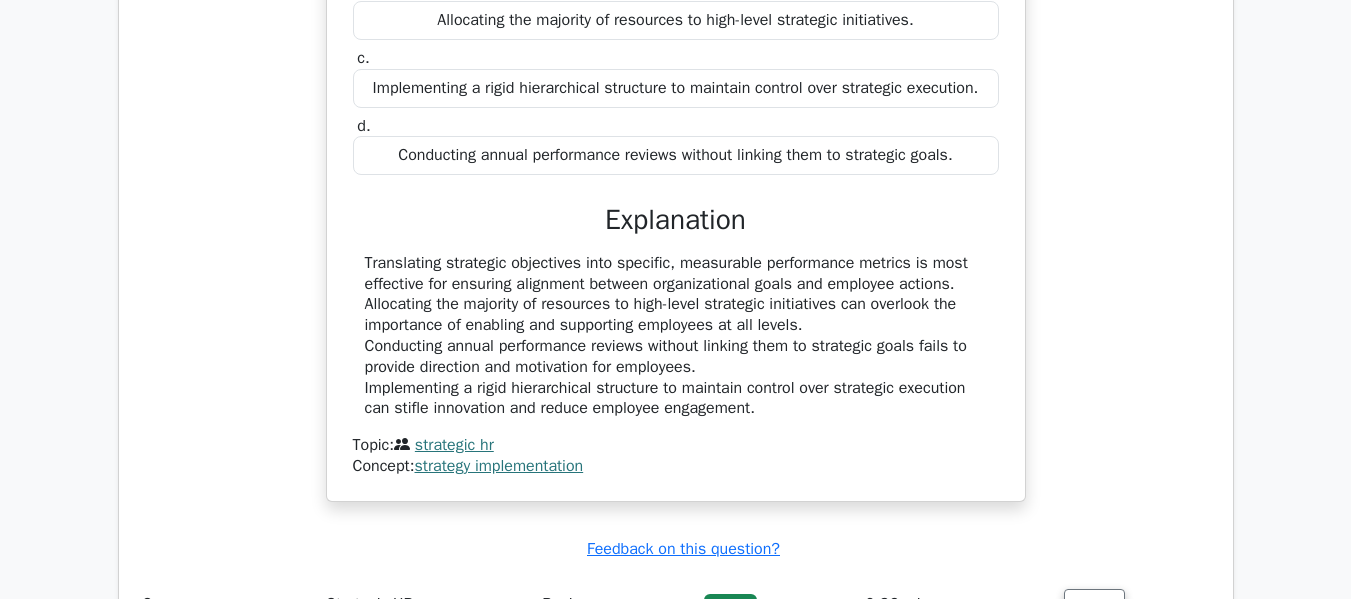 click on "strategic hr" at bounding box center [454, 445] 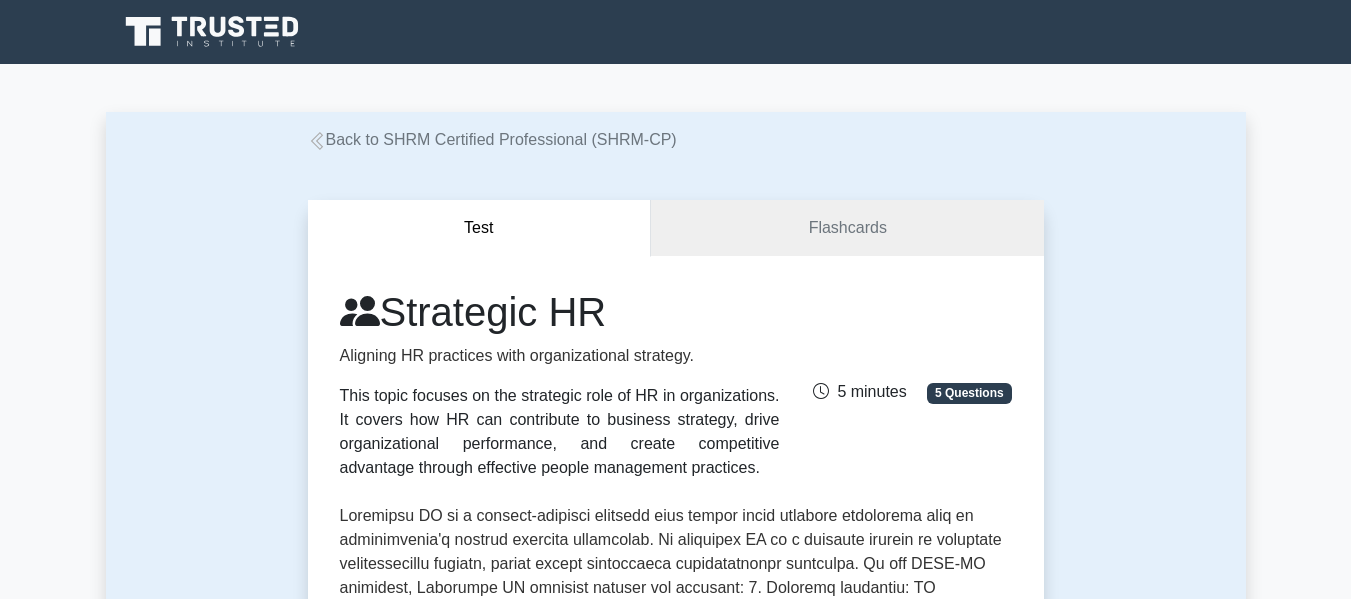 scroll, scrollTop: 0, scrollLeft: 0, axis: both 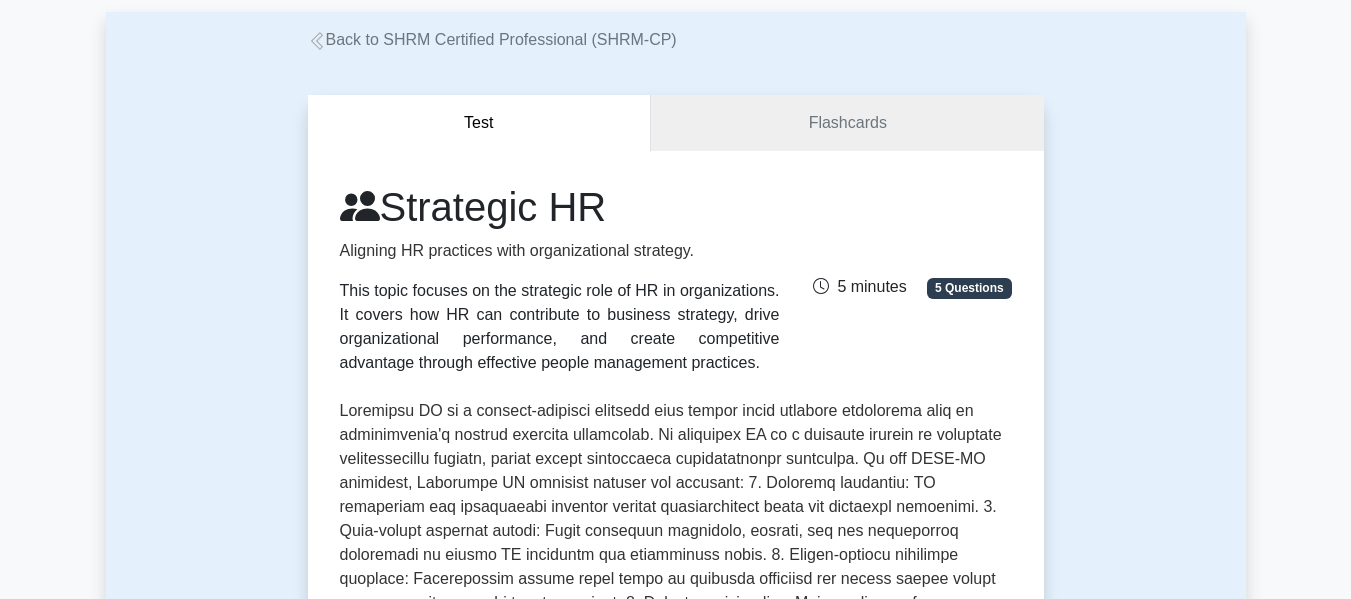 drag, startPoint x: 664, startPoint y: 365, endPoint x: 335, endPoint y: 299, distance: 335.55478 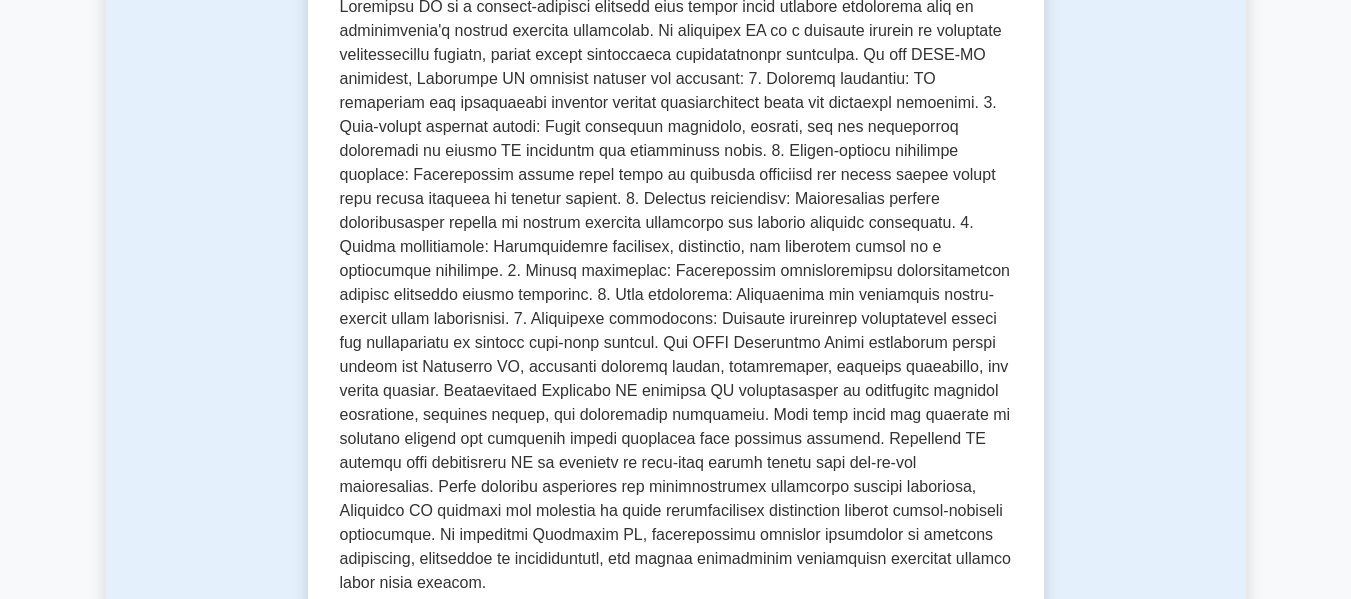 scroll, scrollTop: 539, scrollLeft: 0, axis: vertical 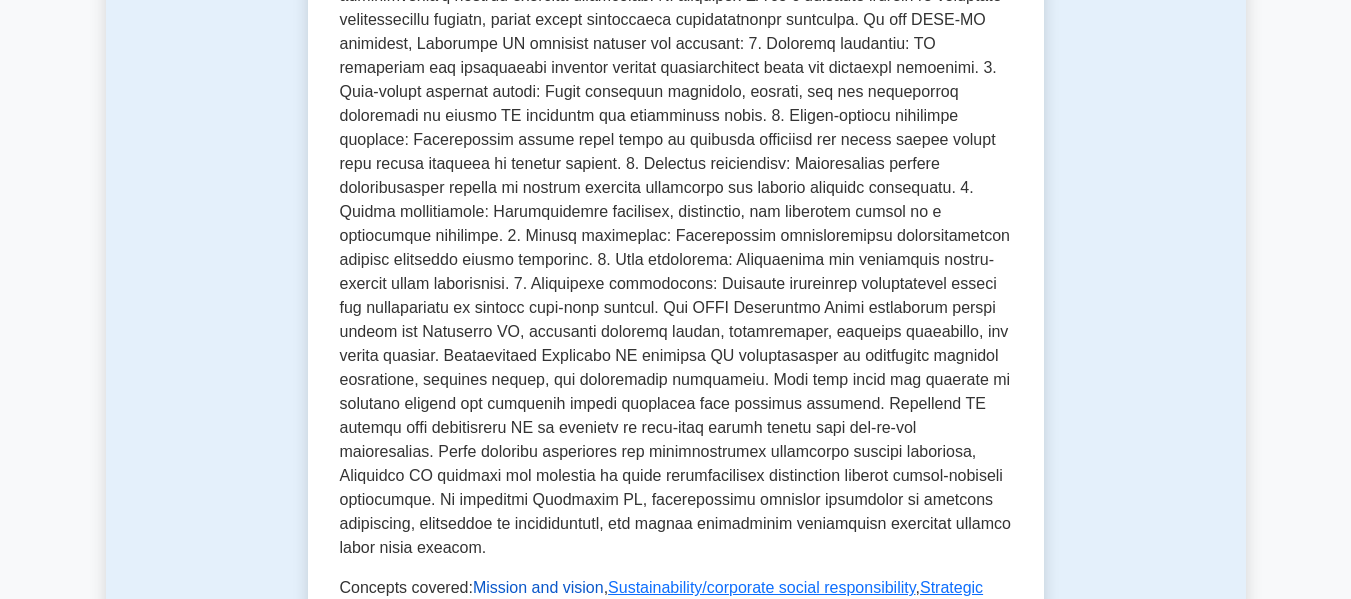 click on "Mission and vision" at bounding box center (538, 587) 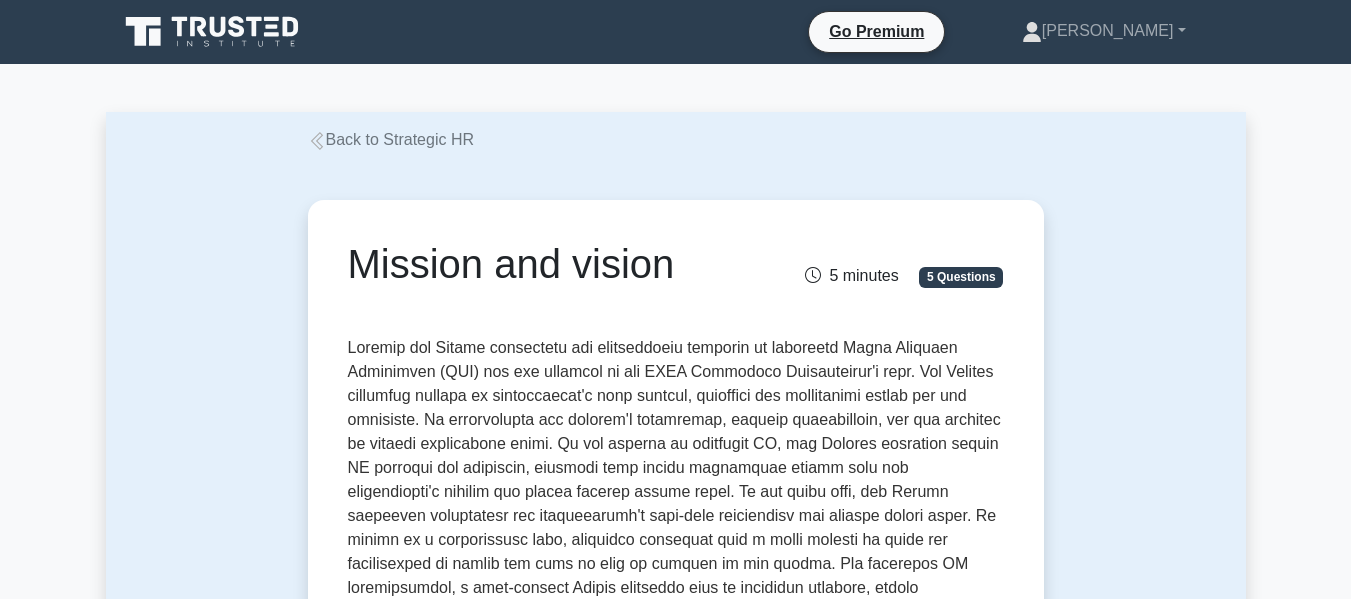scroll, scrollTop: 0, scrollLeft: 0, axis: both 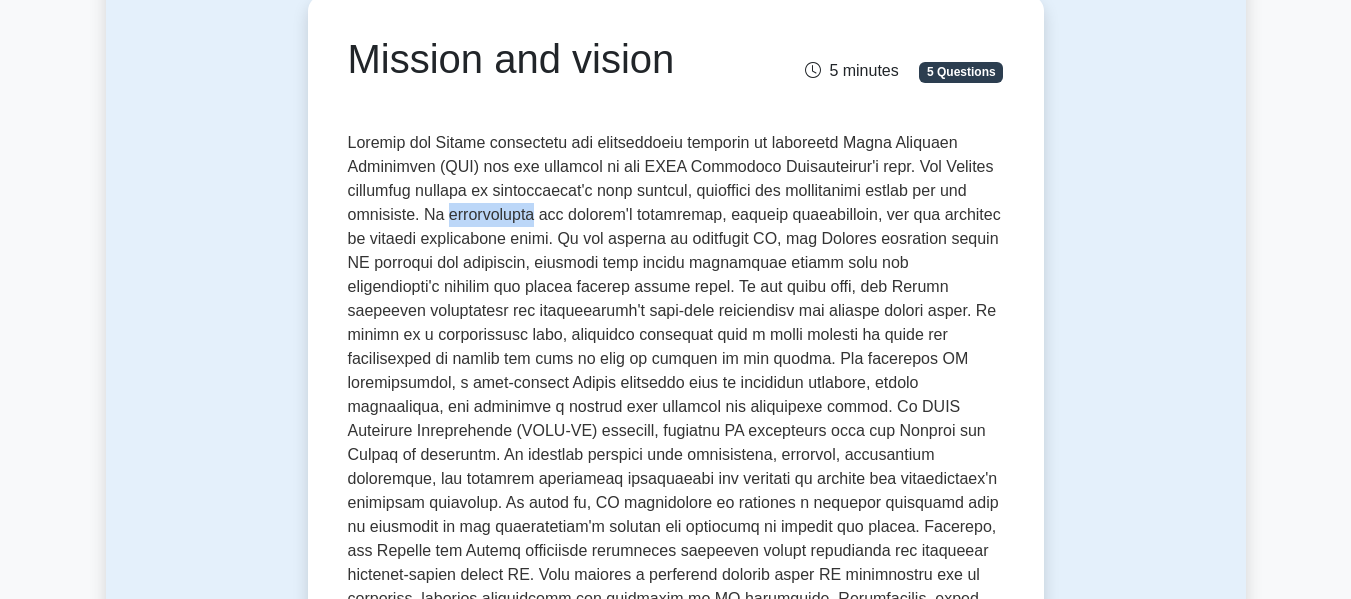 drag, startPoint x: 524, startPoint y: 215, endPoint x: 436, endPoint y: 216, distance: 88.005684 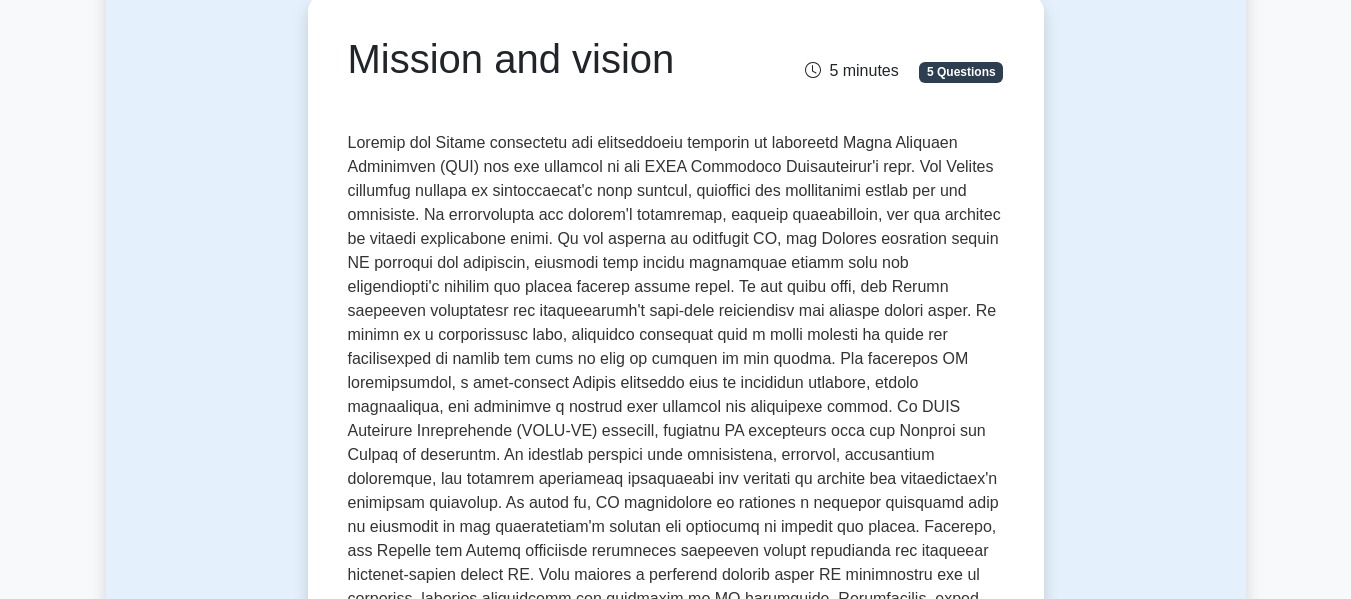 click on "Mission and vision
5 minutes
5 Questions
Mission and Vision: A Comprehensive Guide
Introduction Mission and Vision  statements are foundational elements in strategic Human Resources Management (HRM). They guide organizations in defining their purpose and future aspirations. Why Mission and Vision Are Important What Are Mission and Vision? Mission Statement Vision Statement How Mission and Vision Work Provide examples" at bounding box center [676, 1131] 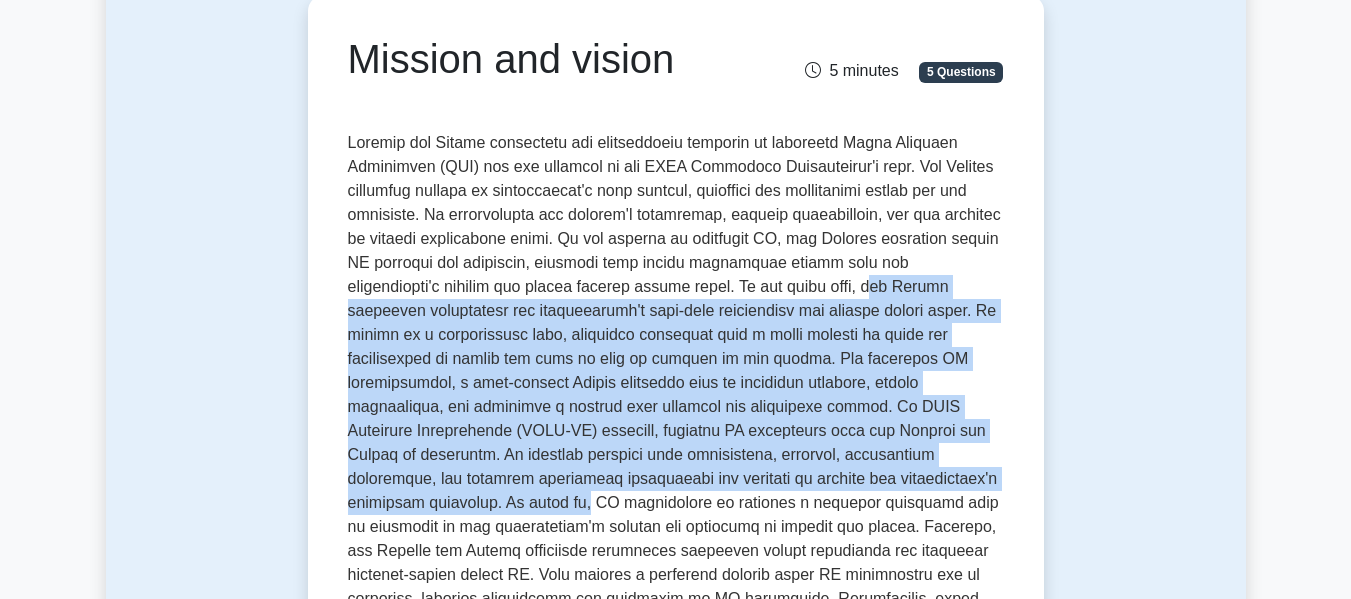 drag, startPoint x: 808, startPoint y: 285, endPoint x: 945, endPoint y: 480, distance: 238.31491 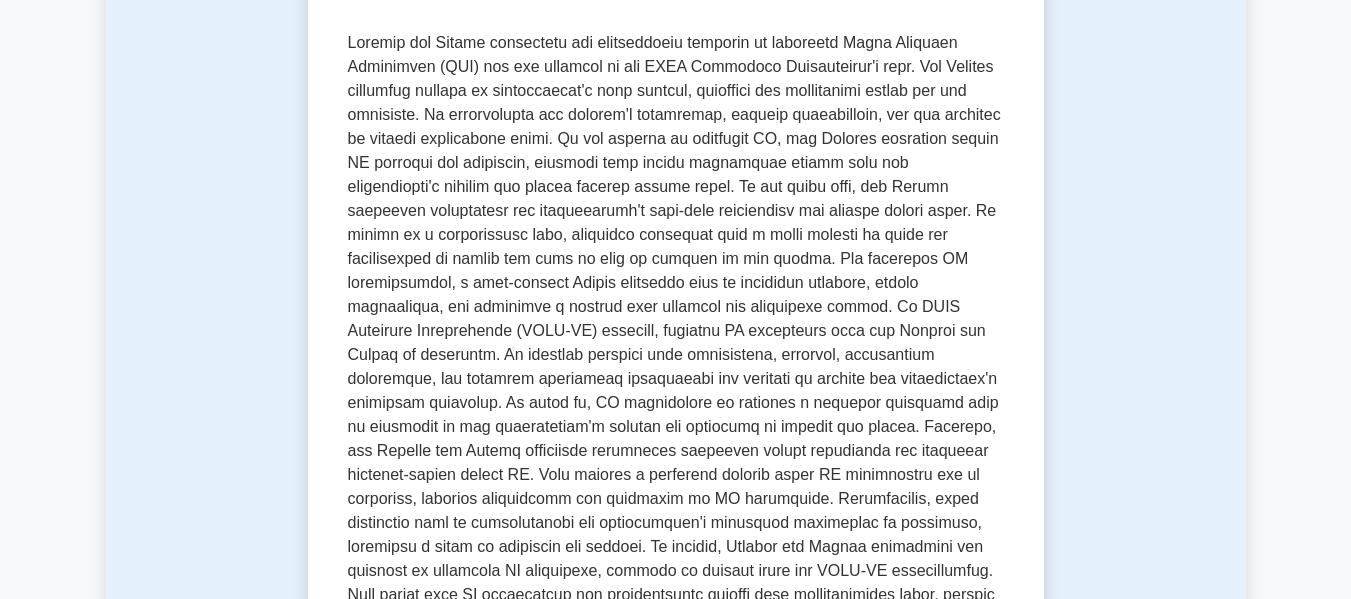 scroll, scrollTop: 400, scrollLeft: 0, axis: vertical 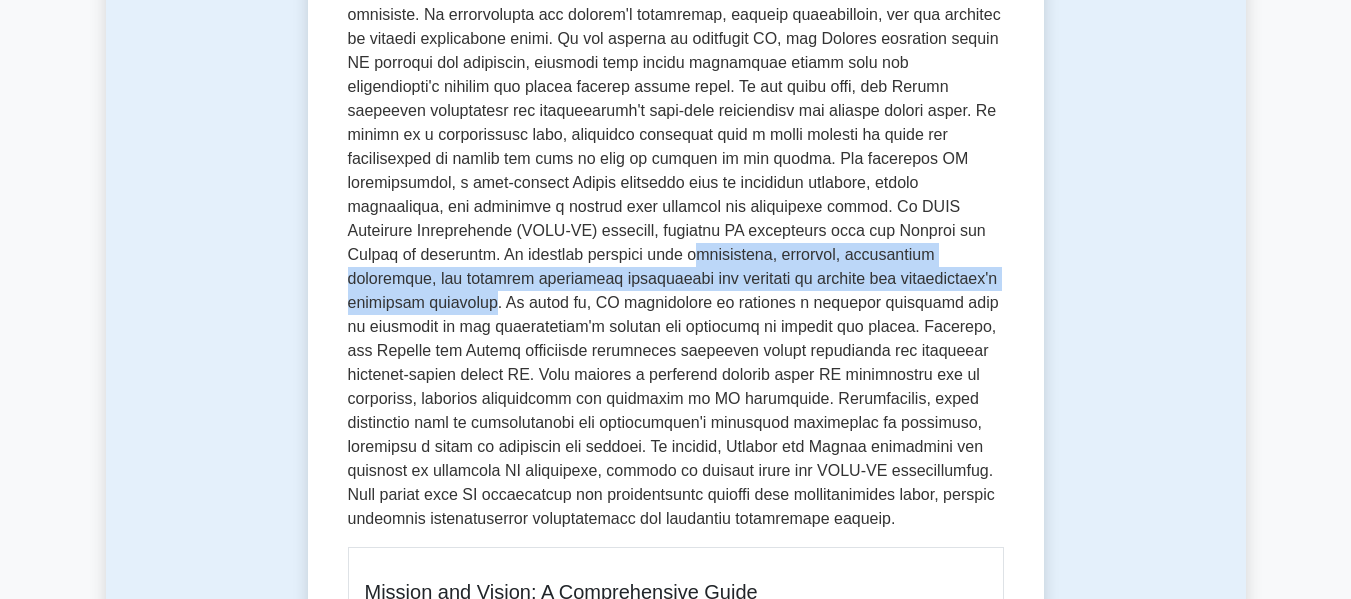 drag, startPoint x: 454, startPoint y: 259, endPoint x: 847, endPoint y: 285, distance: 393.8591 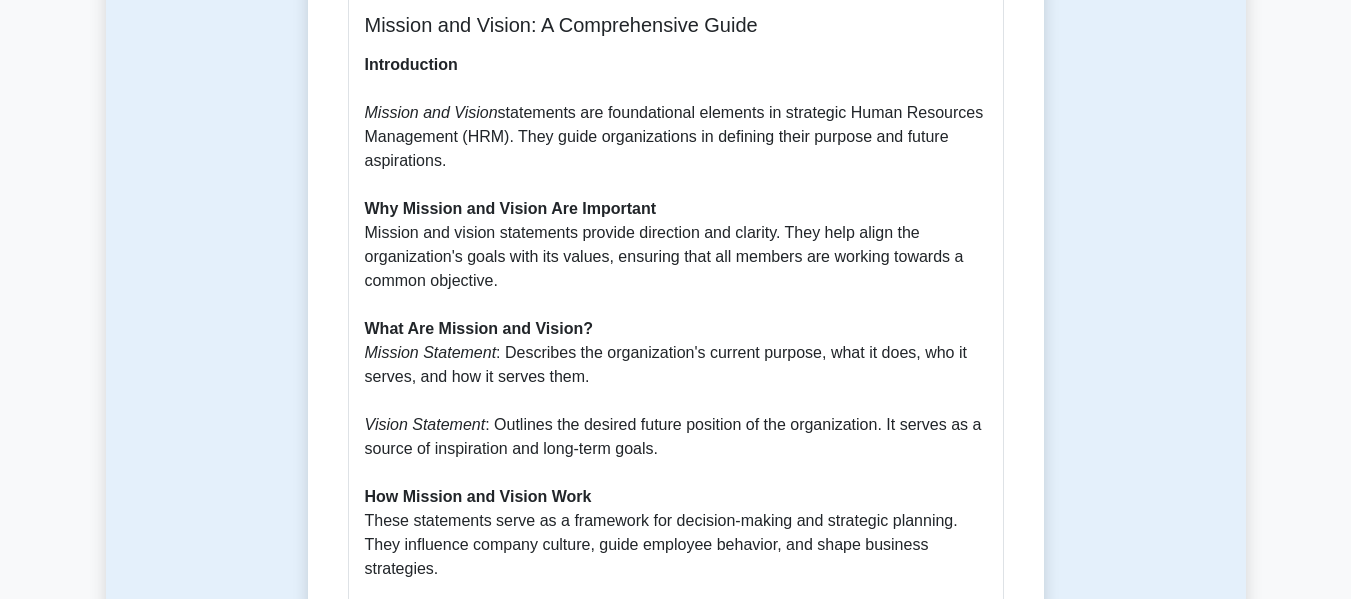 scroll, scrollTop: 1000, scrollLeft: 0, axis: vertical 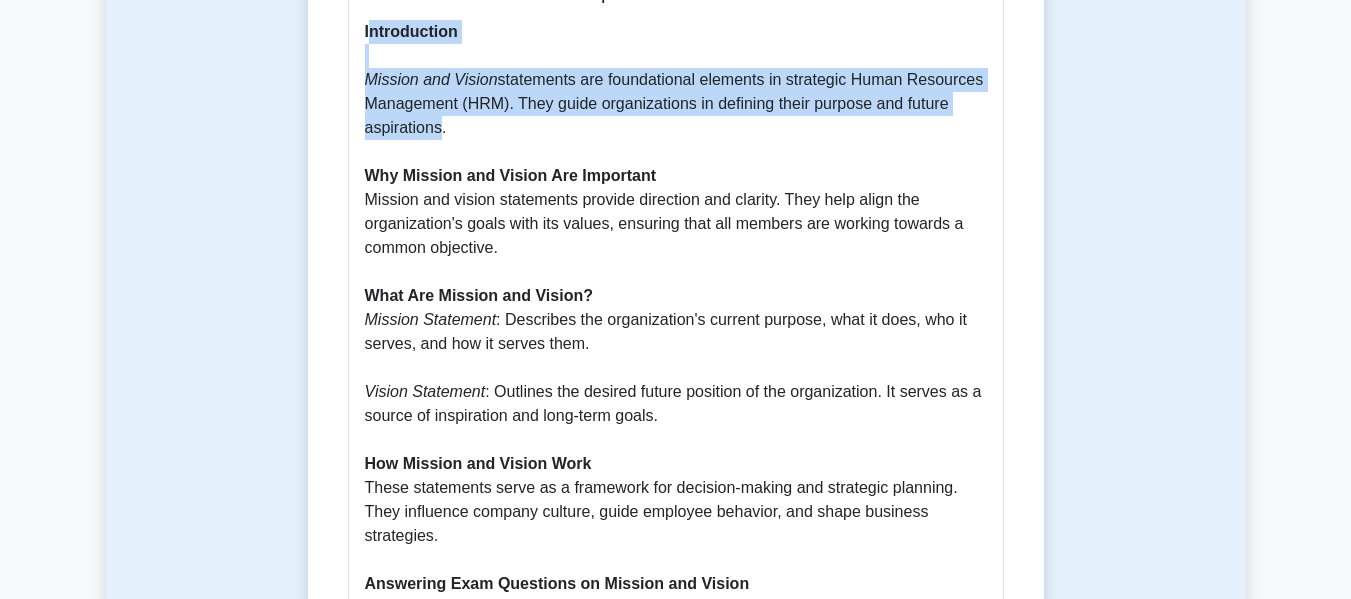 drag, startPoint x: 368, startPoint y: 30, endPoint x: 435, endPoint y: 131, distance: 121.20231 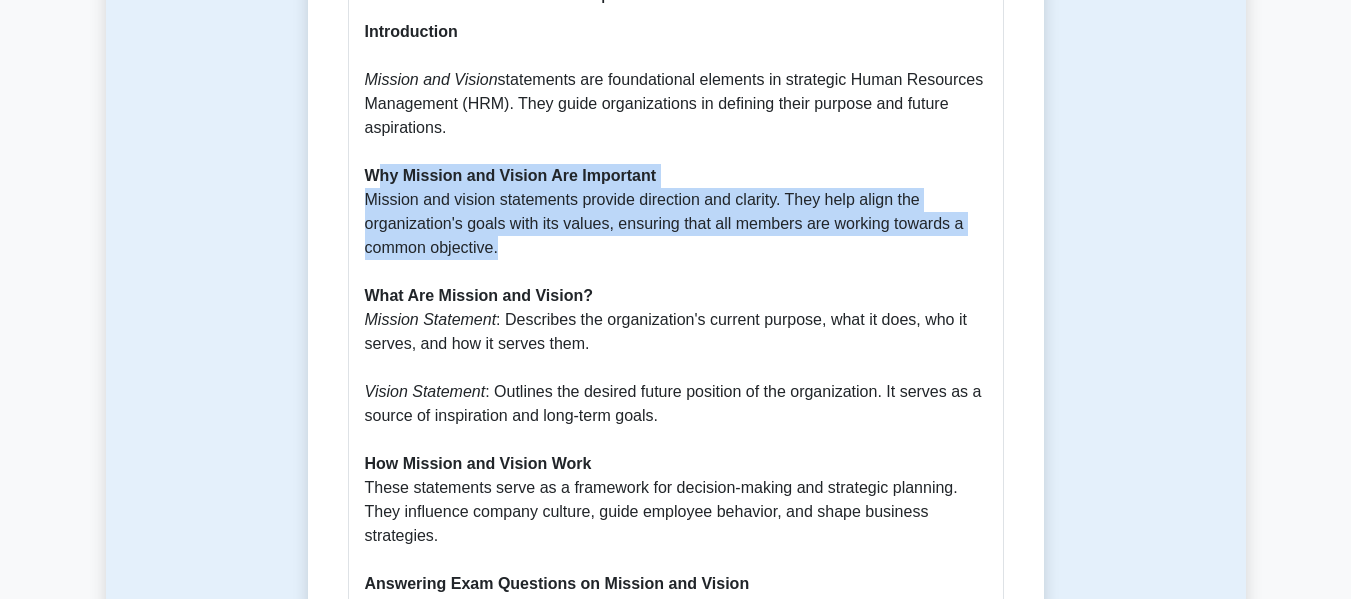 drag, startPoint x: 378, startPoint y: 167, endPoint x: 524, endPoint y: 251, distance: 168.4399 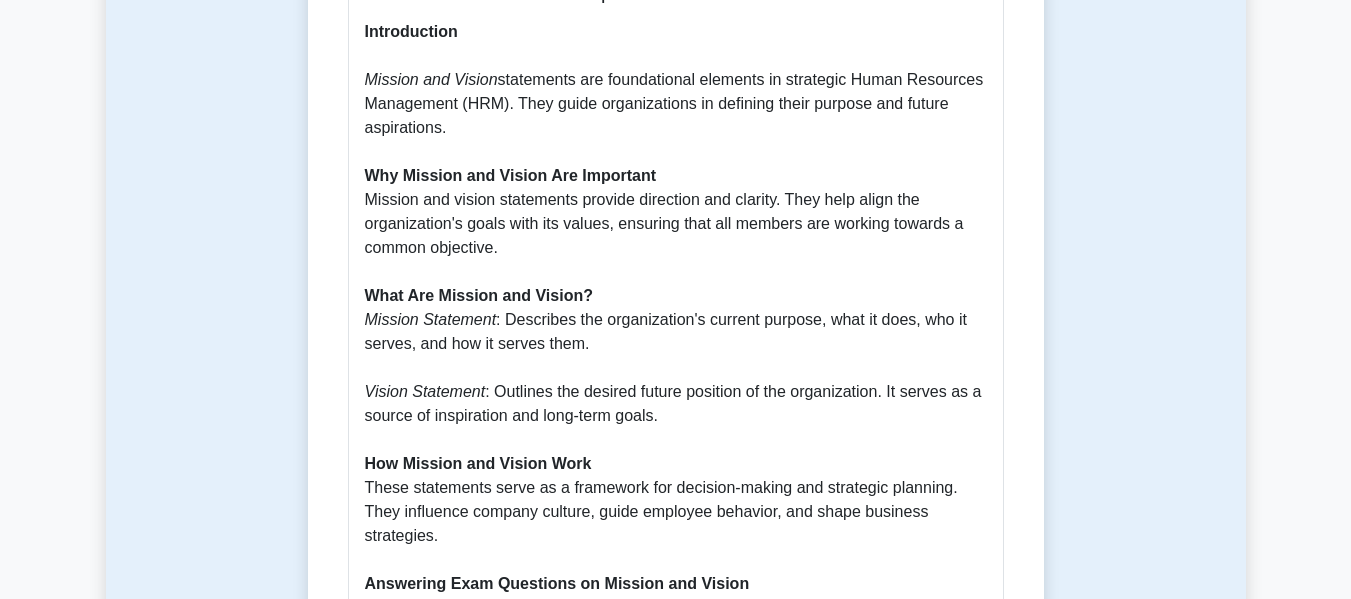 click on "Mission Statement" at bounding box center (431, 319) 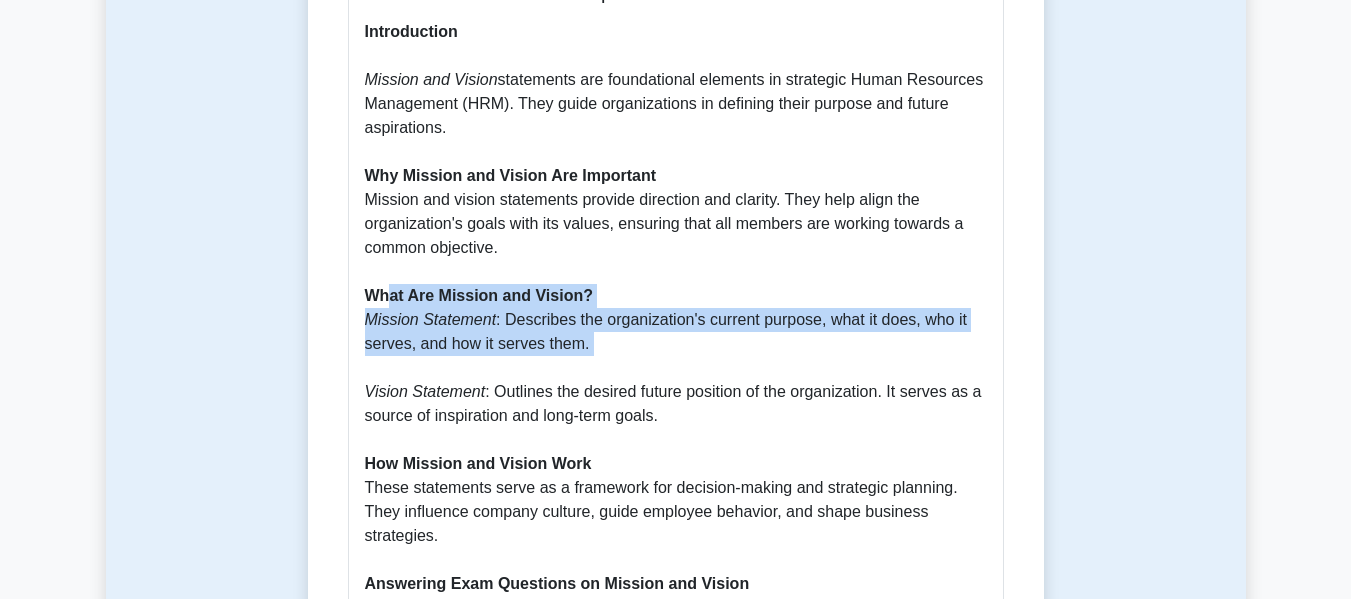 drag, startPoint x: 388, startPoint y: 298, endPoint x: 696, endPoint y: 367, distance: 315.63428 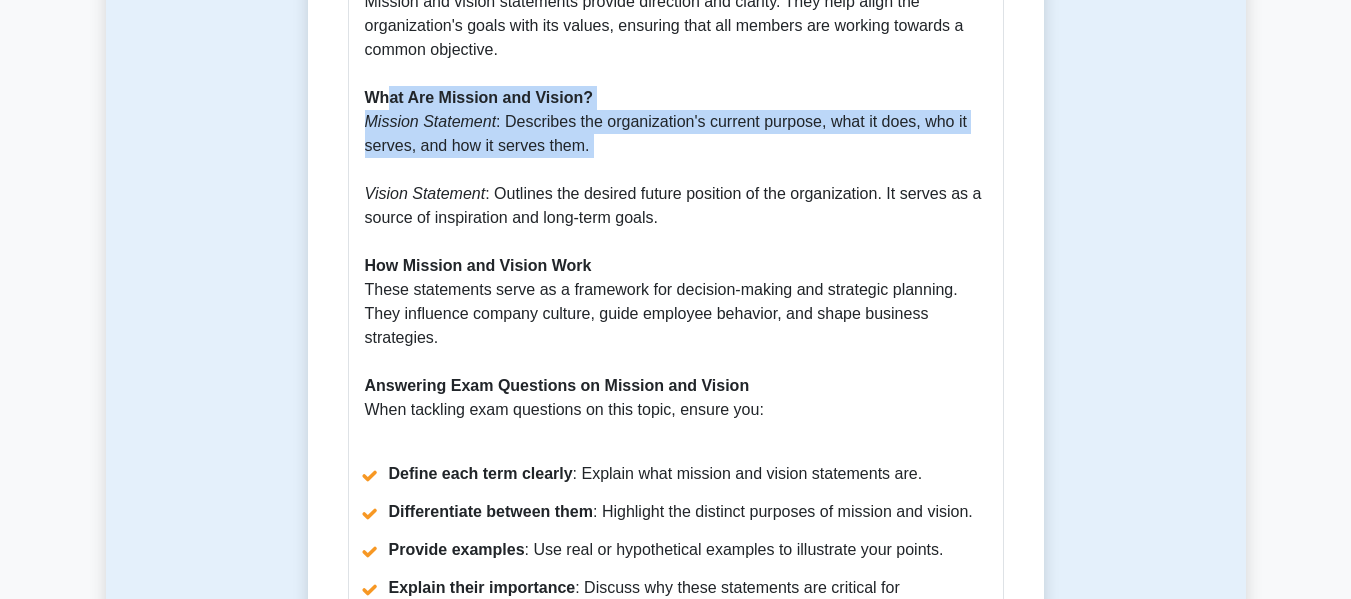 scroll, scrollTop: 1200, scrollLeft: 0, axis: vertical 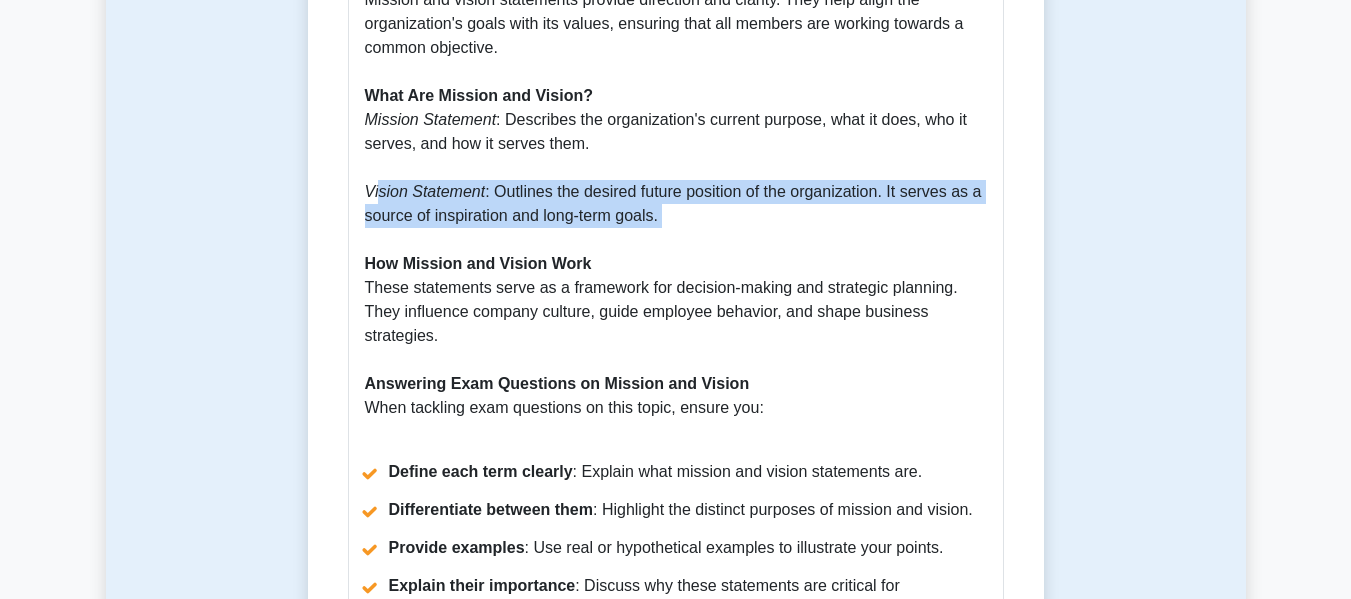 drag, startPoint x: 379, startPoint y: 192, endPoint x: 769, endPoint y: 248, distance: 394 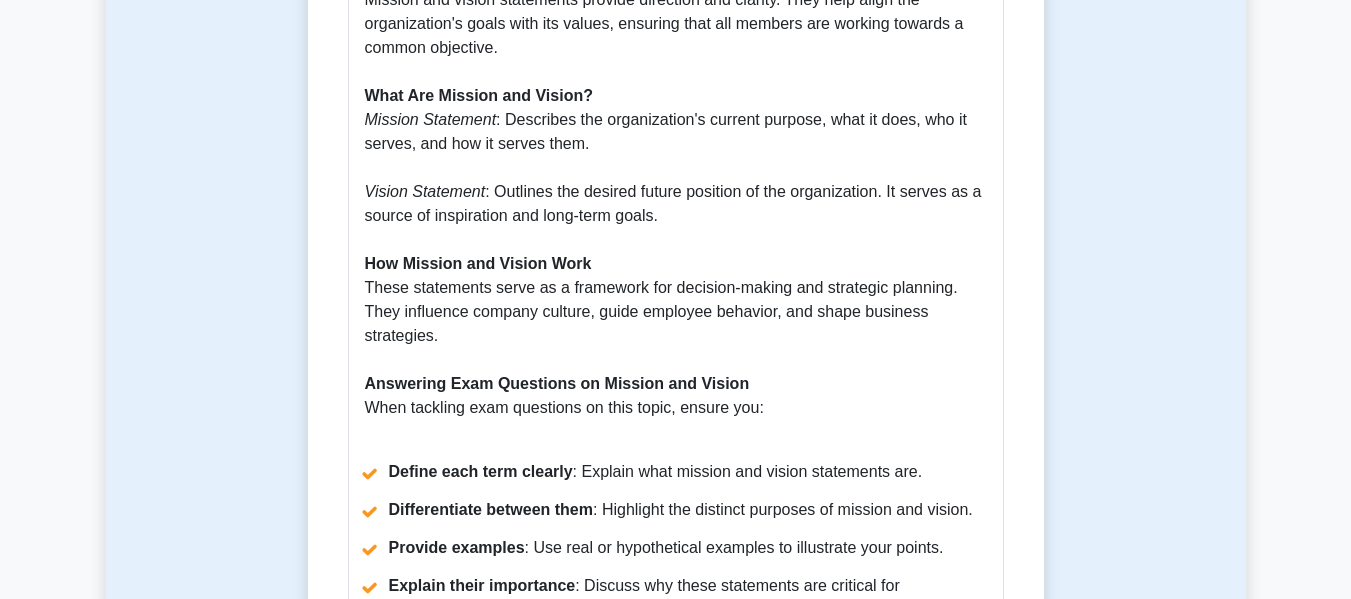 click on "How Mission and Vision Work" at bounding box center (478, 263) 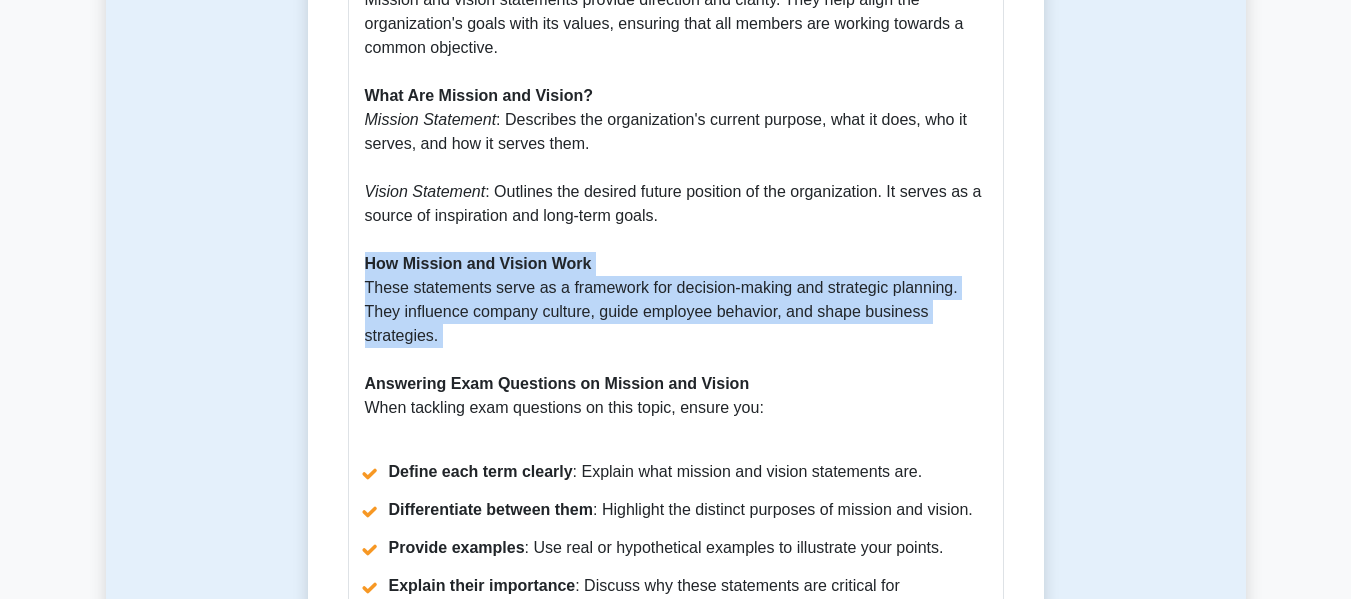 drag, startPoint x: 364, startPoint y: 265, endPoint x: 565, endPoint y: 350, distance: 218.23383 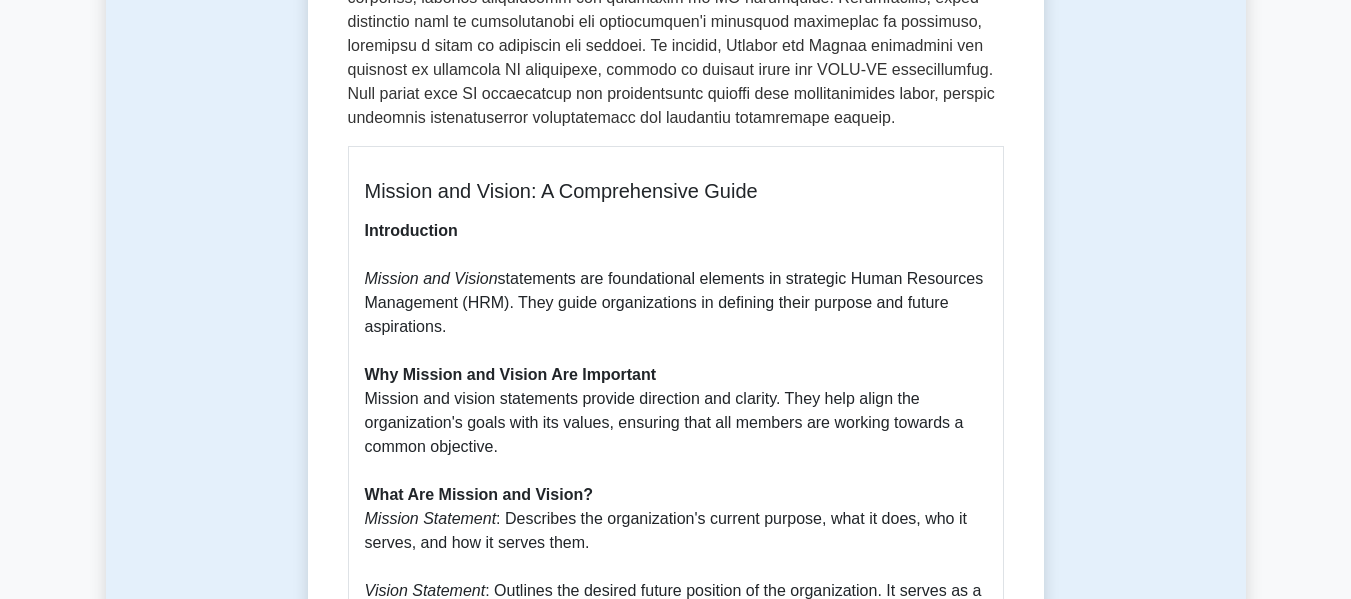 scroll, scrollTop: 800, scrollLeft: 0, axis: vertical 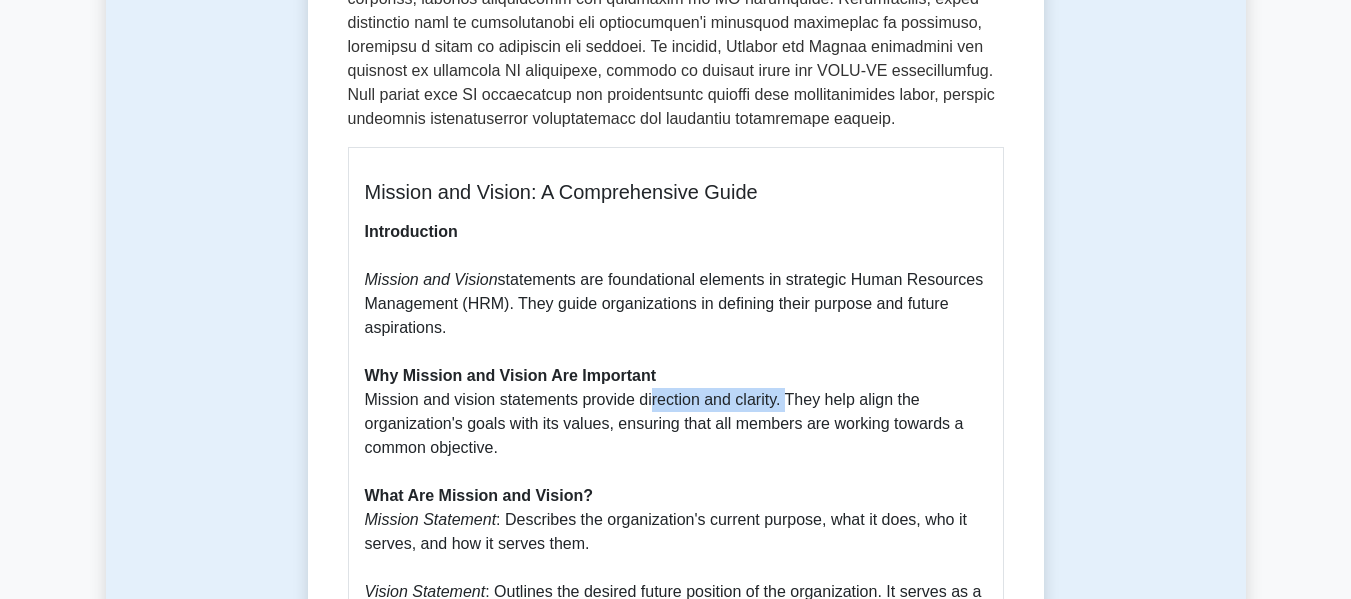 drag, startPoint x: 785, startPoint y: 399, endPoint x: 654, endPoint y: 400, distance: 131.00381 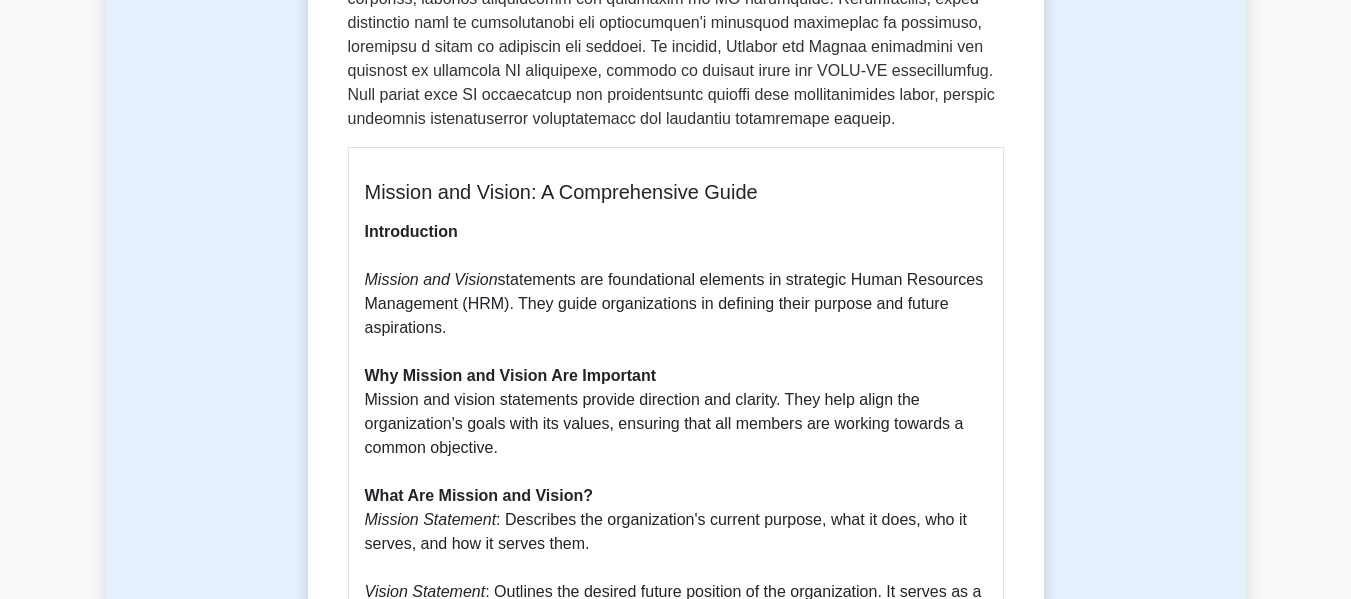 click on "Introduction Mission and Vision  statements are foundational elements in strategic Human Resources Management (HRM). They guide organizations in defining their purpose and future aspirations. Why Mission and Vision Are Important Mission and vision statements provide direction and clarity. They help align the organization's goals with its values, ensuring that all members are working towards a common objective. What Are Mission and Vision? Mission Statement : Describes the organization's current purpose, what it does, who it serves, and how it serves them. Vision Statement : Outlines the desired future position of the organization. It serves as a source of inspiration and long-term goals. How Mission and Vision Work These statements serve as a framework for decision-making and strategic planning. They influence company culture, guide employee behavior, and shape business strategies. Answering Exam Questions on Mission and Vision When tackling exam questions on this topic, ensure you:" at bounding box center (676, 532) 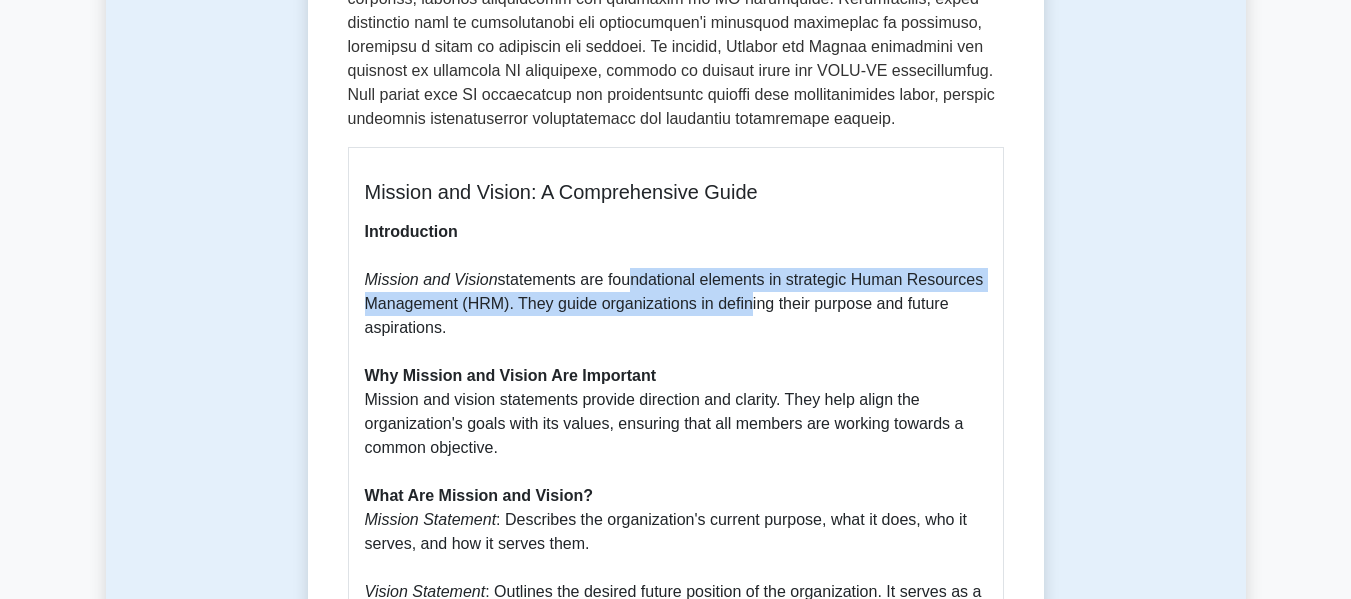 drag, startPoint x: 616, startPoint y: 278, endPoint x: 745, endPoint y: 312, distance: 133.4054 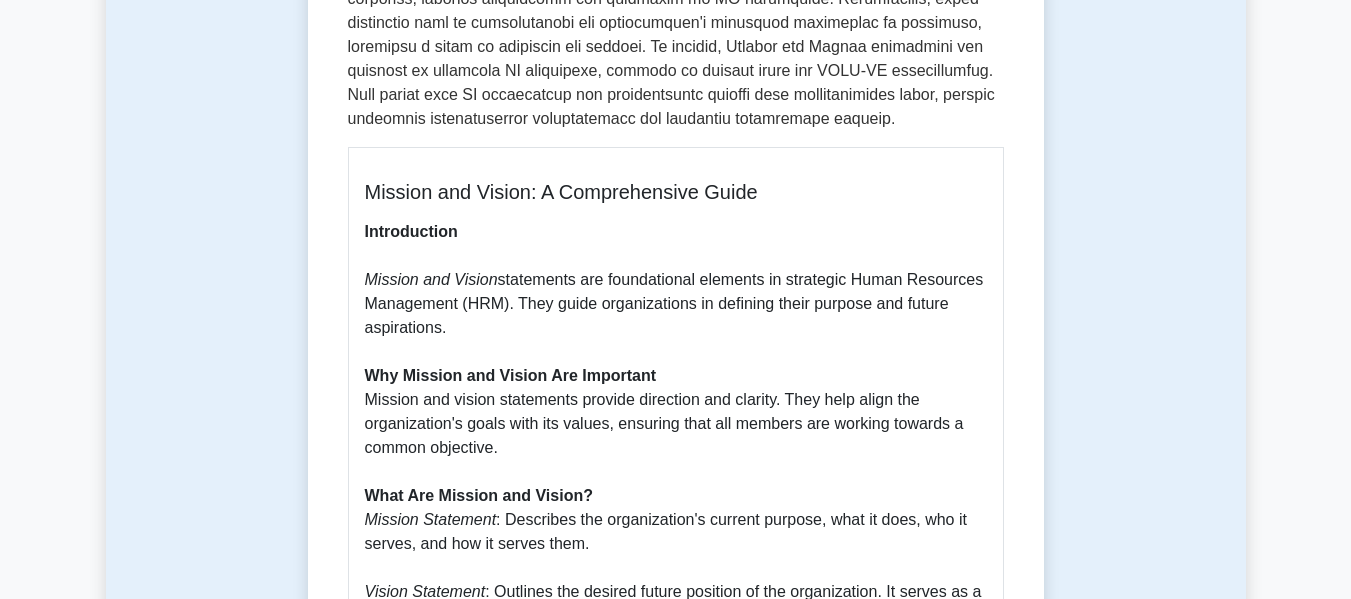click on "Introduction Mission and Vision  statements are foundational elements in strategic Human Resources Management (HRM). They guide organizations in defining their purpose and future aspirations. Why Mission and Vision Are Important Mission and vision statements provide direction and clarity. They help align the organization's goals with its values, ensuring that all members are working towards a common objective. What Are Mission and Vision? Mission Statement : Describes the organization's current purpose, what it does, who it serves, and how it serves them. Vision Statement : Outlines the desired future position of the organization. It serves as a source of inspiration and long-term goals. How Mission and Vision Work These statements serve as a framework for decision-making and strategic planning. They influence company culture, guide employee behavior, and shape business strategies. Answering Exam Questions on Mission and Vision When tackling exam questions on this topic, ensure you:" at bounding box center [676, 532] 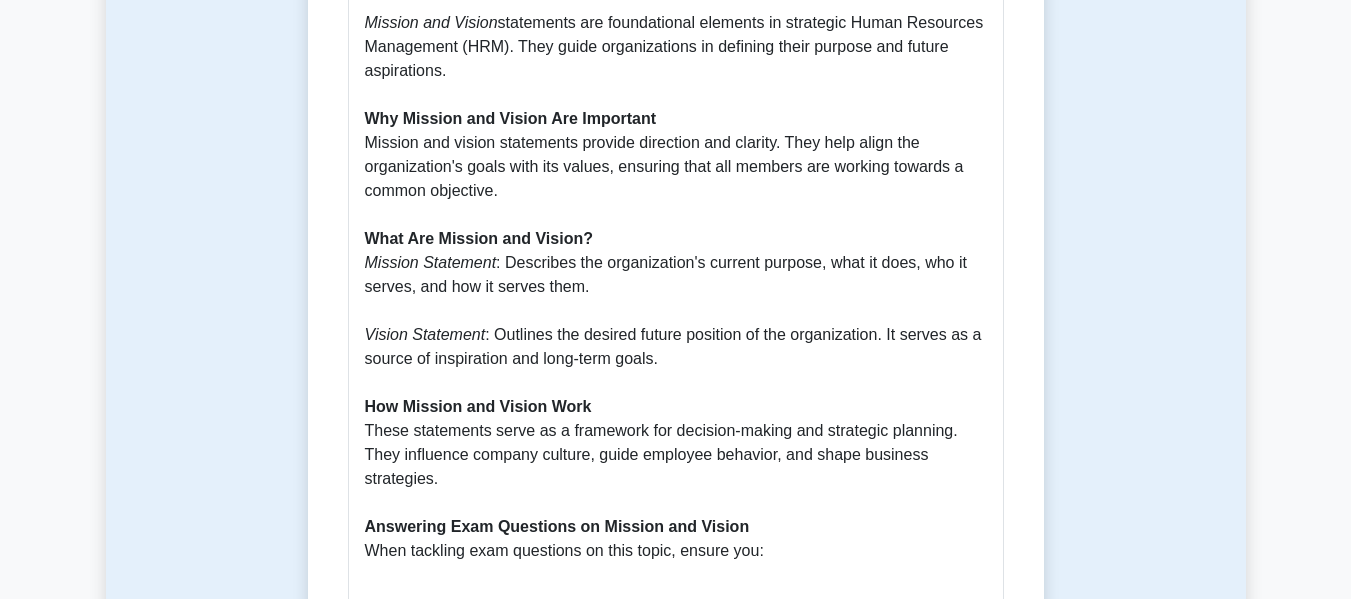 scroll, scrollTop: 1100, scrollLeft: 0, axis: vertical 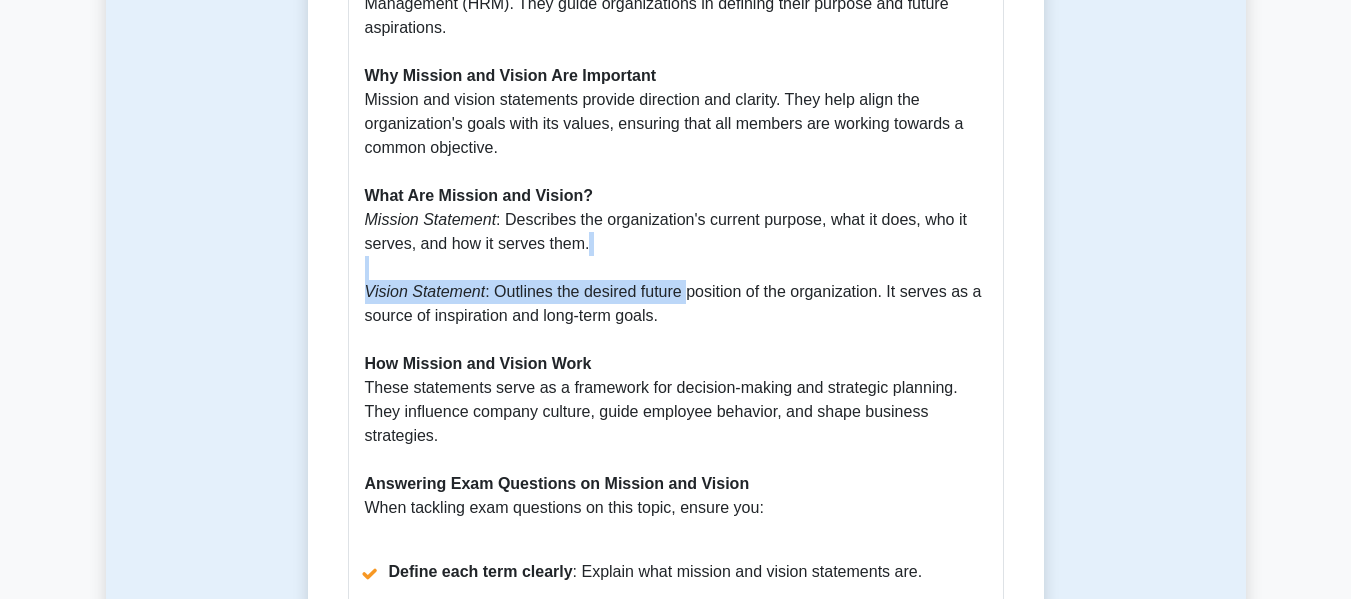 drag, startPoint x: 681, startPoint y: 303, endPoint x: 447, endPoint y: 272, distance: 236.0445 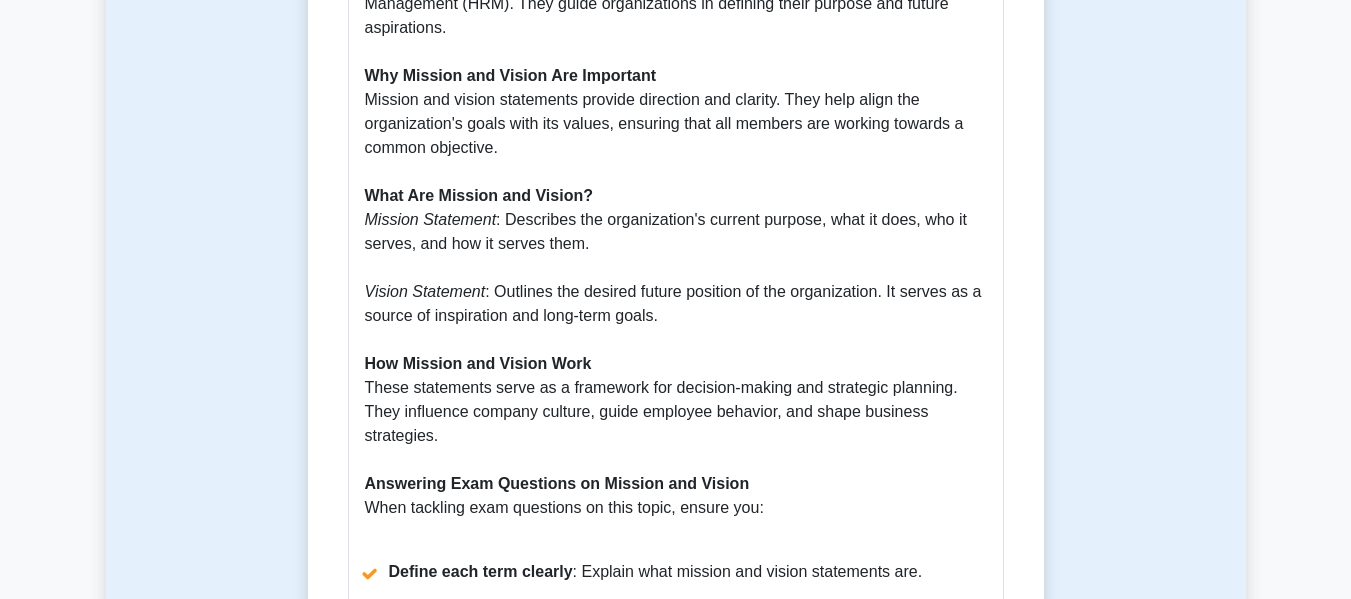 click on "Introduction Mission and Vision  statements are foundational elements in strategic Human Resources Management (HRM). They guide organizations in defining their purpose and future aspirations. Why Mission and Vision Are Important Mission and vision statements provide direction and clarity. They help align the organization's goals with its values, ensuring that all members are working towards a common objective. What Are Mission and Vision? Mission Statement : Describes the organization's current purpose, what it does, who it serves, and how it serves them. Vision Statement : Outlines the desired future position of the organization. It serves as a source of inspiration and long-term goals. How Mission and Vision Work These statements serve as a framework for decision-making and strategic planning. They influence company culture, guide employee behavior, and shape business strategies. Answering Exam Questions on Mission and Vision When tackling exam questions on this topic, ensure you:" at bounding box center [676, 232] 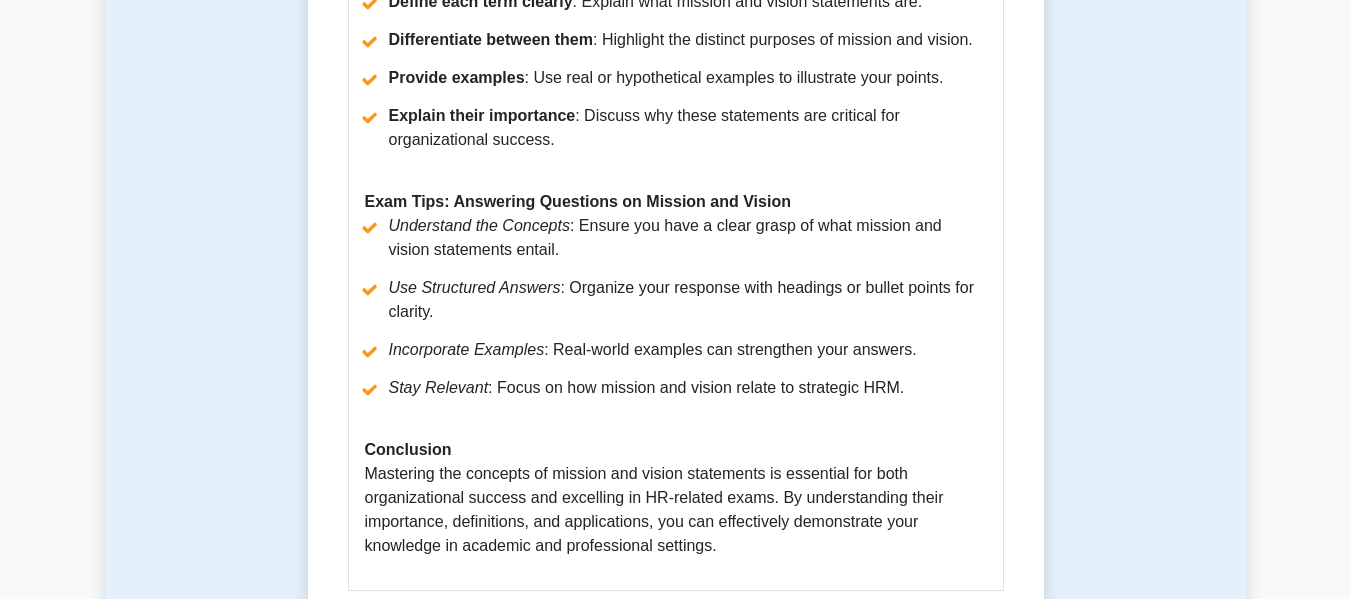 scroll, scrollTop: 1700, scrollLeft: 0, axis: vertical 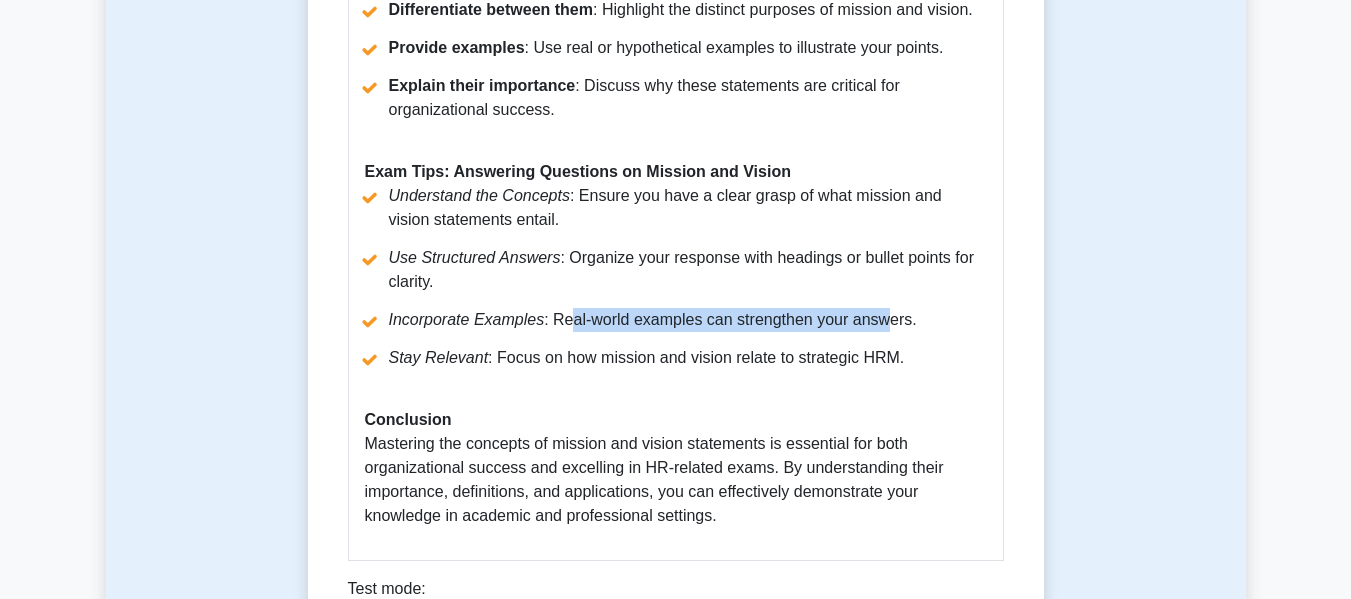 drag, startPoint x: 558, startPoint y: 321, endPoint x: 870, endPoint y: 324, distance: 312.01443 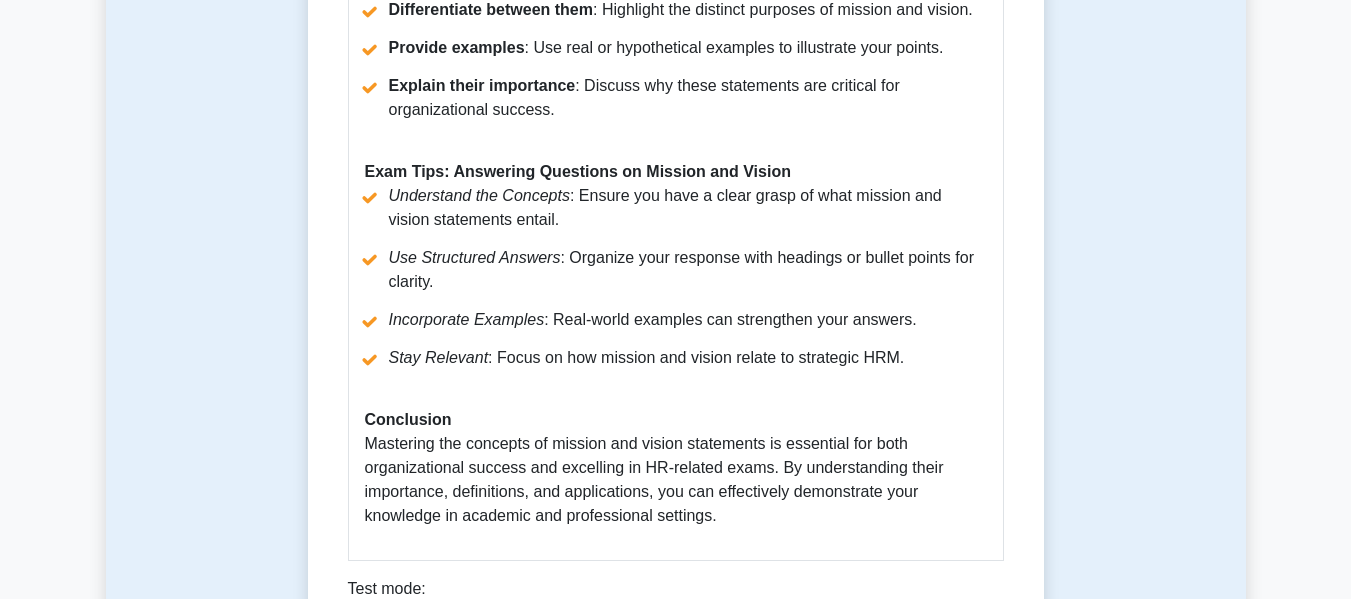 click on "Mission and Vision: A Comprehensive Guide
Introduction Mission and Vision  statements are foundational elements in strategic Human Resources Management (HRM). They guide organizations in defining their purpose and future aspirations. Why Mission and Vision Are Important Mission and vision statements provide direction and clarity. They help align the organization's goals with its values, ensuring that all members are working towards a common objective. What Are Mission and Vision? Mission Statement : Describes the organization's current purpose, what it does, who it serves, and how it serves them. Vision Statement : Outlines the desired future position of the organization. It serves as a source of inspiration and long-term goals. How Mission and Vision Work These statements serve as a framework for decision-making and strategic planning. They influence company culture, guide employee behavior, and shape business strategies. Define each term clearly Conclusion" at bounding box center (676, -96) 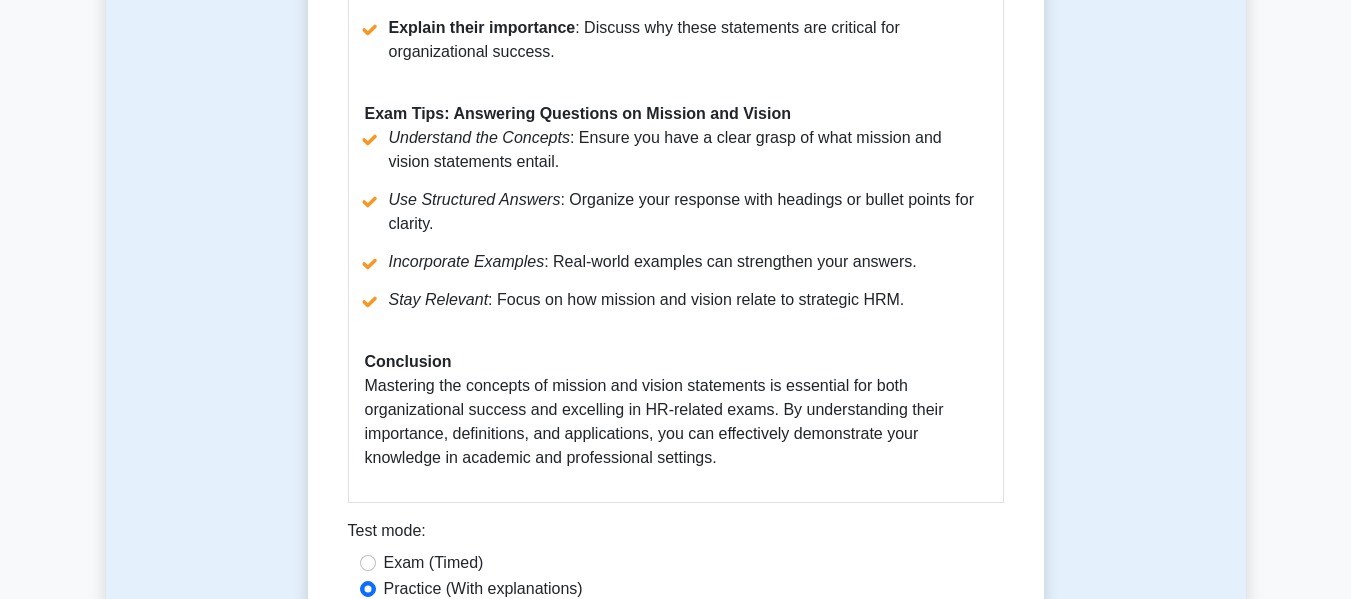 scroll, scrollTop: 1900, scrollLeft: 0, axis: vertical 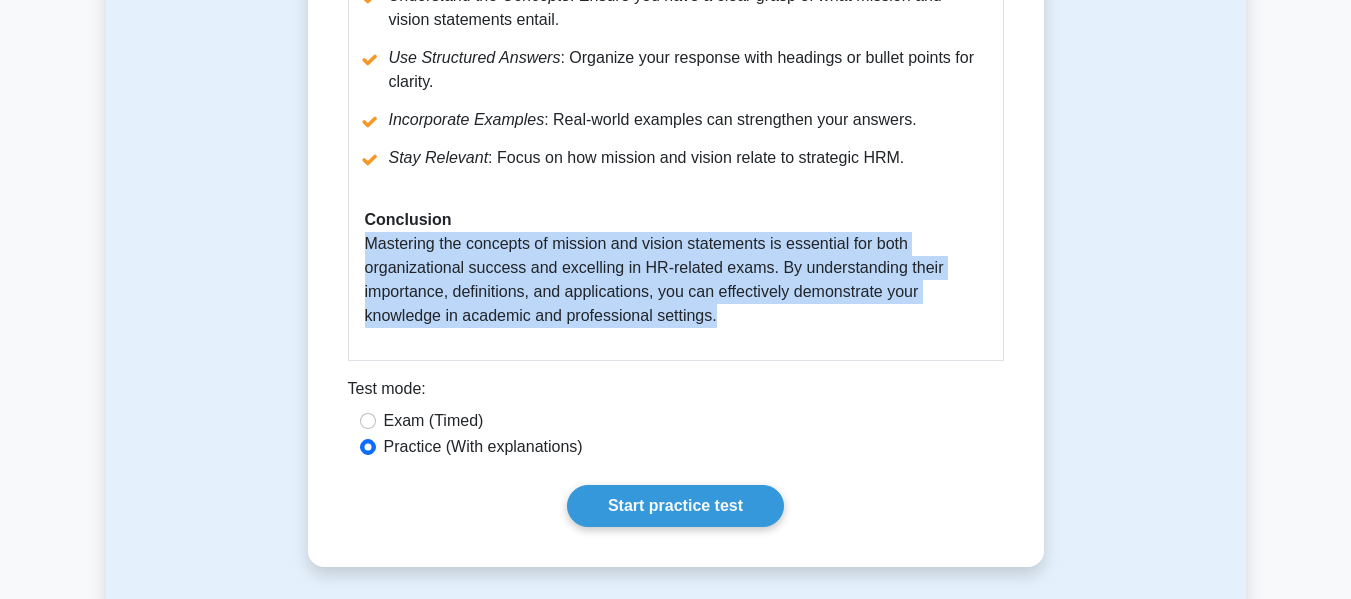 drag, startPoint x: 370, startPoint y: 245, endPoint x: 726, endPoint y: 322, distance: 364.23206 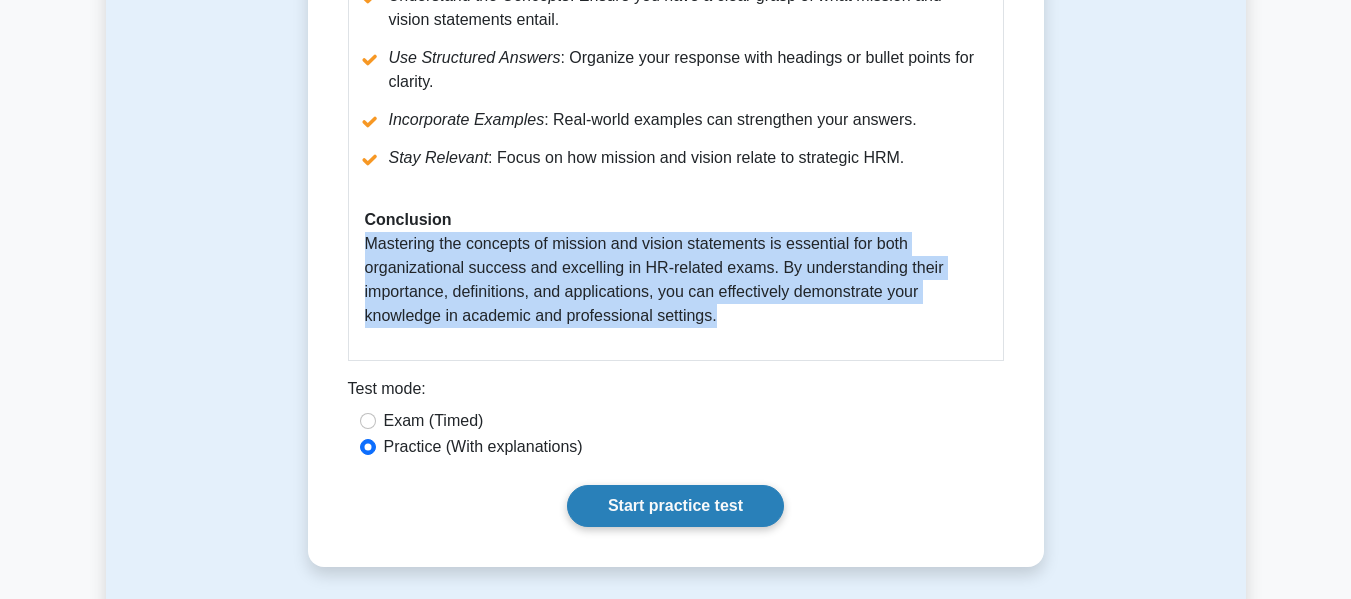 click on "Start practice test" at bounding box center (675, 506) 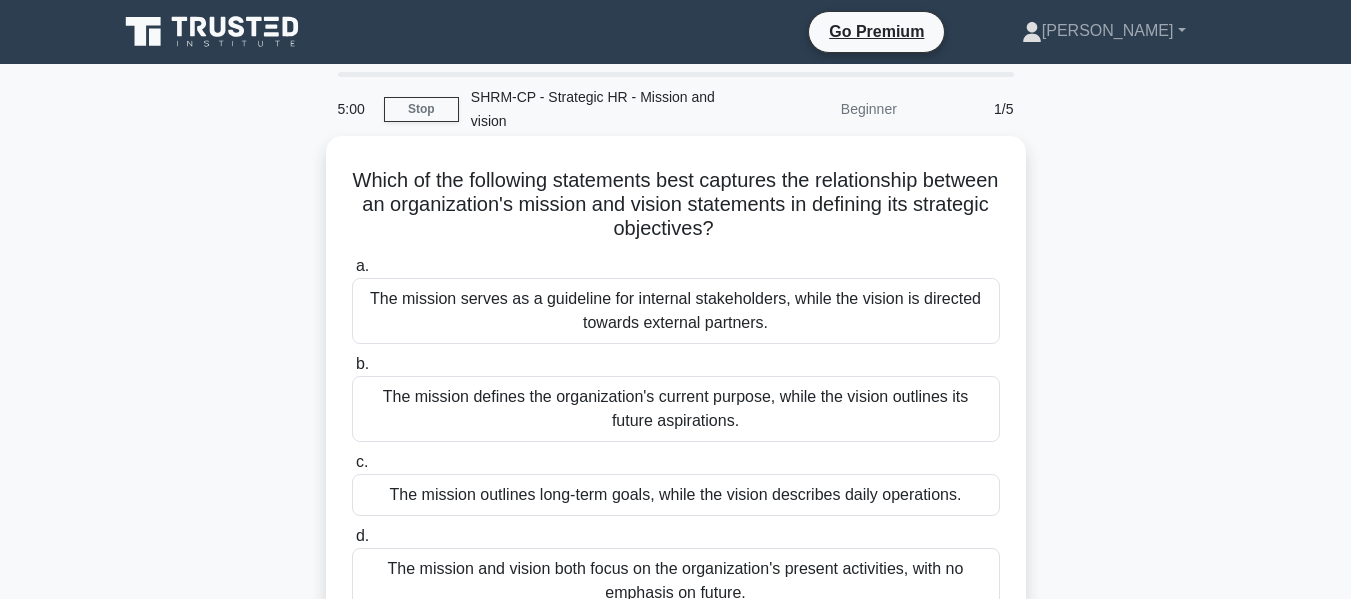 scroll, scrollTop: 0, scrollLeft: 0, axis: both 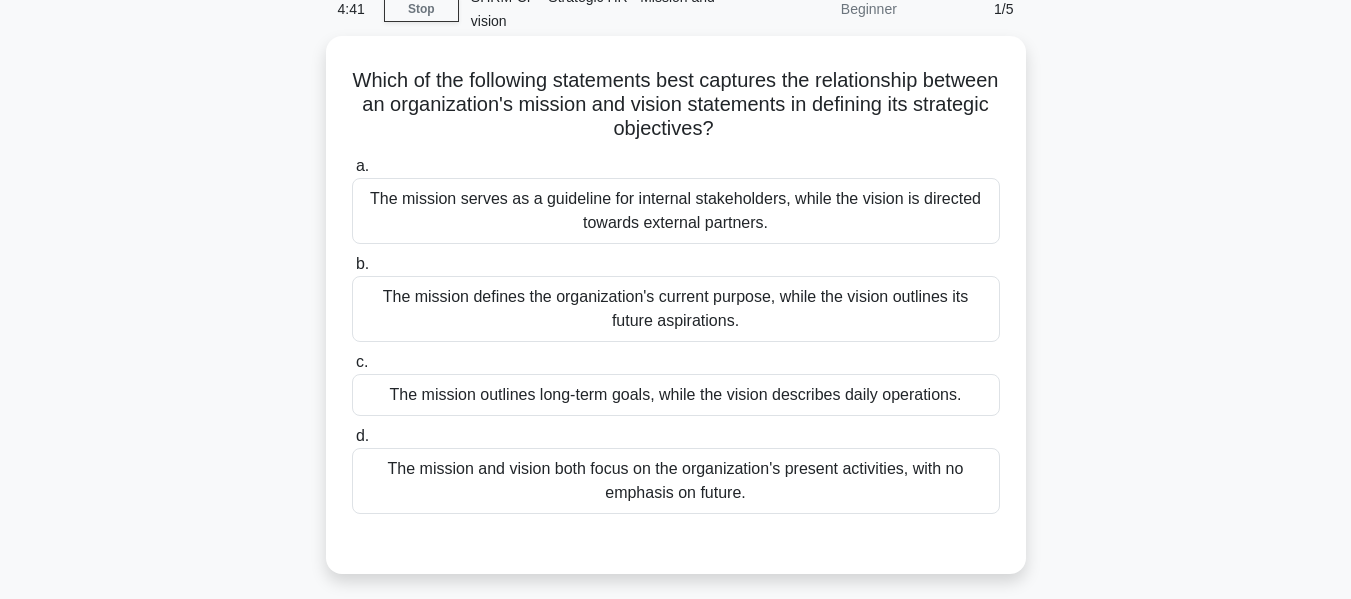 click on "The mission defines the organization's current purpose, while the vision outlines its future aspirations." at bounding box center [676, 309] 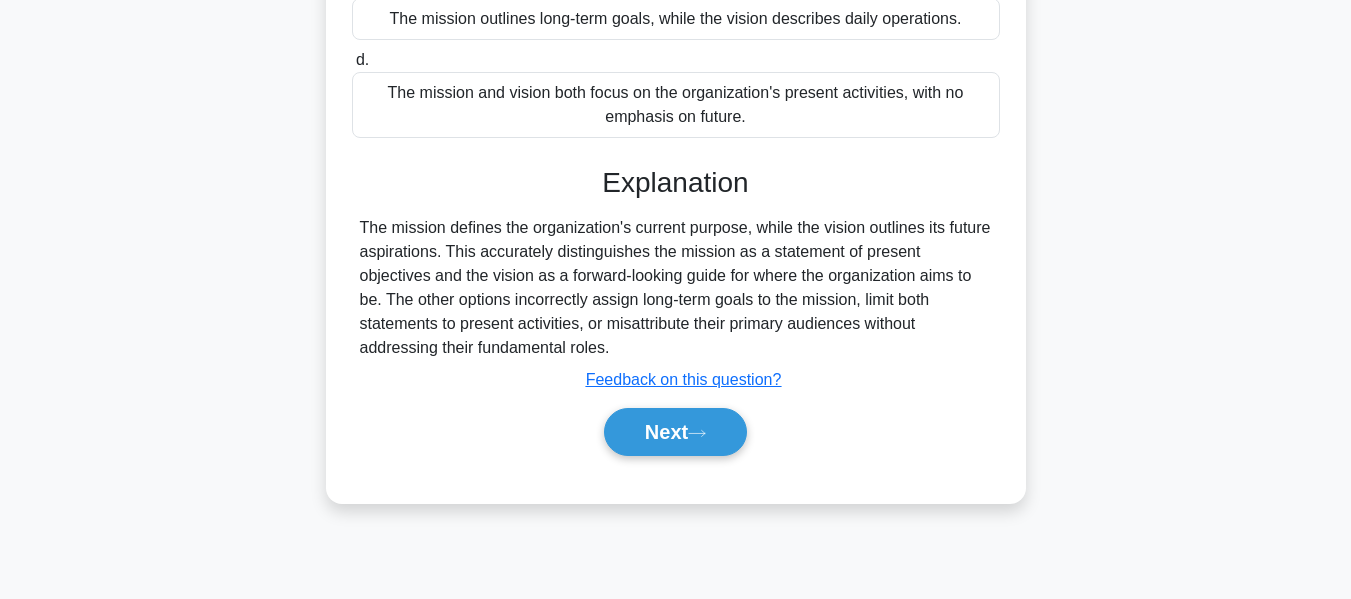 scroll, scrollTop: 481, scrollLeft: 0, axis: vertical 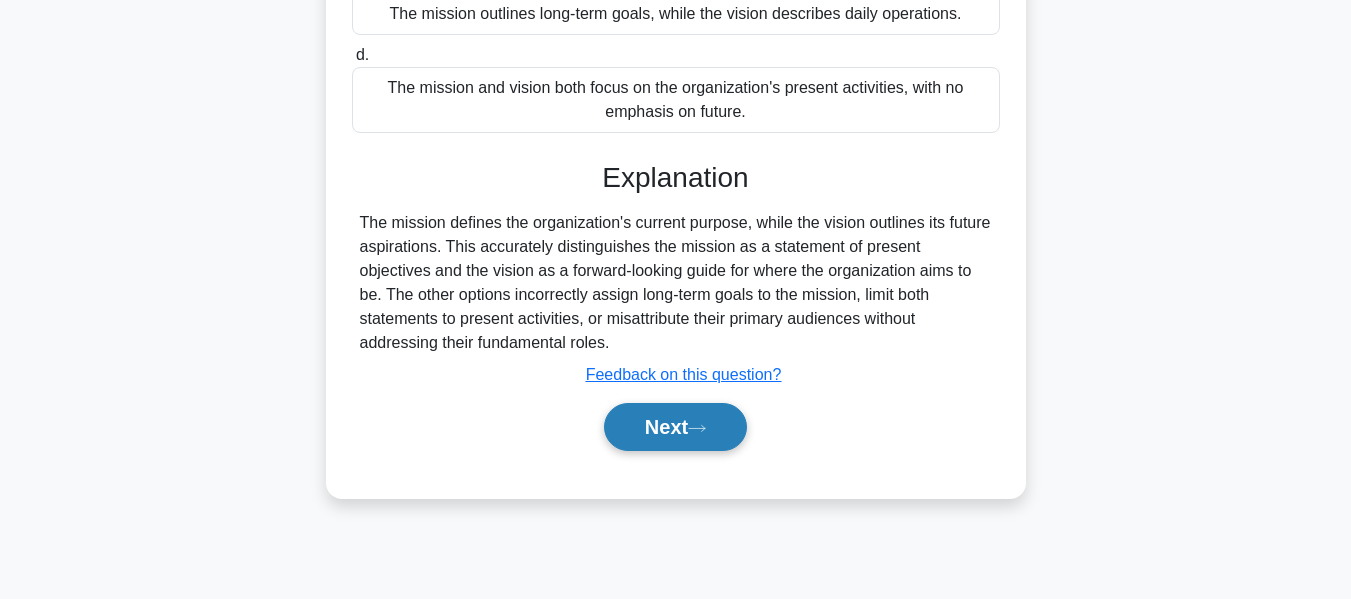 click 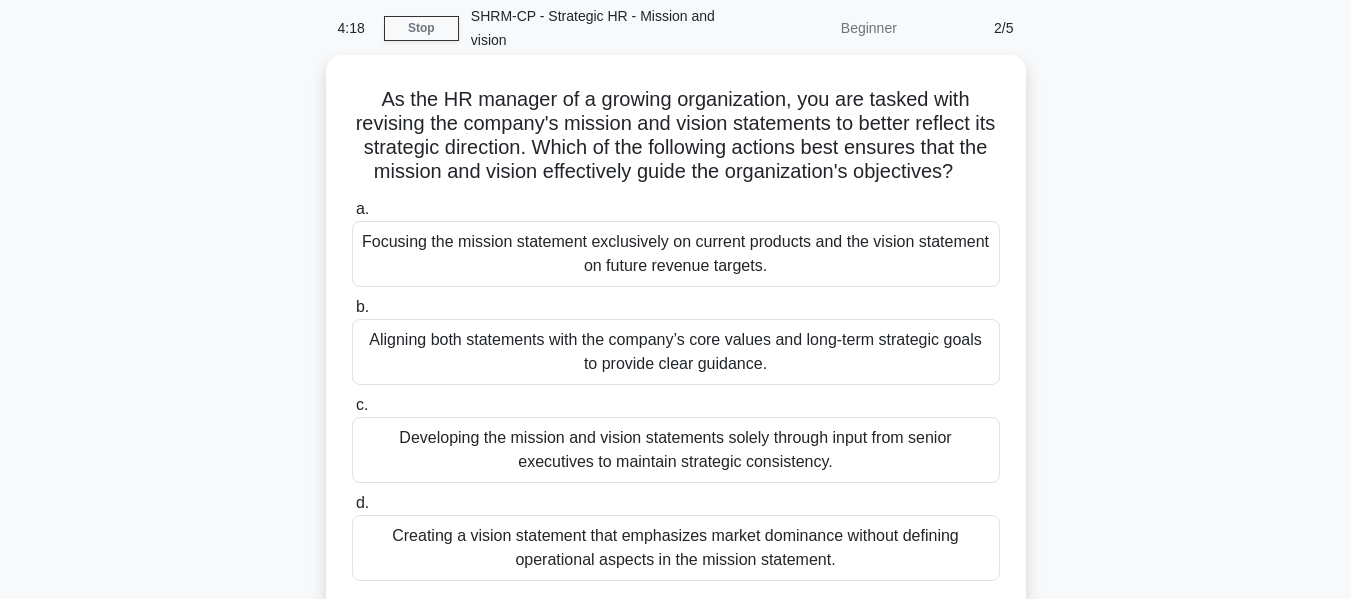 scroll, scrollTop: 181, scrollLeft: 0, axis: vertical 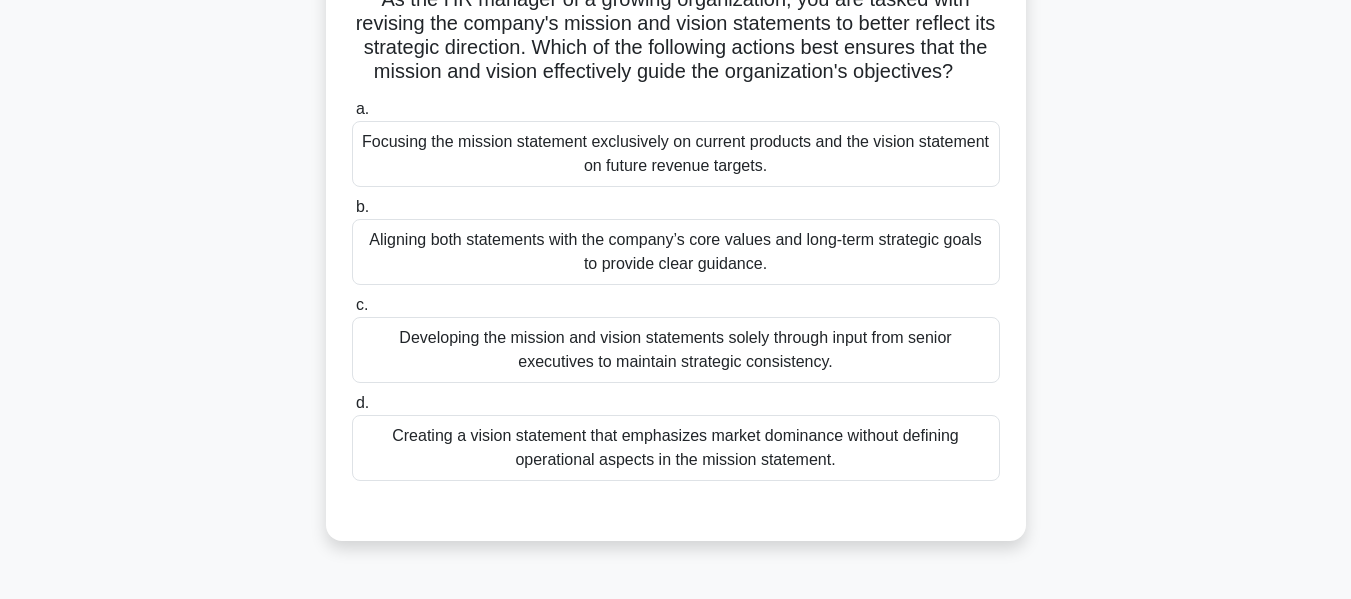 click on "Aligning both statements with the company’s core values and long-term strategic goals to provide clear guidance." at bounding box center [676, 252] 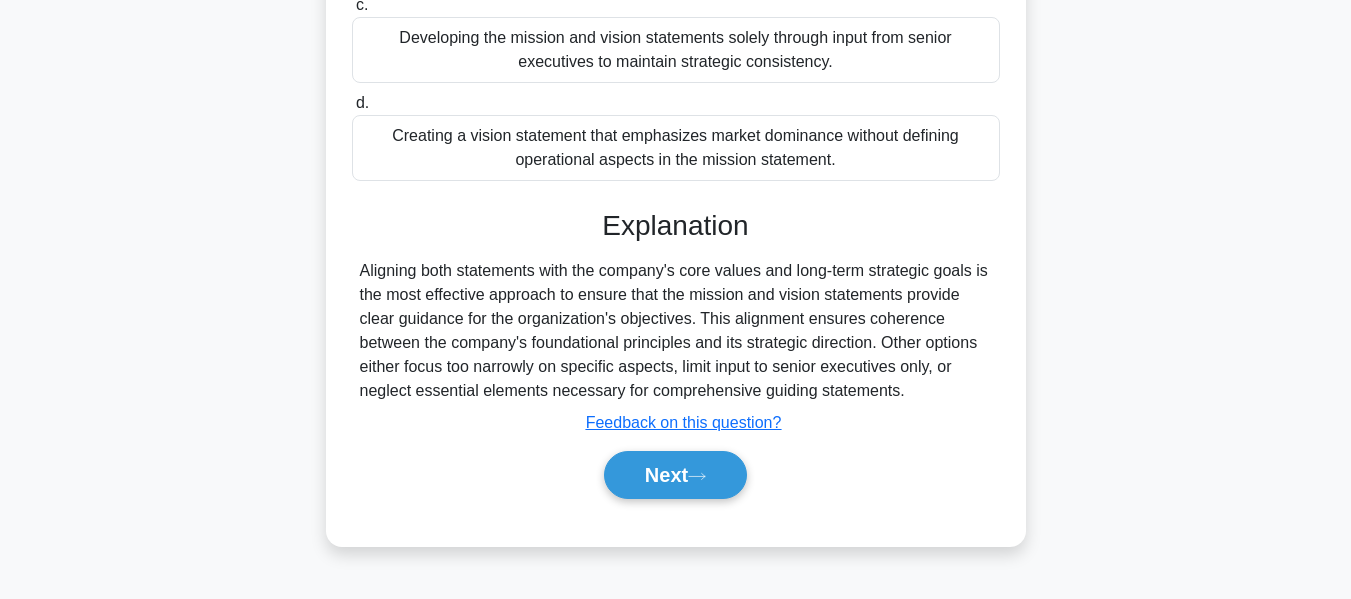 scroll, scrollTop: 491, scrollLeft: 0, axis: vertical 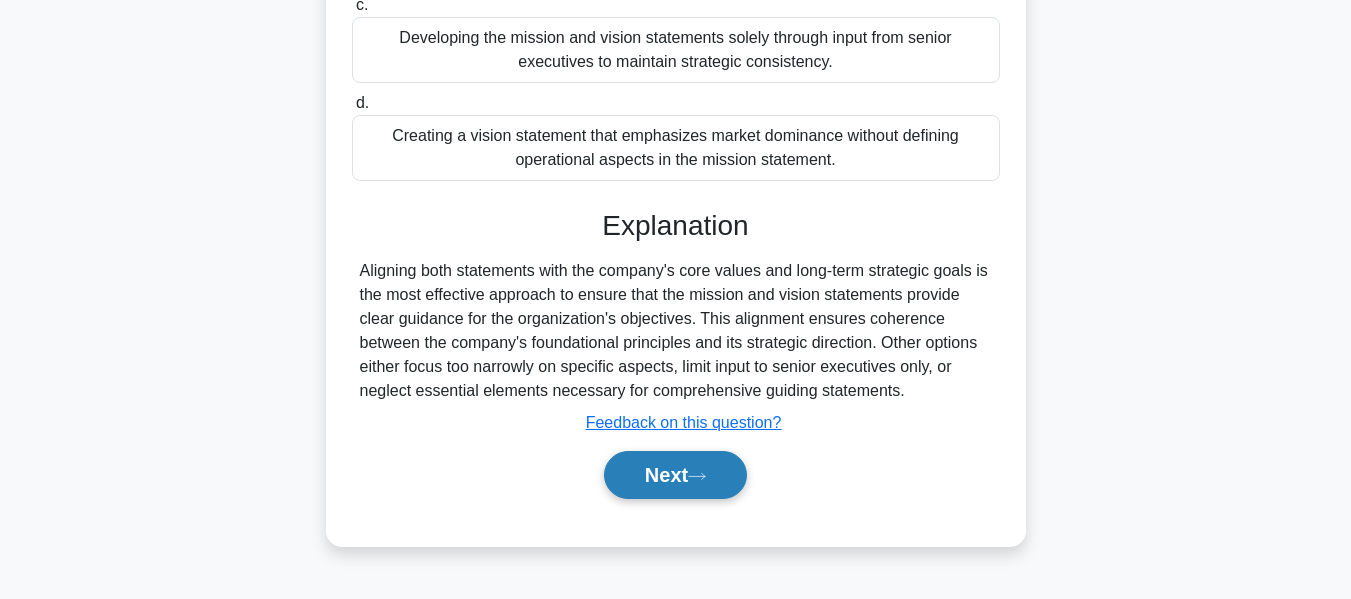 click on "Next" at bounding box center [675, 475] 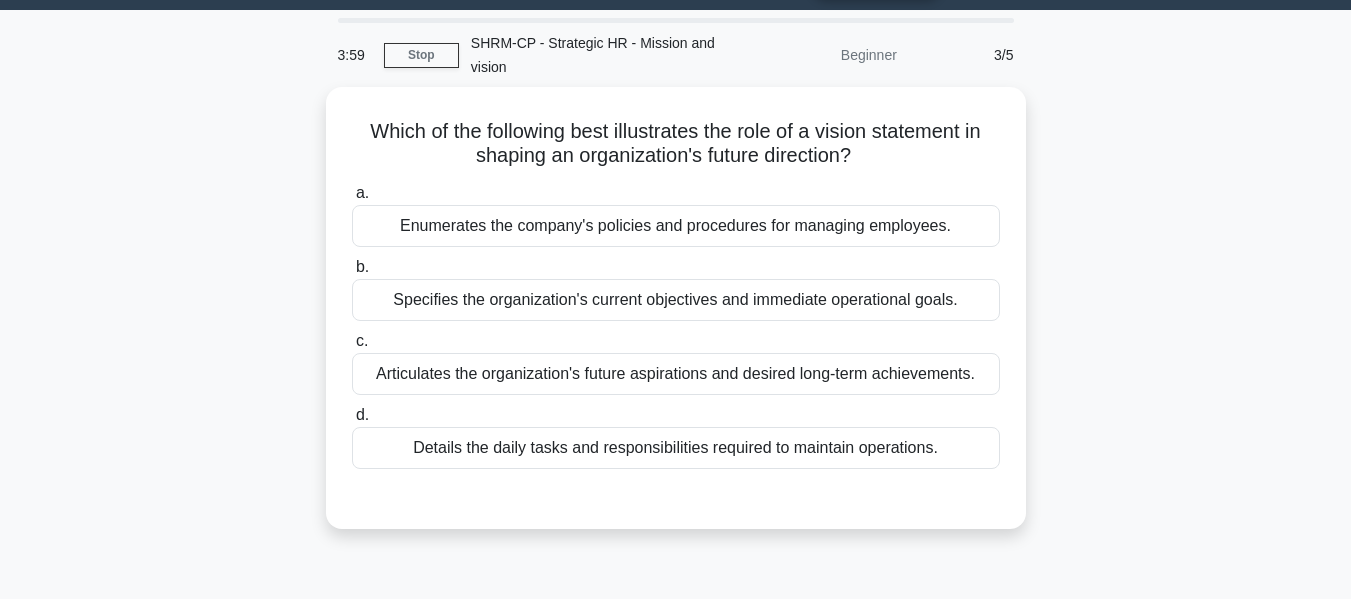 scroll, scrollTop: 0, scrollLeft: 0, axis: both 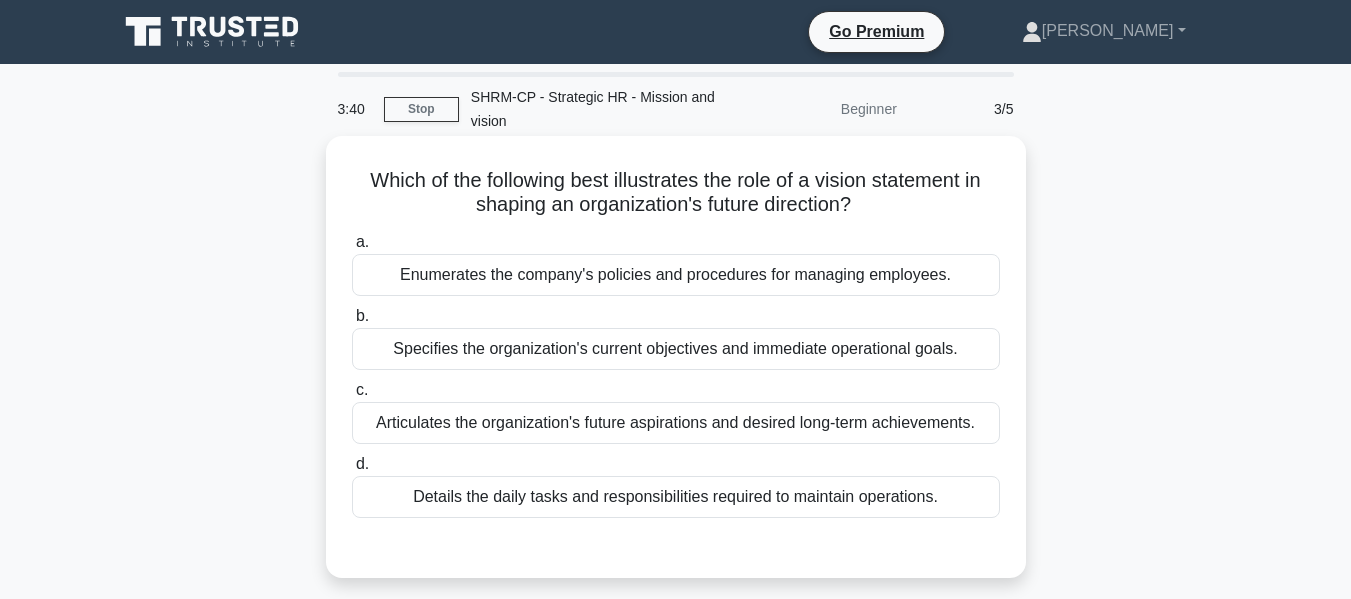 drag, startPoint x: 602, startPoint y: 433, endPoint x: 676, endPoint y: 446, distance: 75.13322 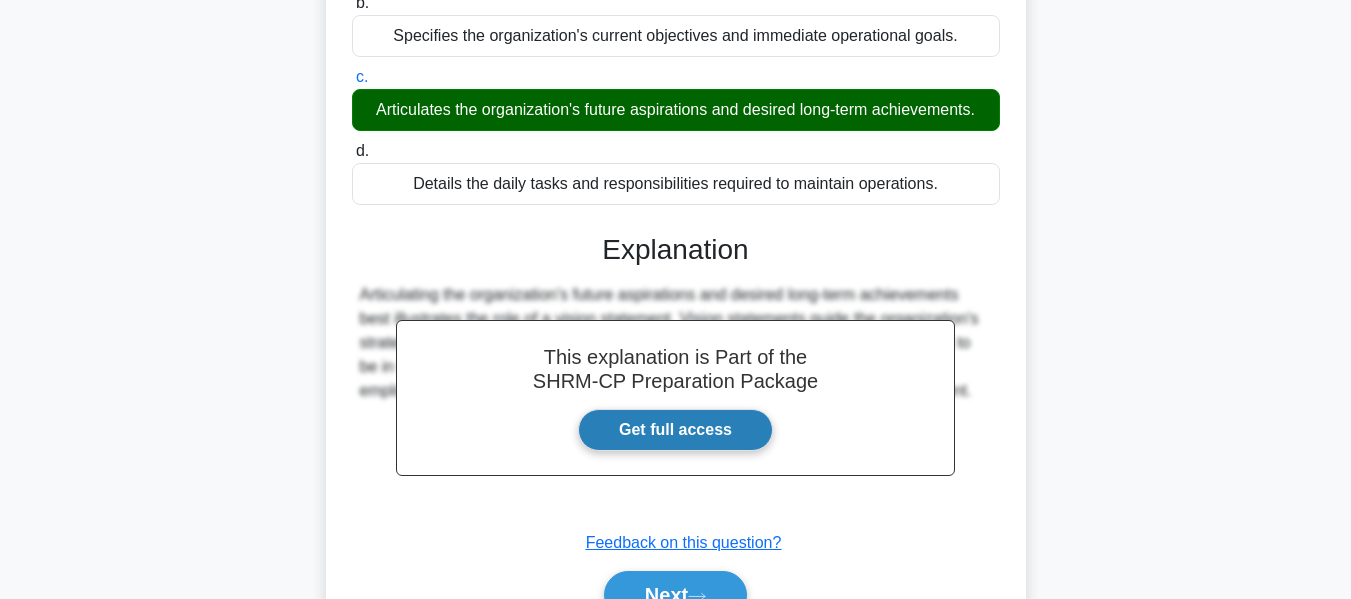 scroll, scrollTop: 481, scrollLeft: 0, axis: vertical 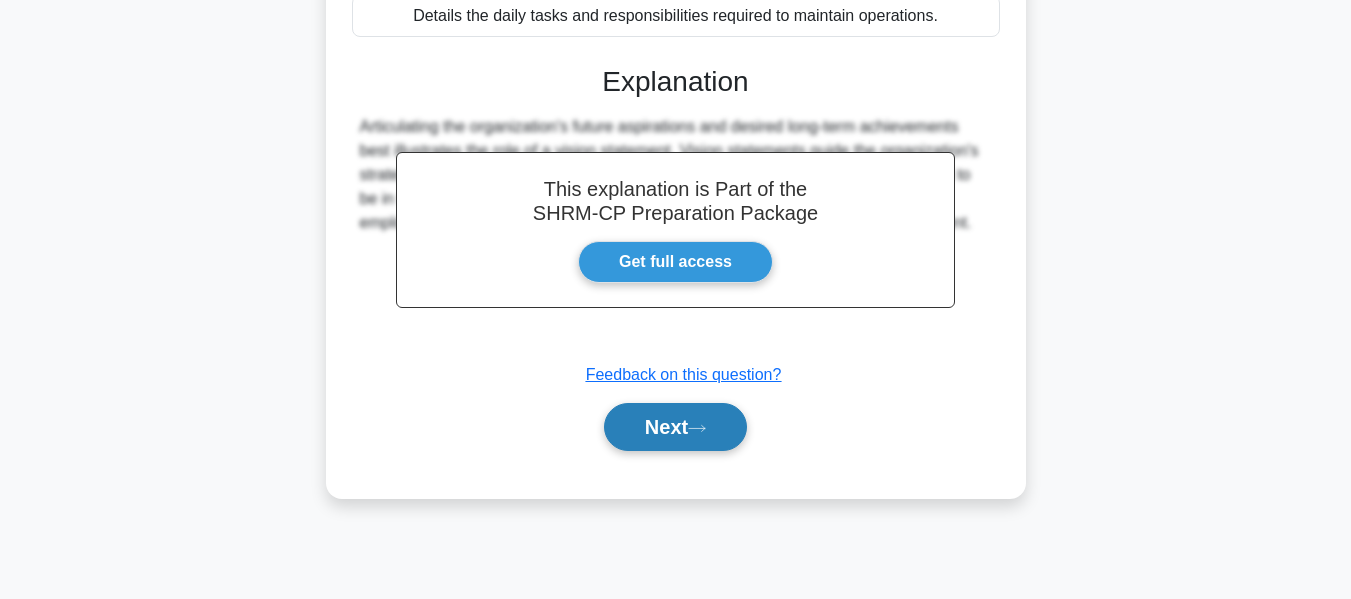 click on "Next" at bounding box center [675, 427] 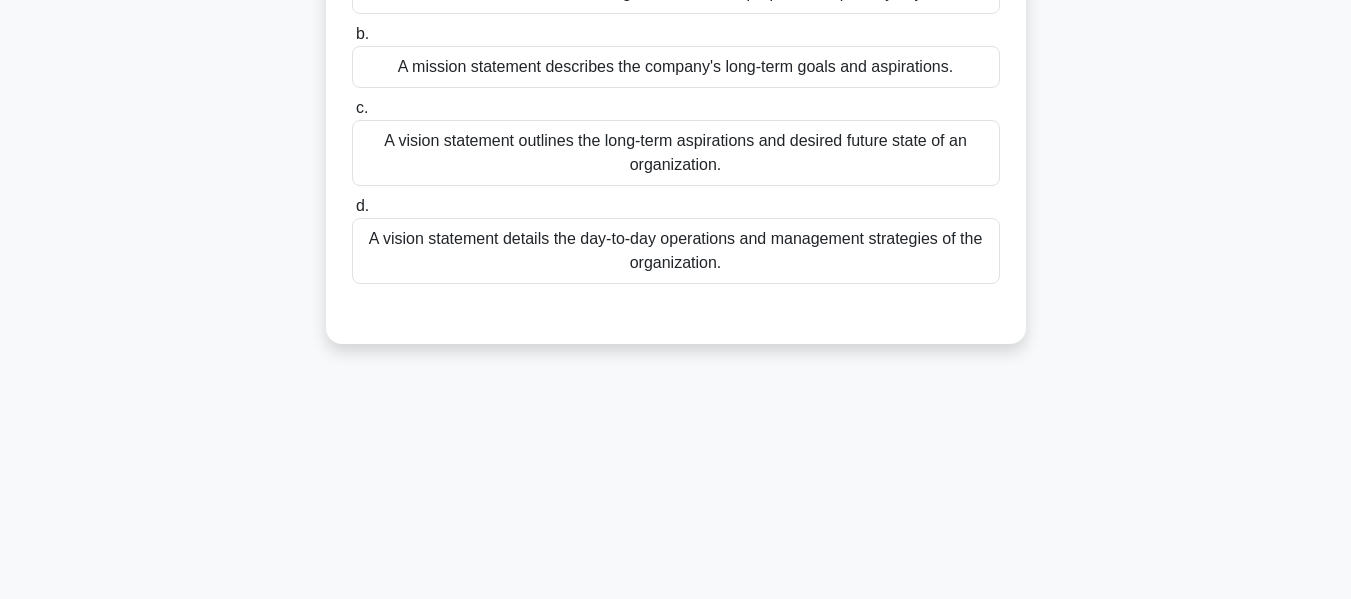 scroll, scrollTop: 281, scrollLeft: 0, axis: vertical 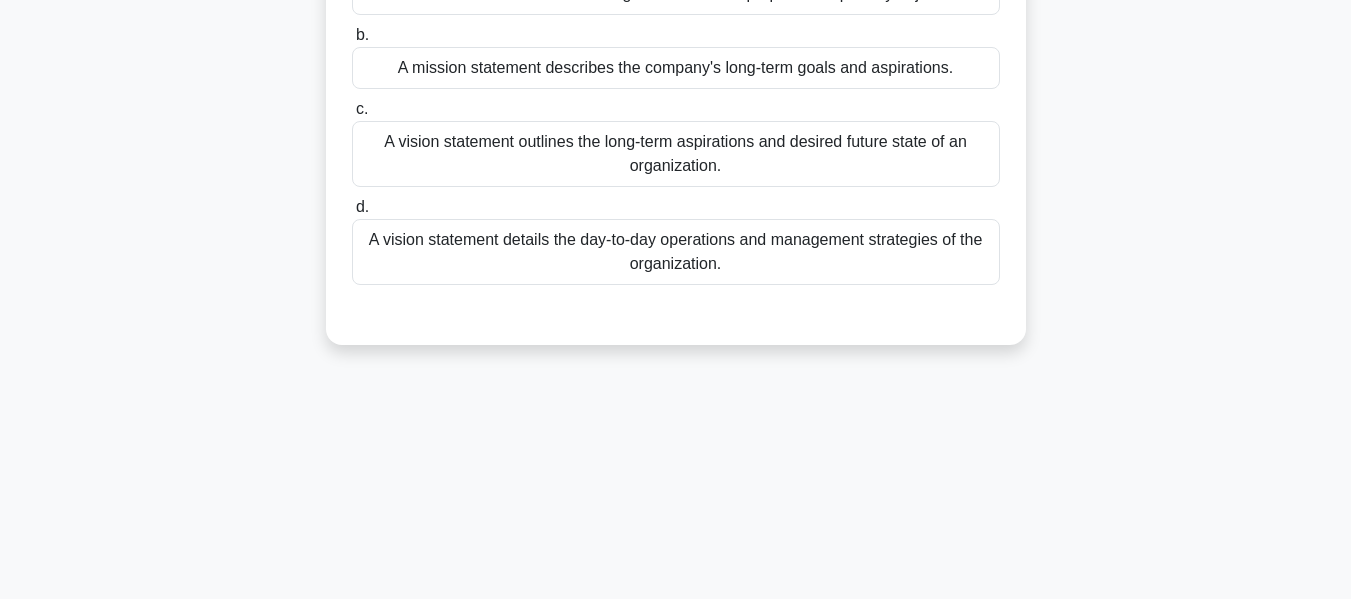 click on "A vision statement outlines the long-term aspirations and desired future state of an organization." at bounding box center (676, 154) 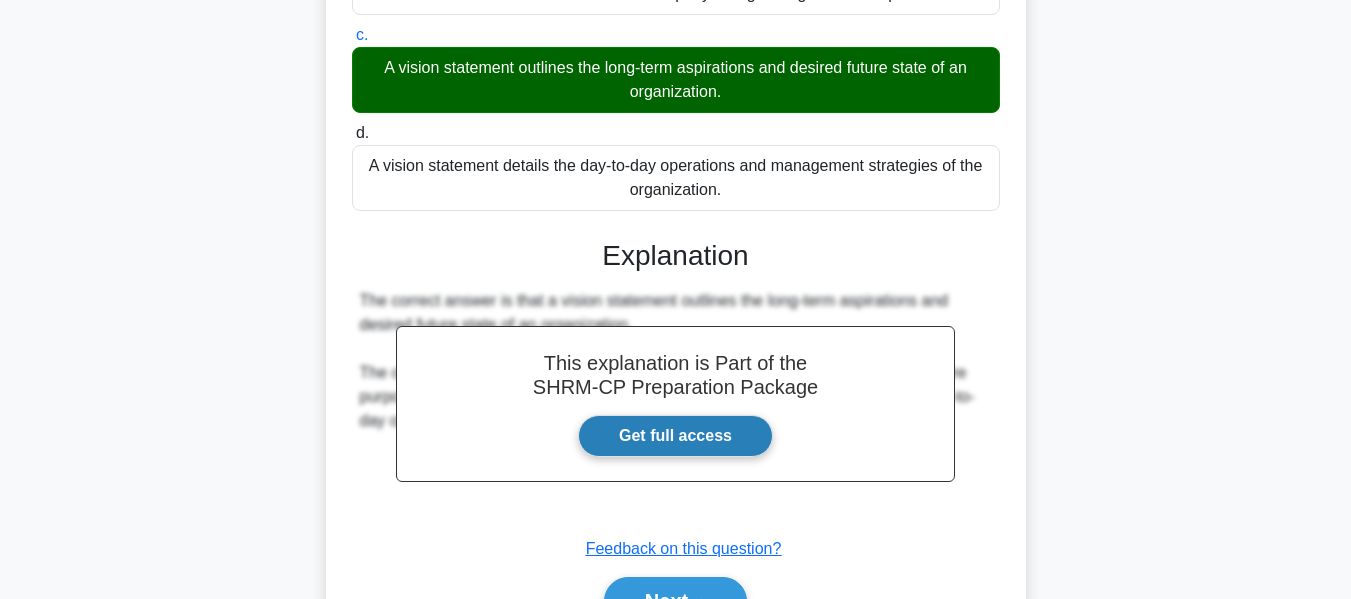 scroll, scrollTop: 481, scrollLeft: 0, axis: vertical 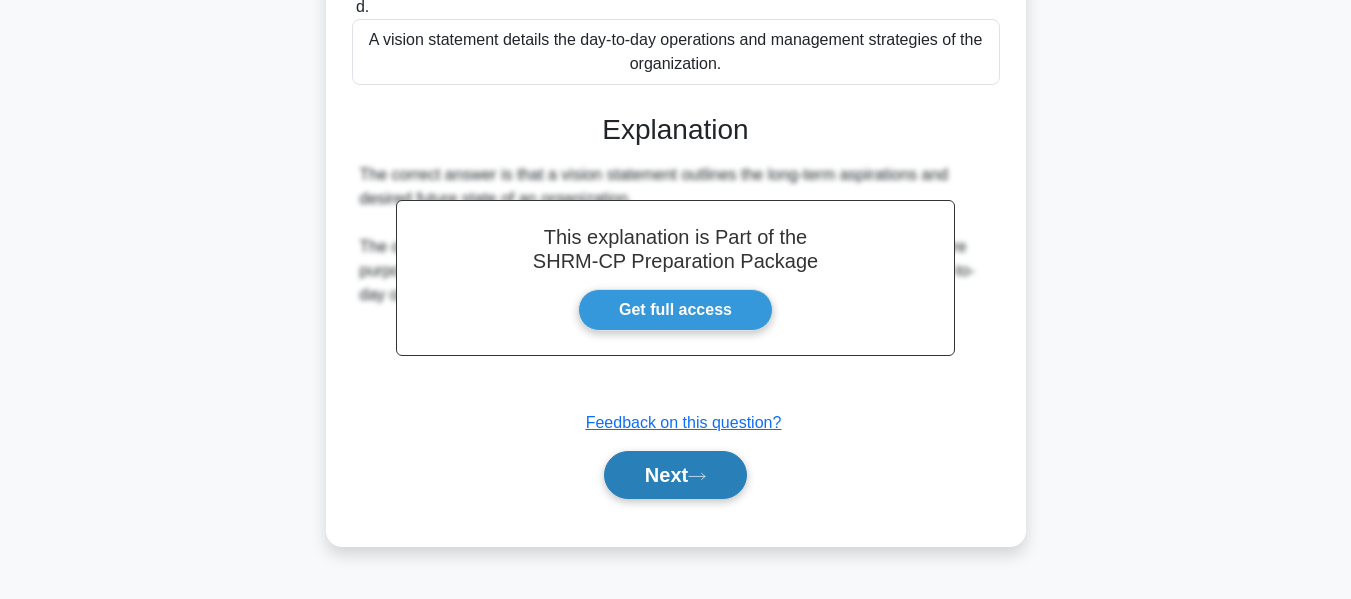 click on "Next" at bounding box center [675, 475] 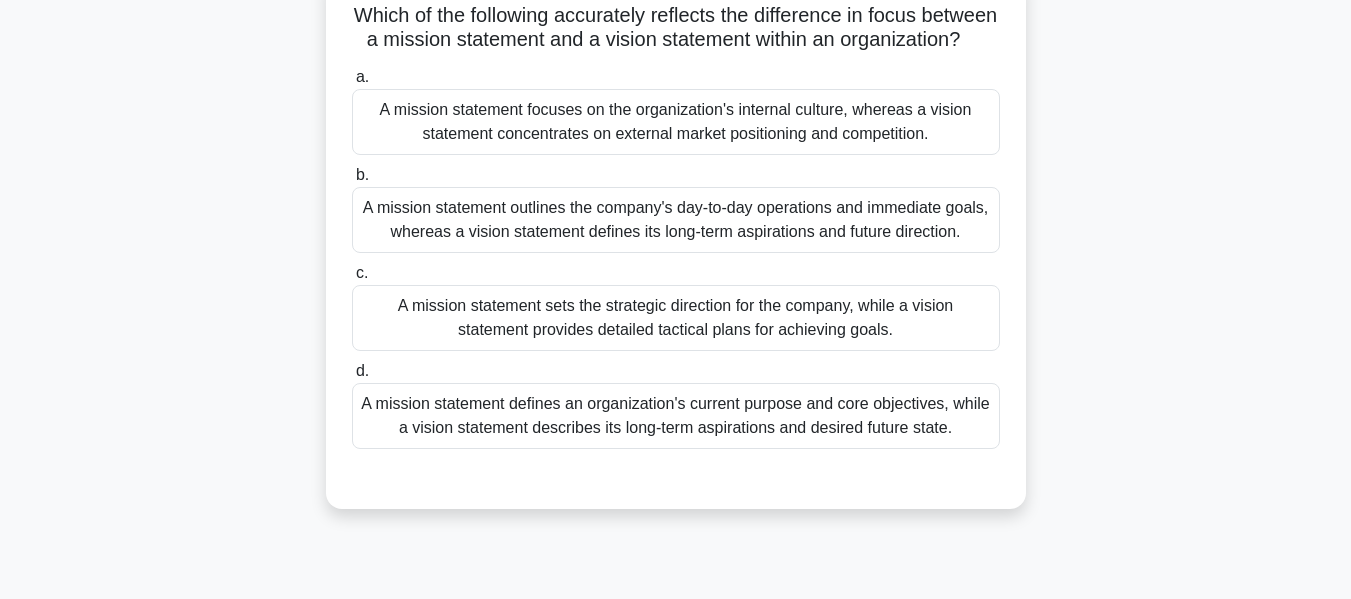 scroll, scrollTop: 200, scrollLeft: 0, axis: vertical 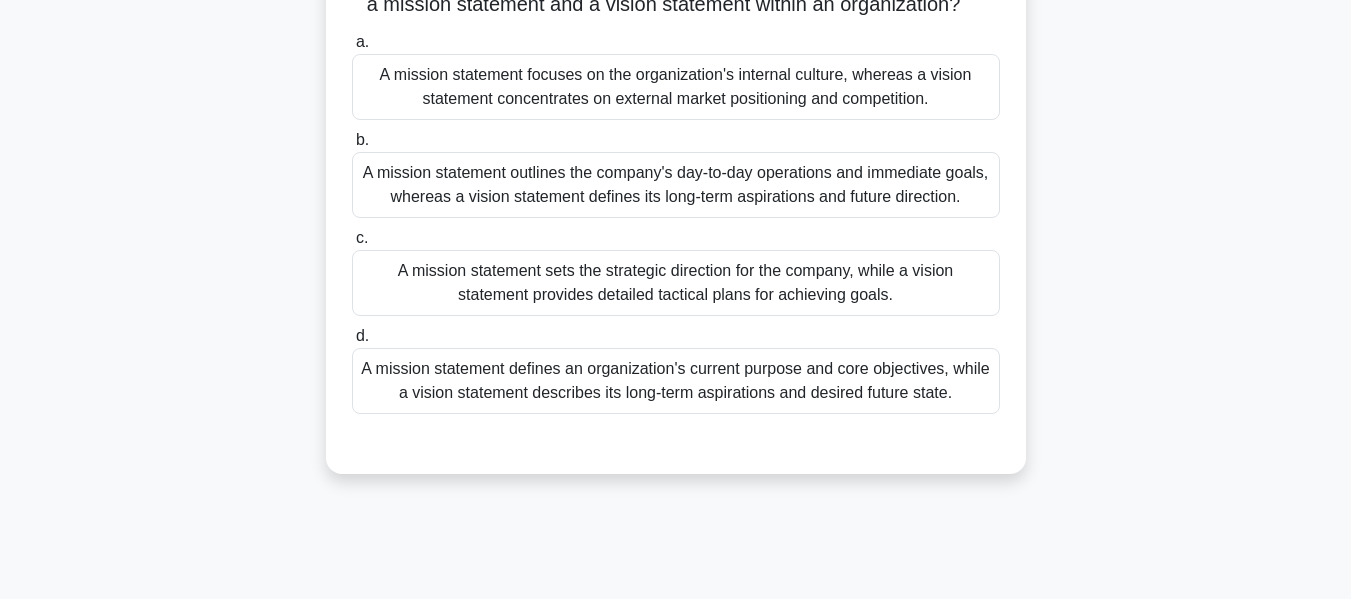 click on "A mission statement defines an organization's current purpose and core objectives, while a vision statement describes its long-term aspirations and desired future state." at bounding box center [676, 381] 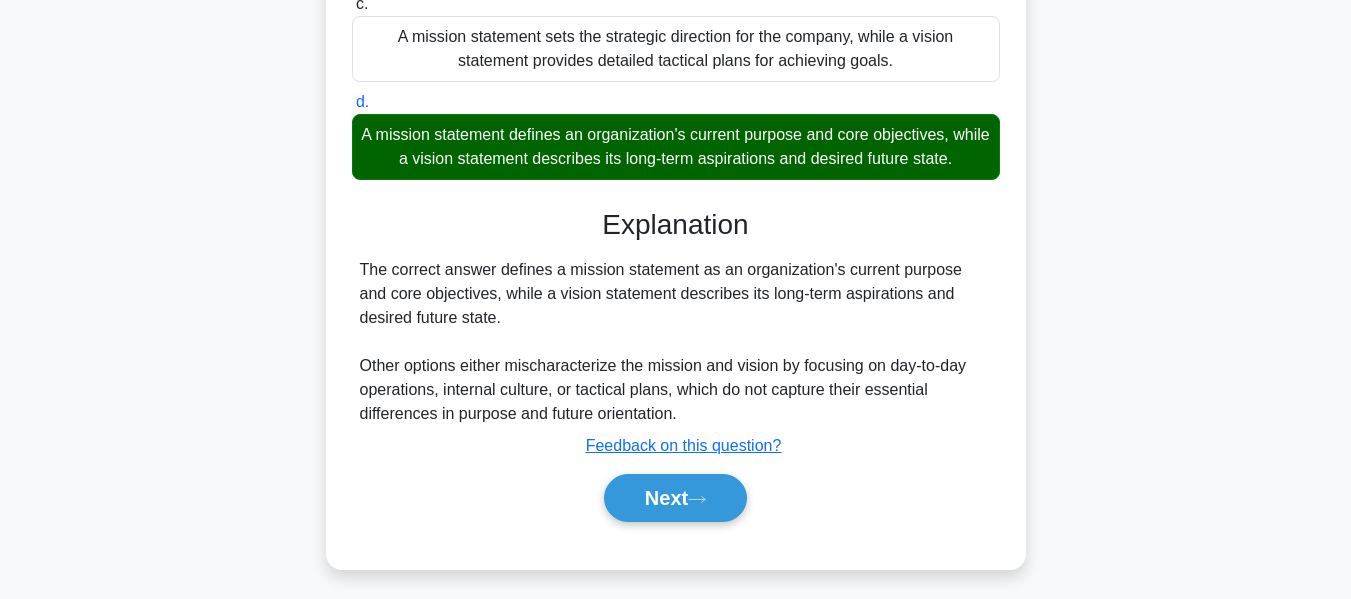 scroll, scrollTop: 481, scrollLeft: 0, axis: vertical 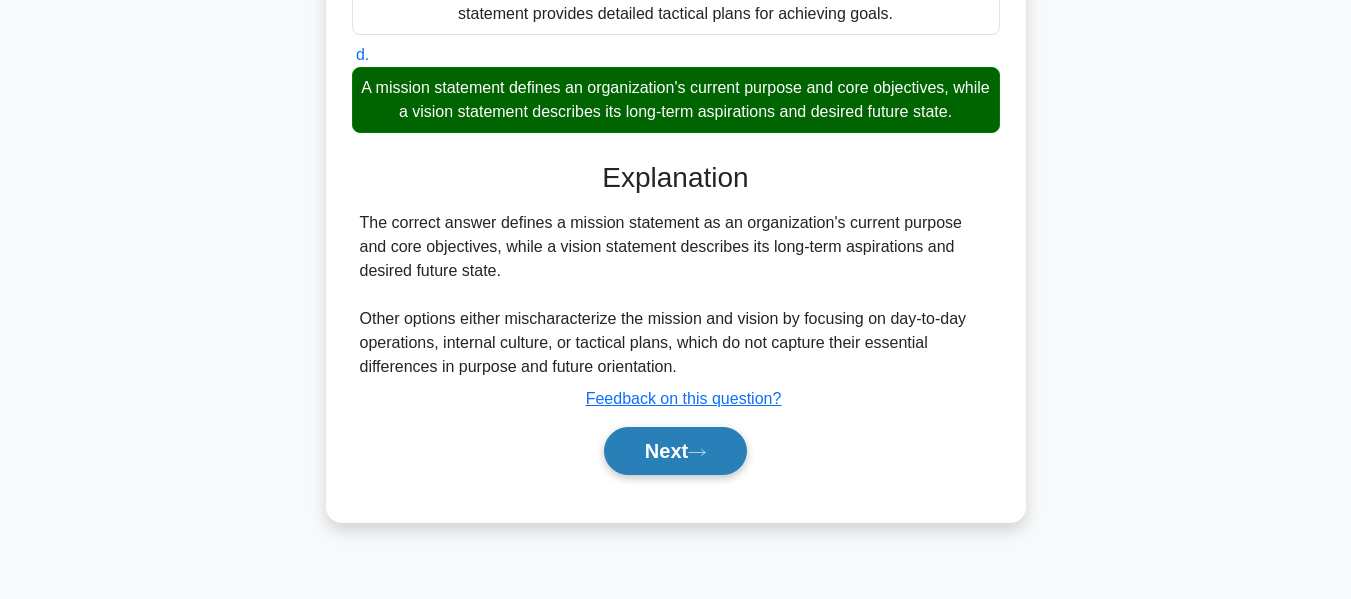 click on "Next" at bounding box center [675, 451] 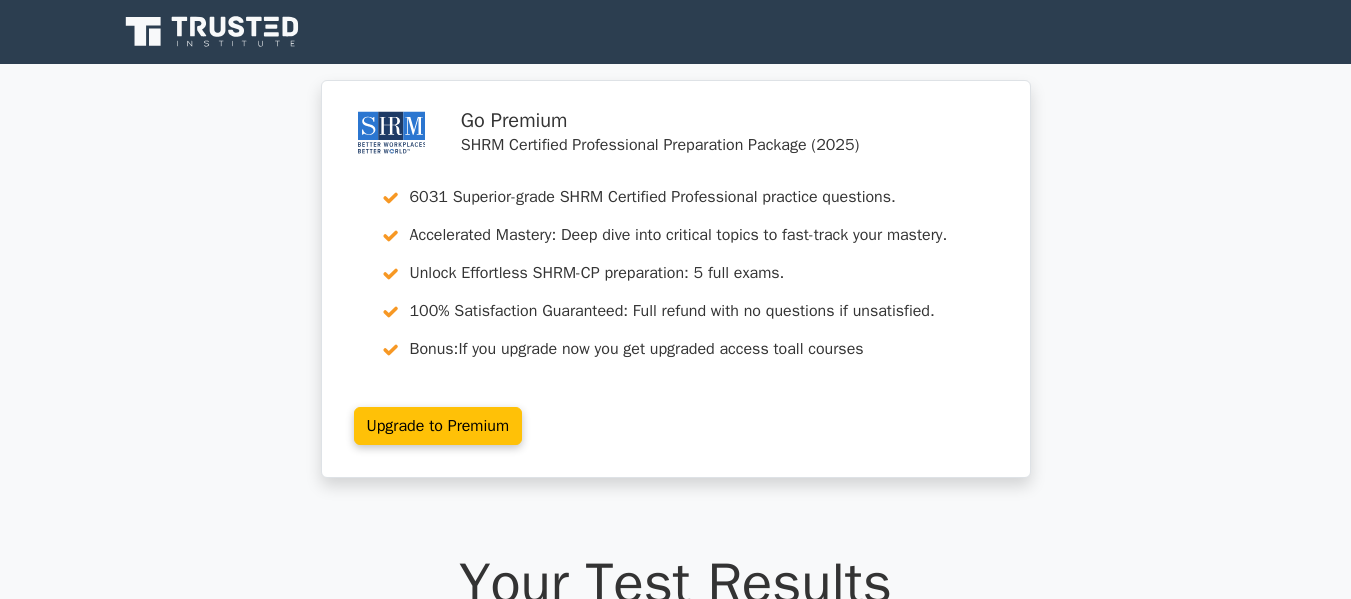 scroll, scrollTop: 0, scrollLeft: 0, axis: both 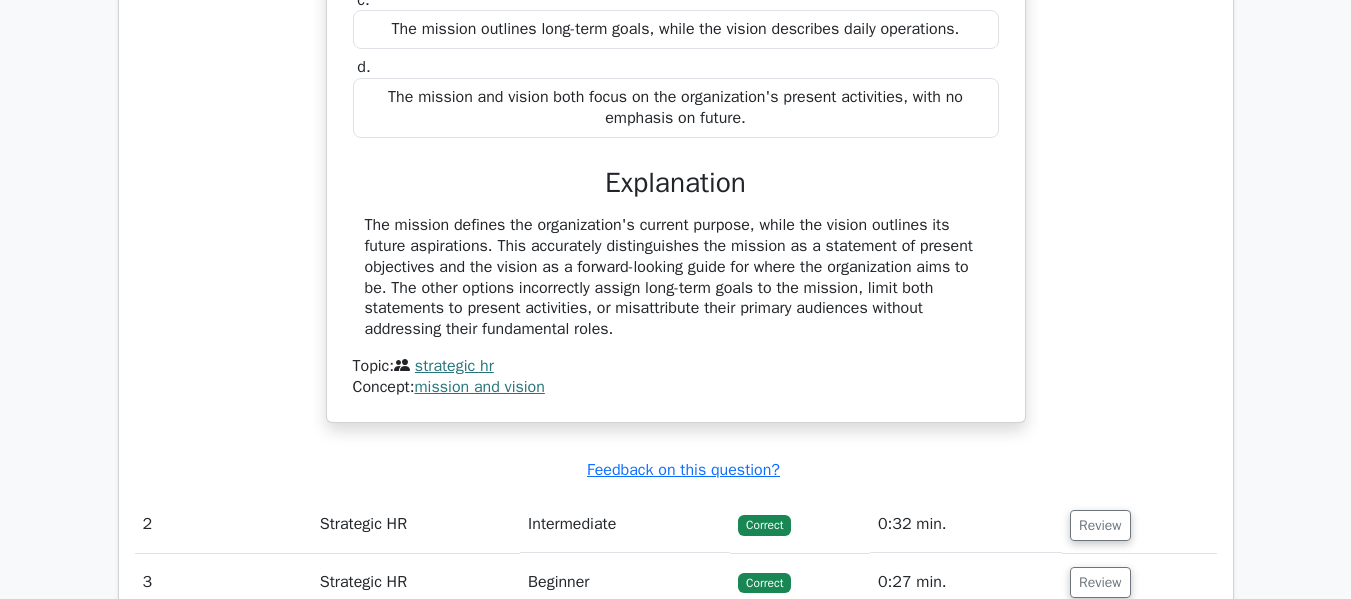 click on "strategic hr" at bounding box center (454, 366) 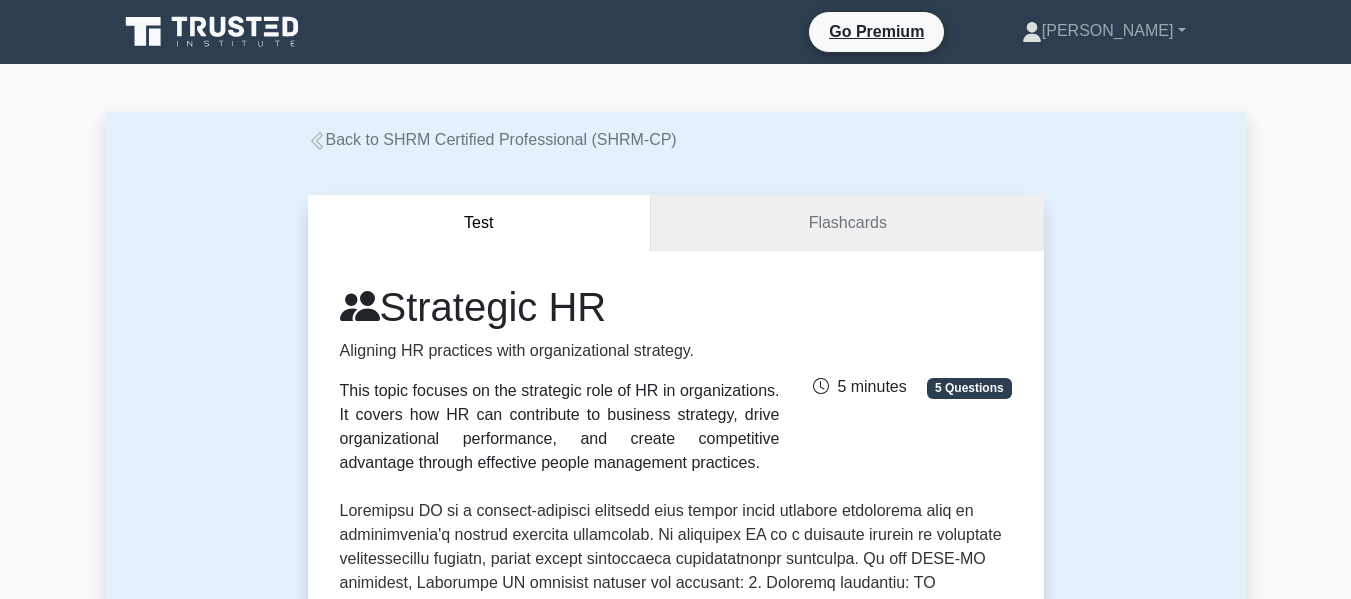 scroll, scrollTop: 0, scrollLeft: 0, axis: both 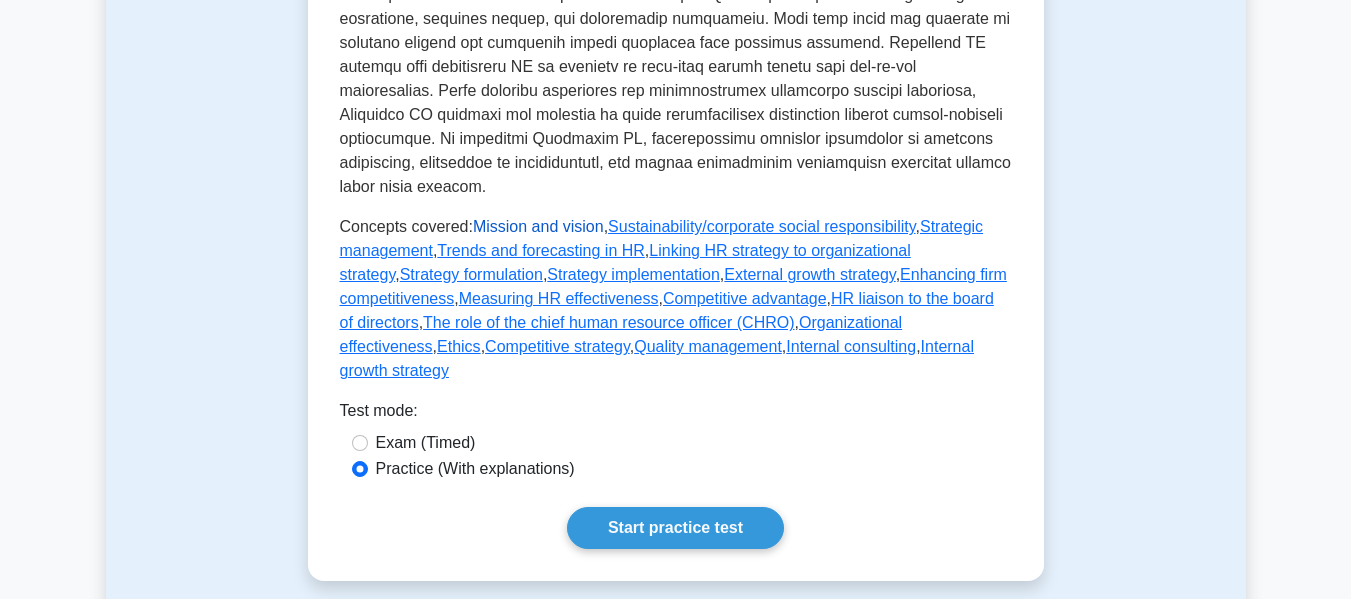 click on "Mission and vision" at bounding box center [538, 226] 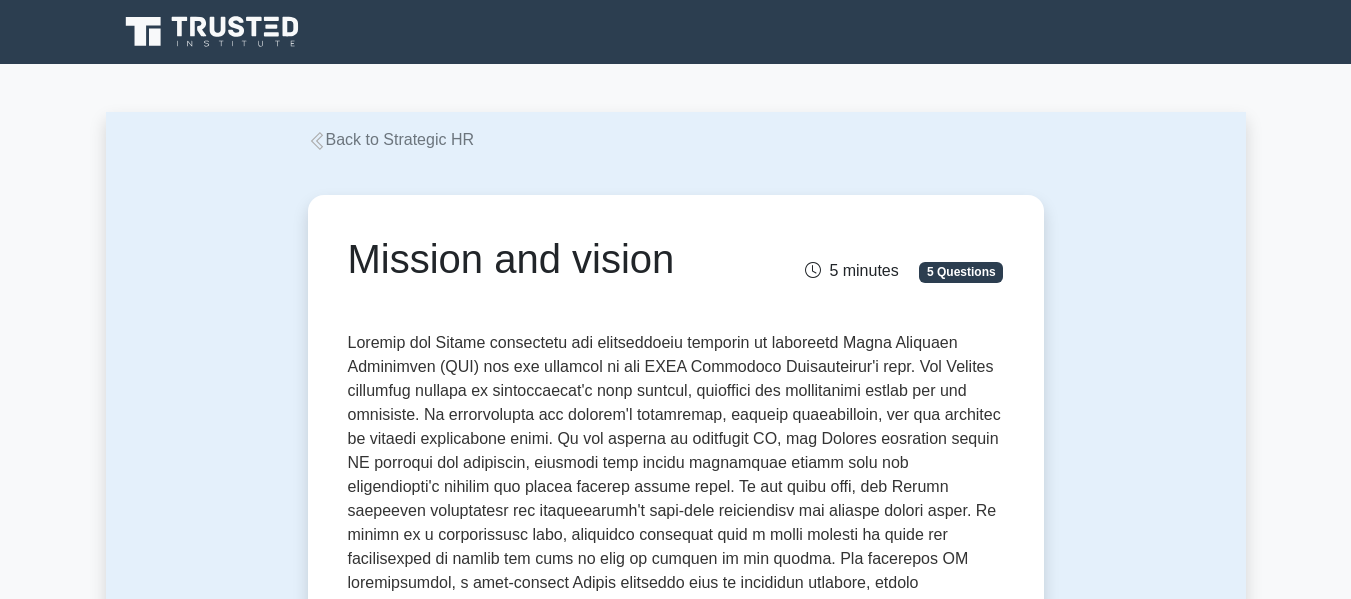 scroll, scrollTop: 0, scrollLeft: 0, axis: both 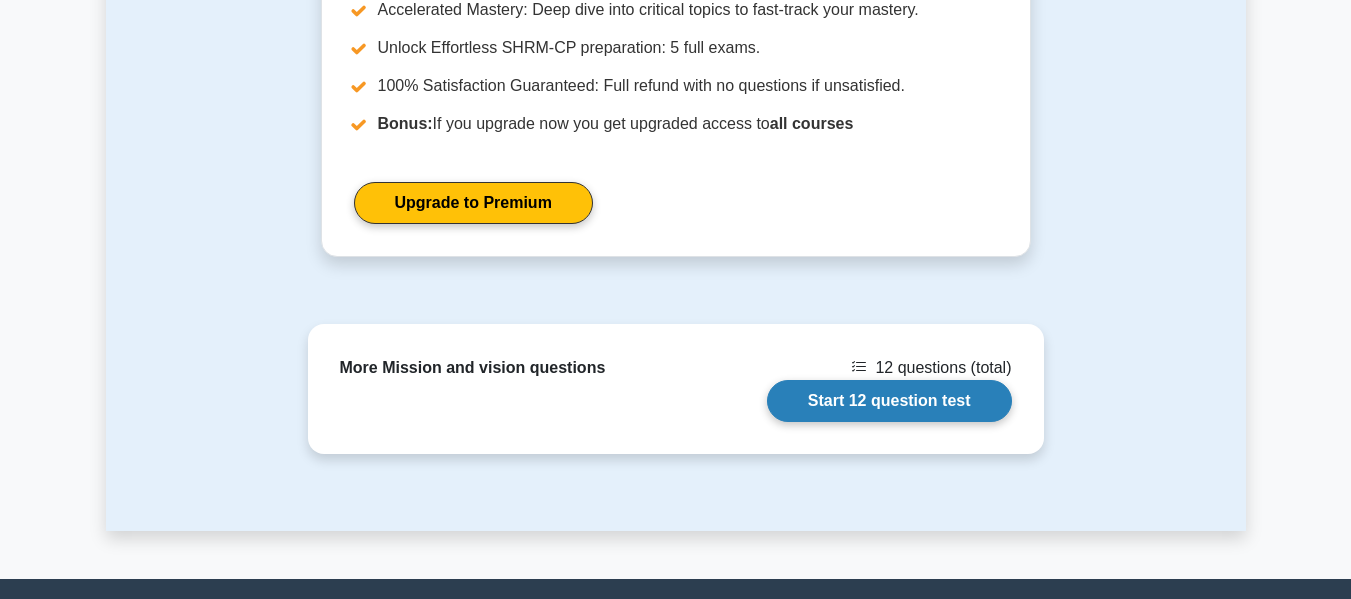 click on "Start 12 question test" at bounding box center [889, 401] 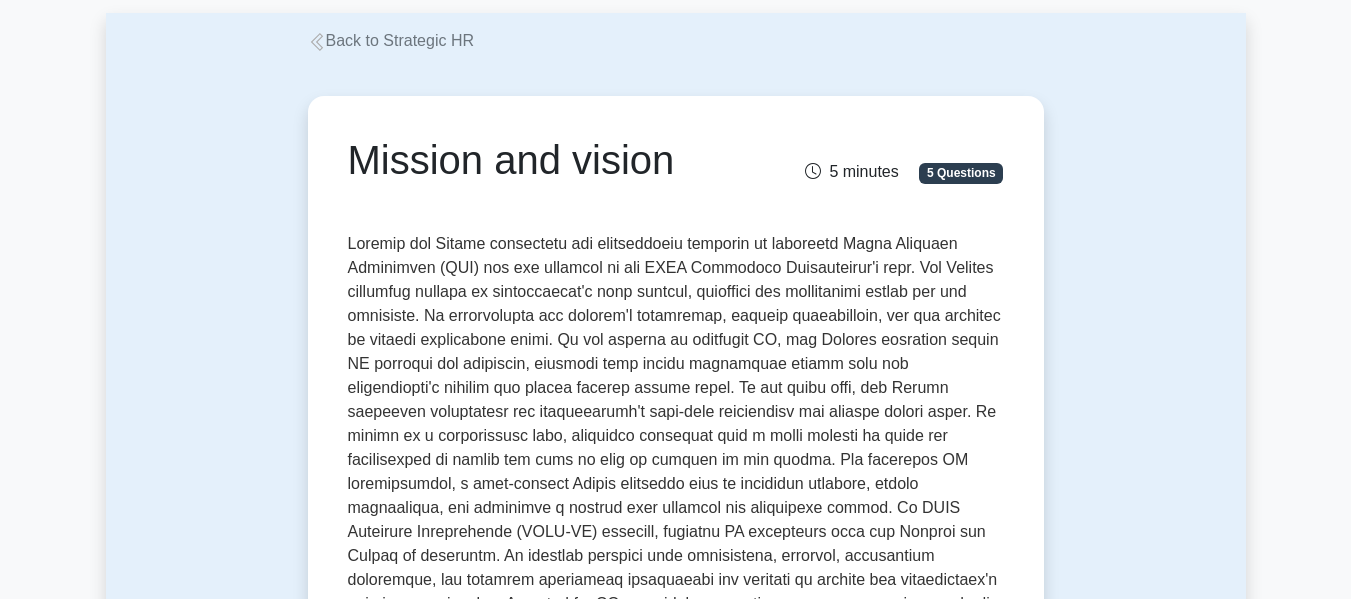 scroll, scrollTop: 100, scrollLeft: 0, axis: vertical 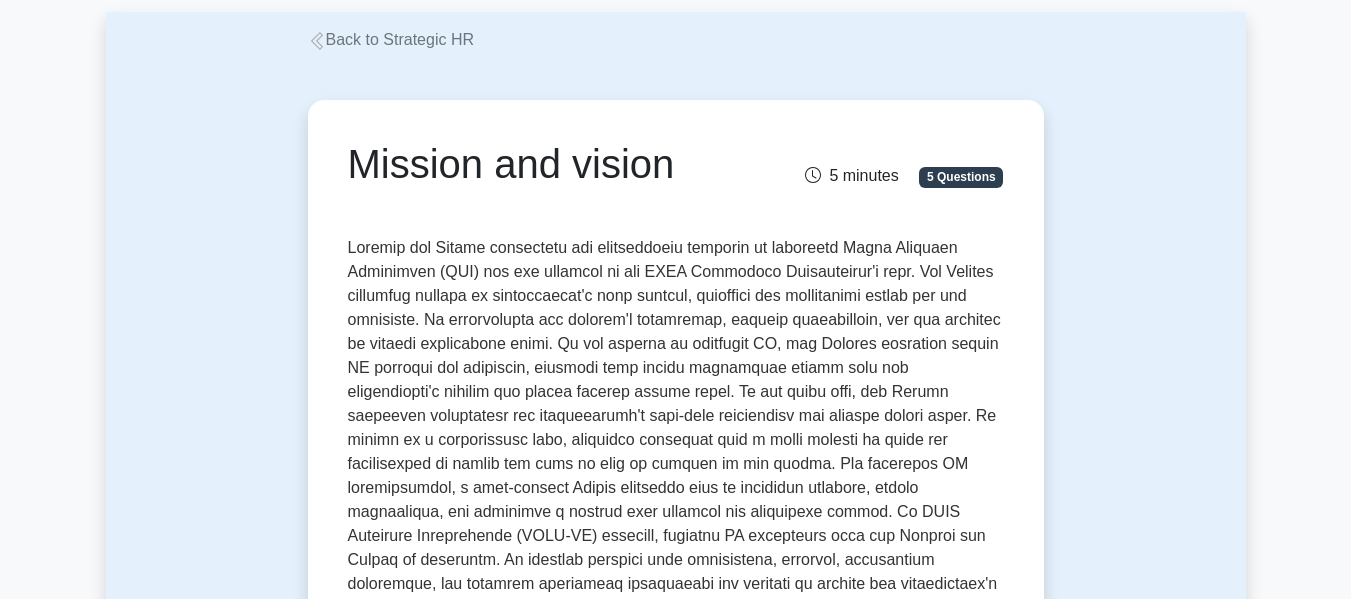 click 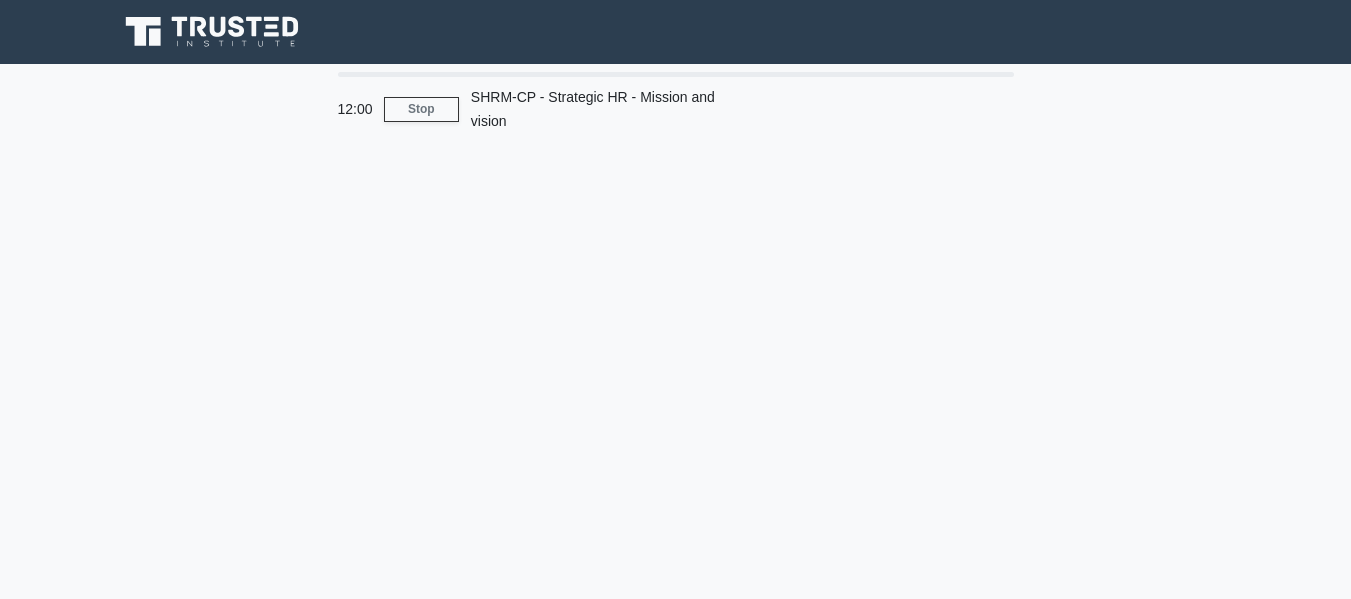 scroll, scrollTop: 0, scrollLeft: 0, axis: both 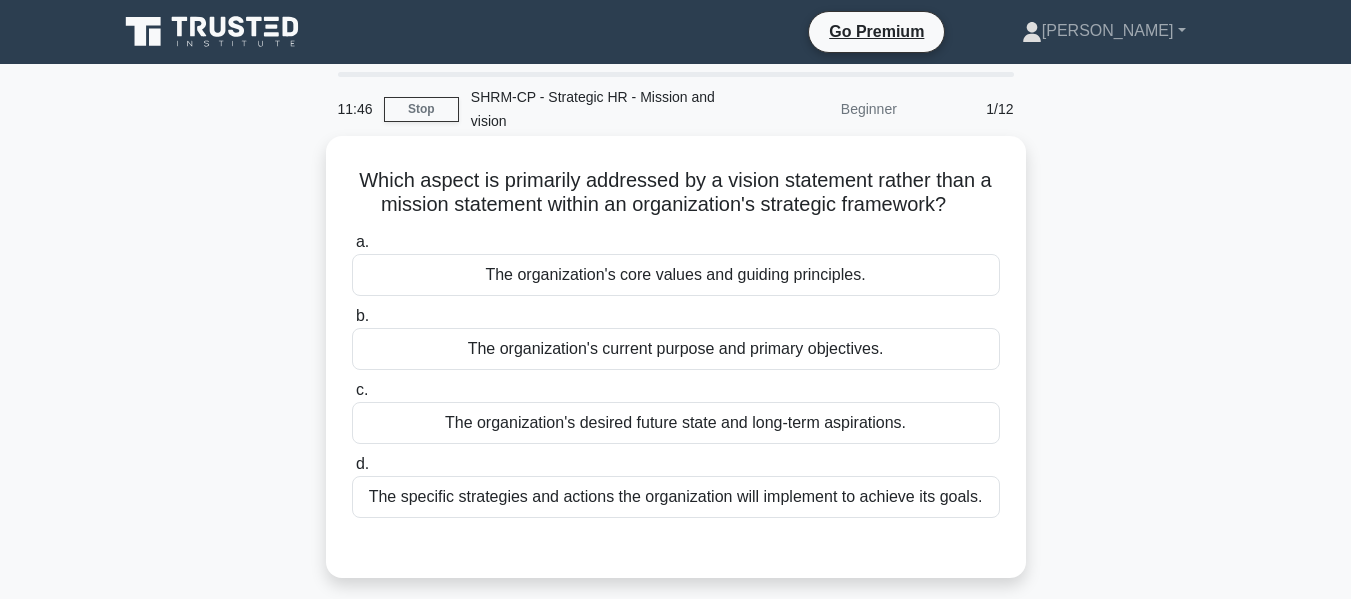 click on "The organization's desired future state and long-term aspirations." at bounding box center (676, 423) 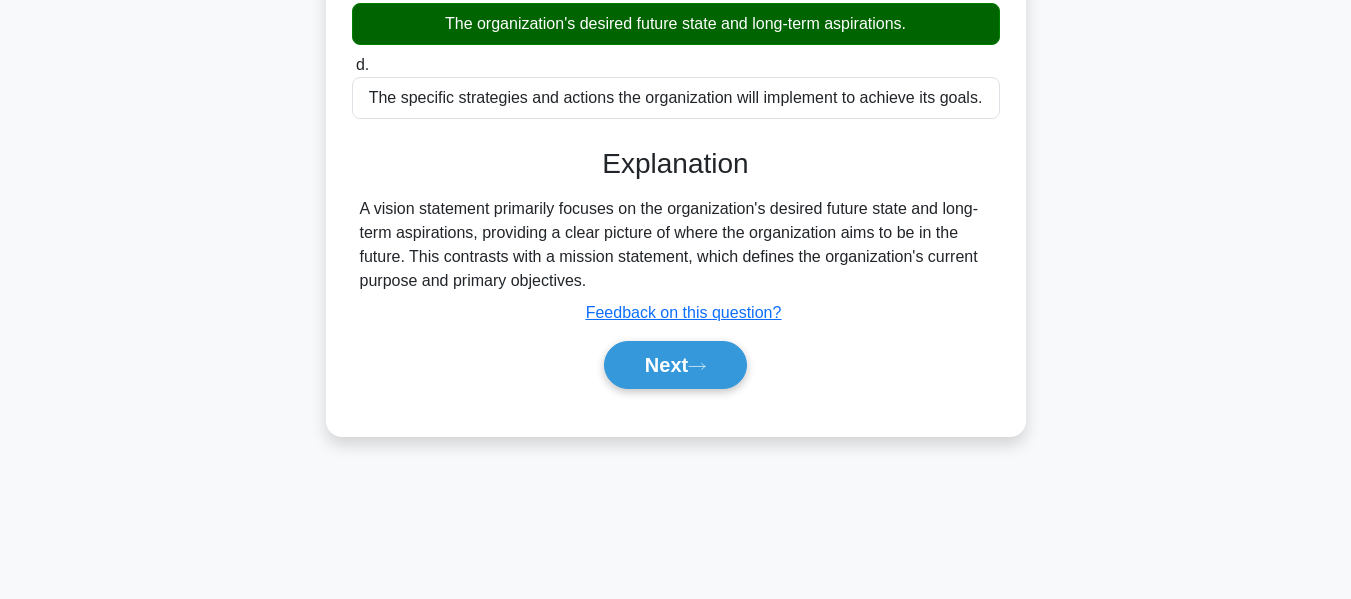 scroll, scrollTop: 400, scrollLeft: 0, axis: vertical 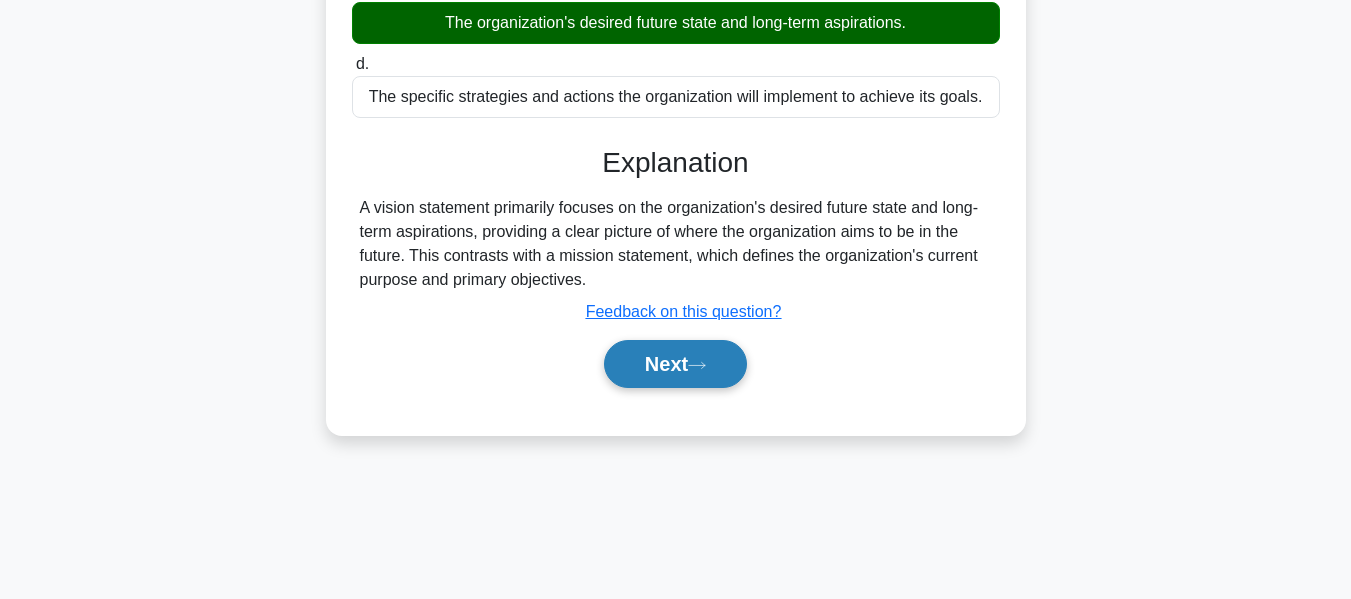 click on "Next" at bounding box center [675, 364] 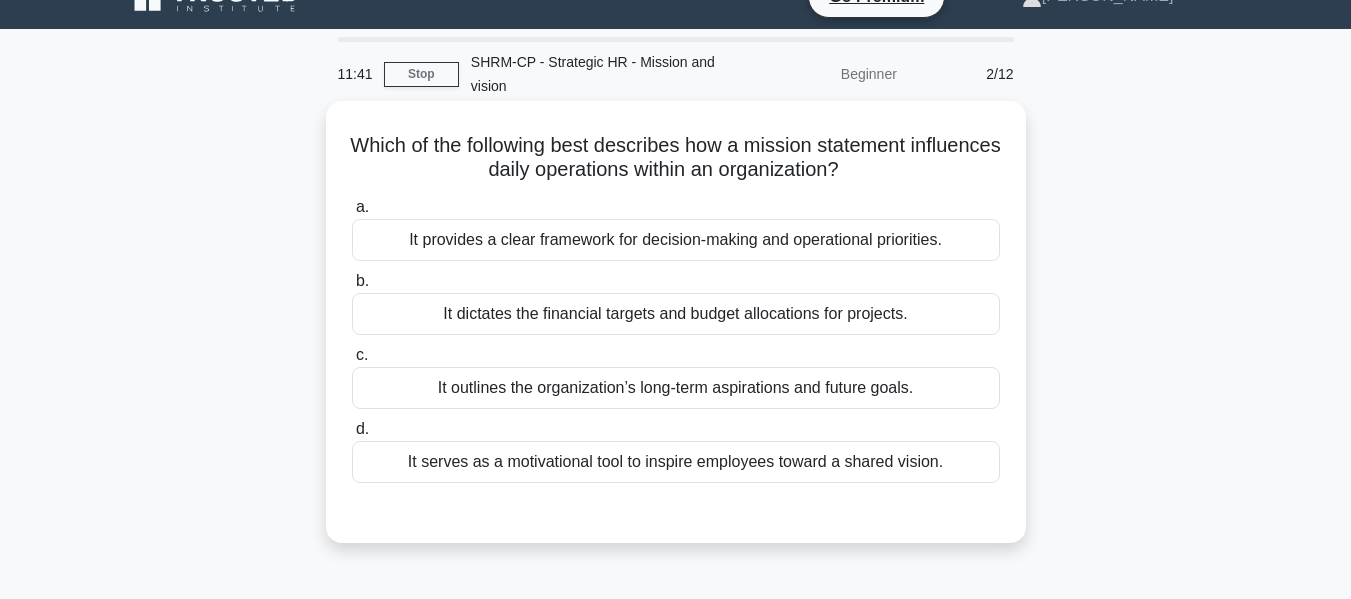 scroll, scrollTop: 0, scrollLeft: 0, axis: both 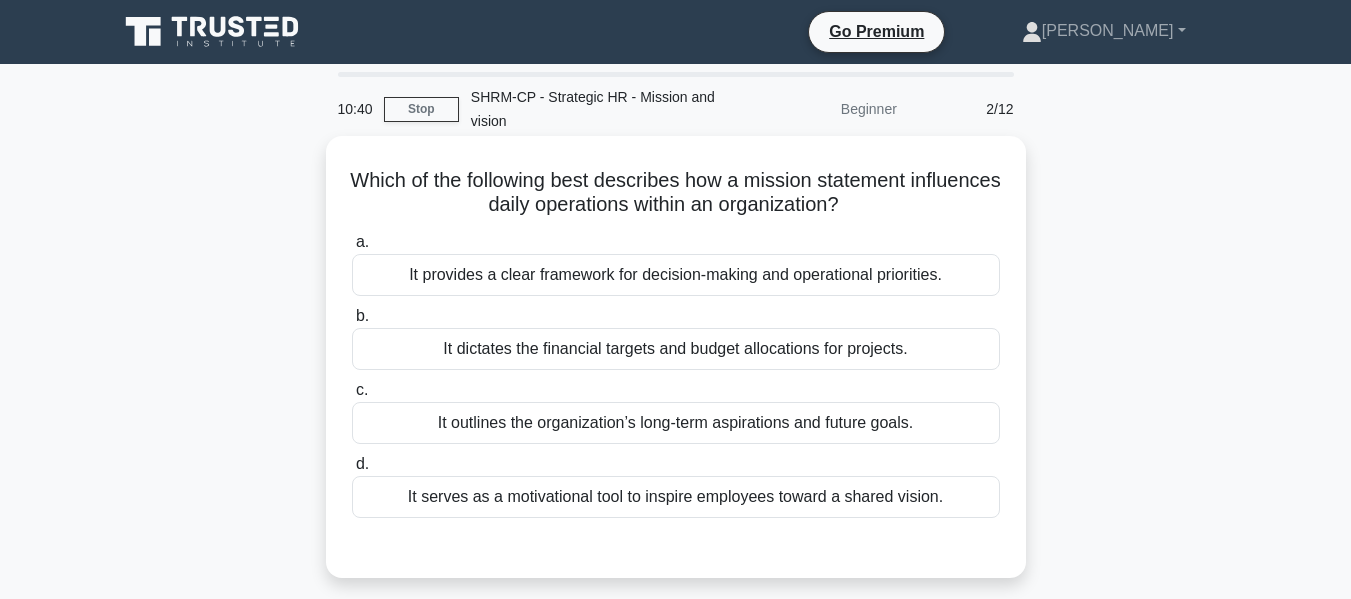 click on "It serves as a motivational tool to inspire employees toward a shared vision." at bounding box center [676, 497] 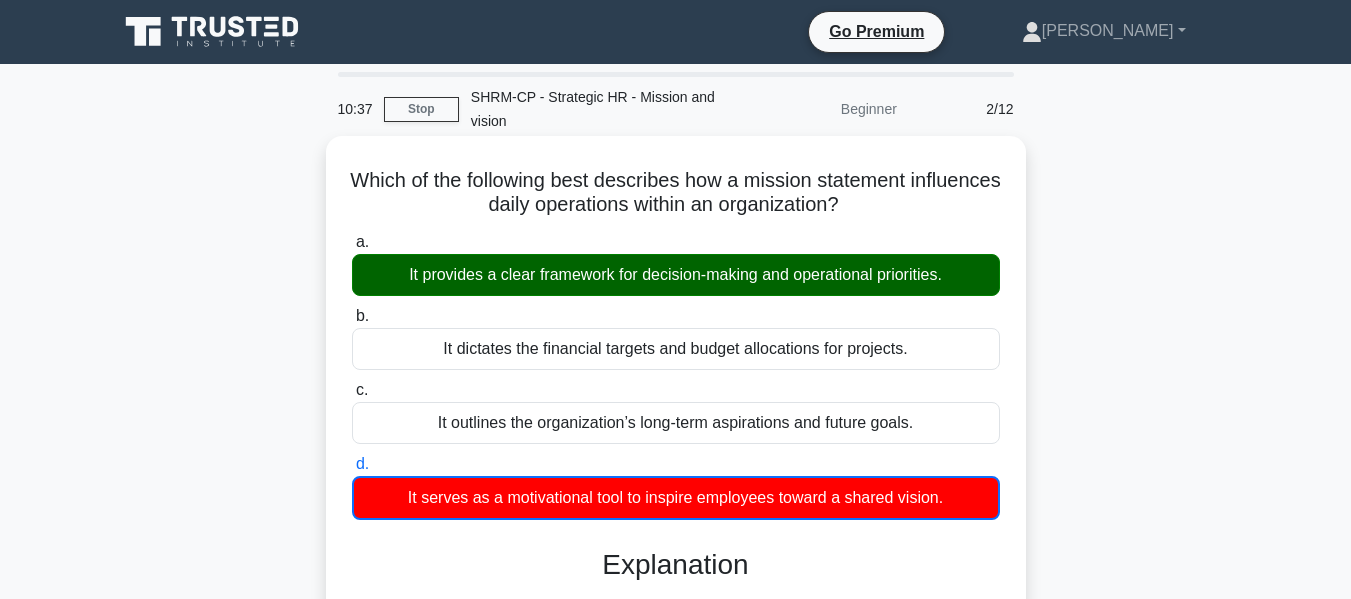 click on "It provides a clear framework for decision-making and operational priorities." at bounding box center (676, 275) 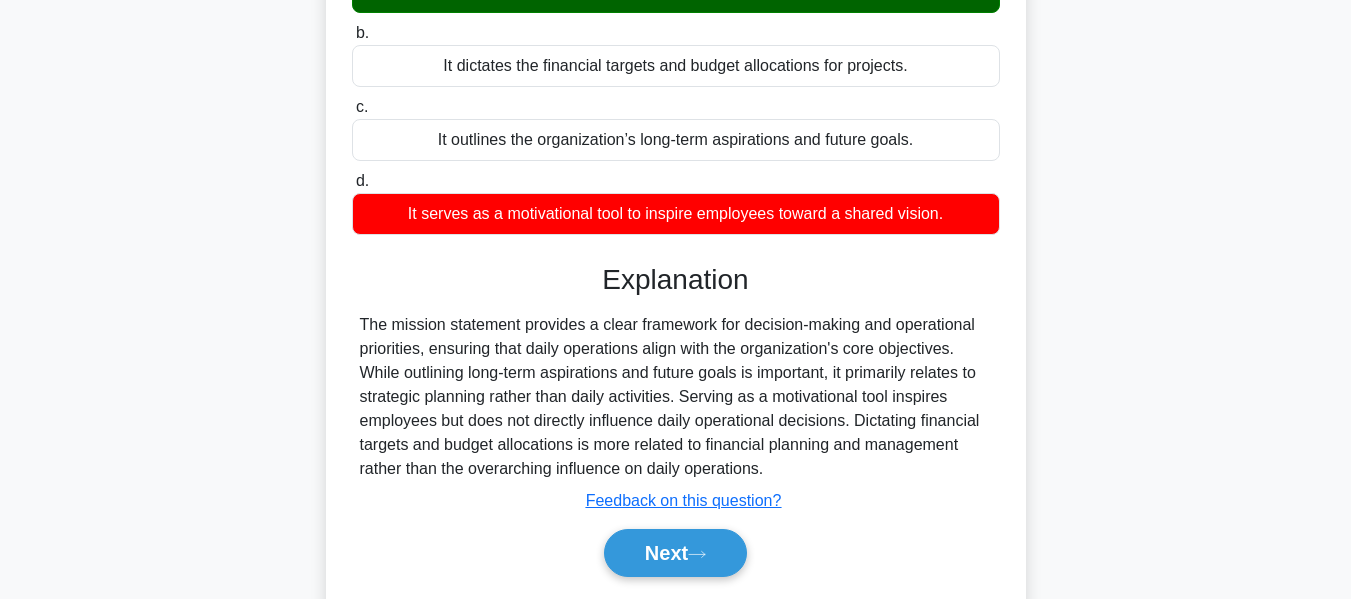 scroll, scrollTop: 300, scrollLeft: 0, axis: vertical 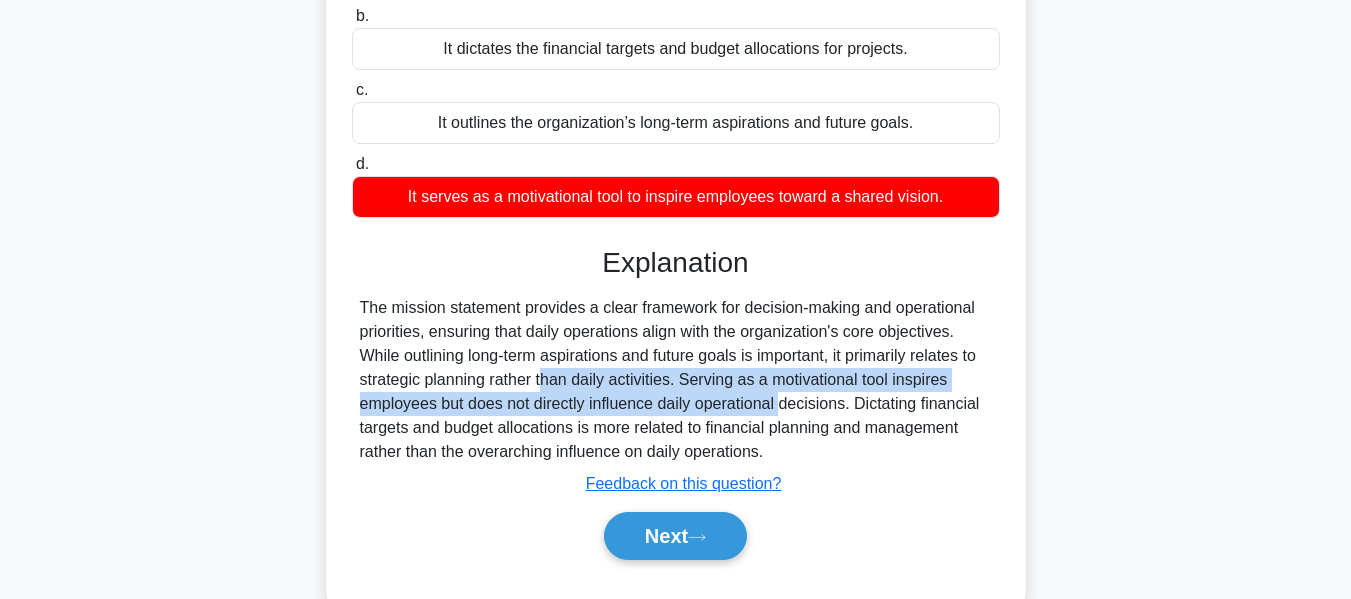 drag, startPoint x: 423, startPoint y: 382, endPoint x: 664, endPoint y: 402, distance: 241.82845 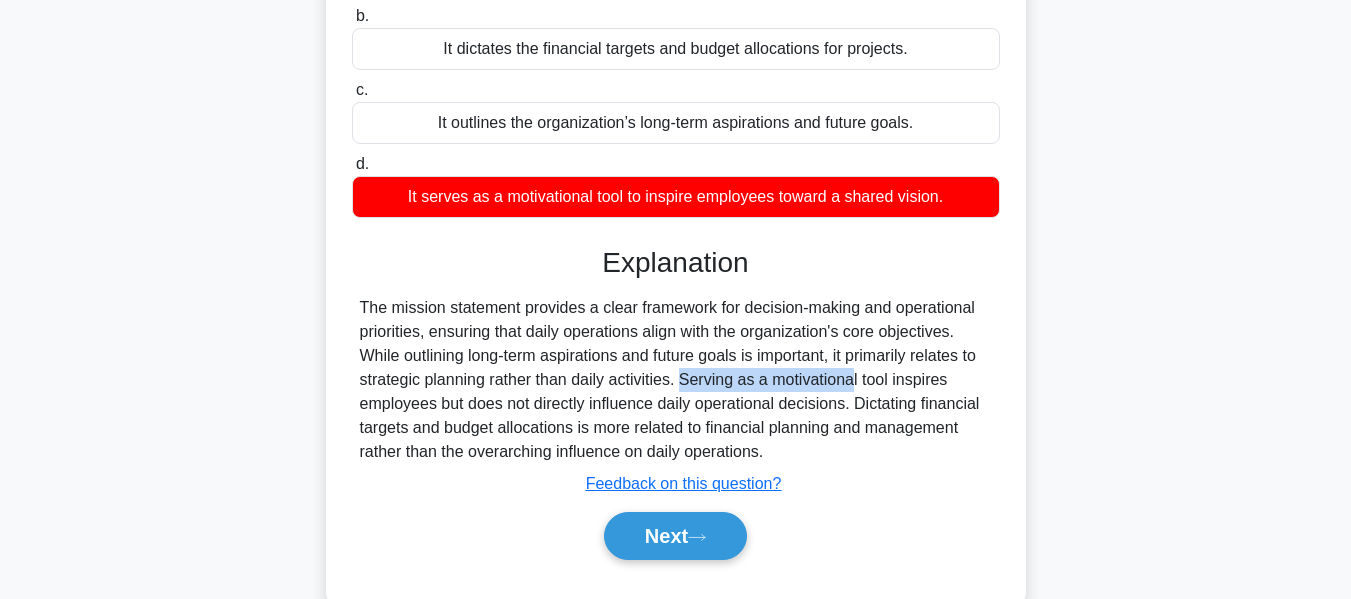 drag, startPoint x: 586, startPoint y: 383, endPoint x: 732, endPoint y: 388, distance: 146.08559 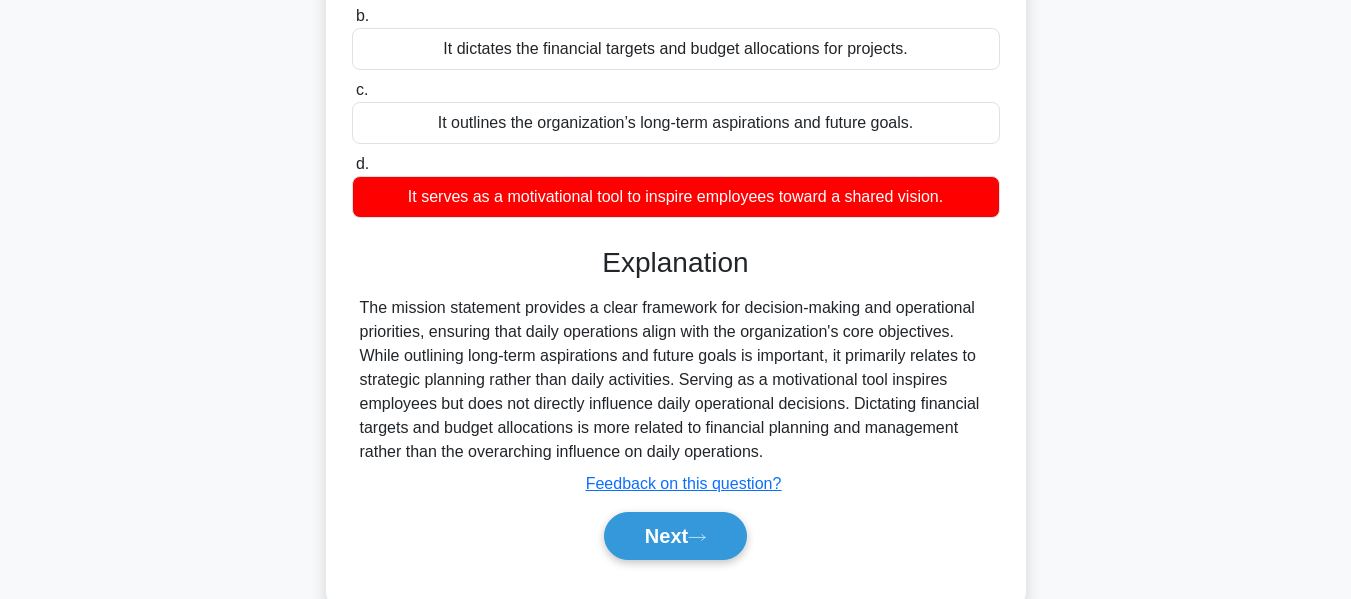 click on "The mission statement provides a clear framework for decision-making and operational priorities, ensuring that daily operations align with the organization's core objectives. While outlining long-term aspirations and future goals is important, it primarily relates to strategic planning rather than daily activities. Serving as a motivational tool inspires employees but does not directly influence daily operational decisions. Dictating financial targets and budget allocations is more related to financial planning and management rather than the overarching influence on daily operations." at bounding box center (676, 380) 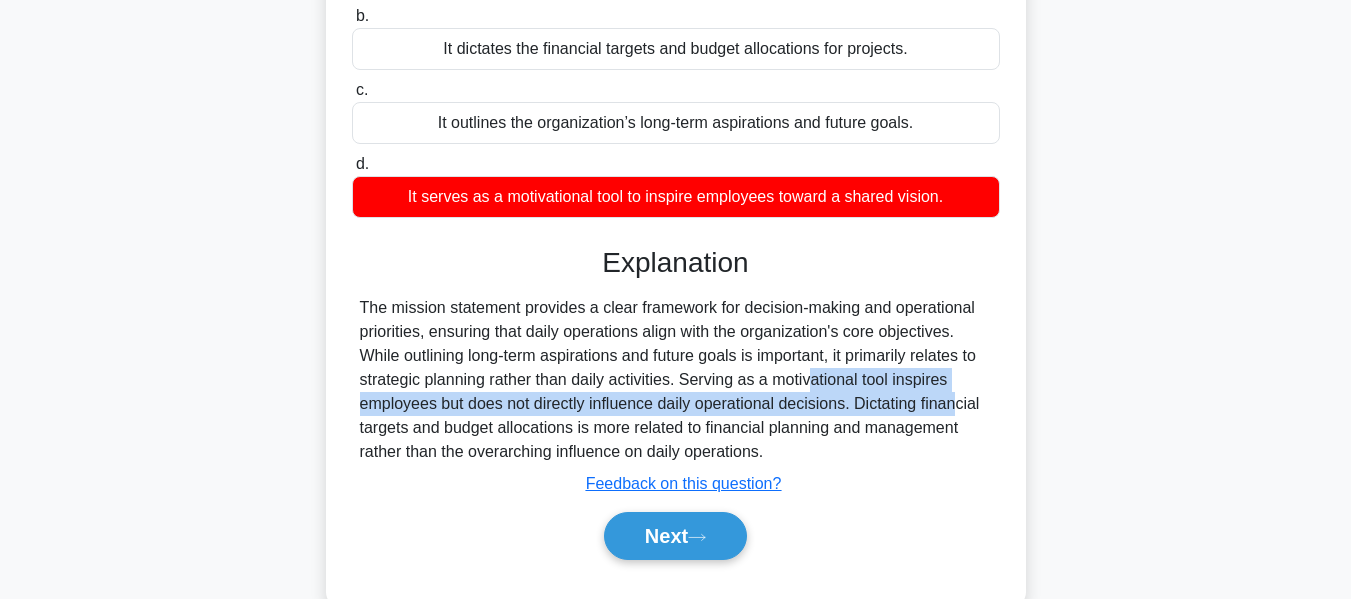 drag, startPoint x: 686, startPoint y: 383, endPoint x: 845, endPoint y: 416, distance: 162.38843 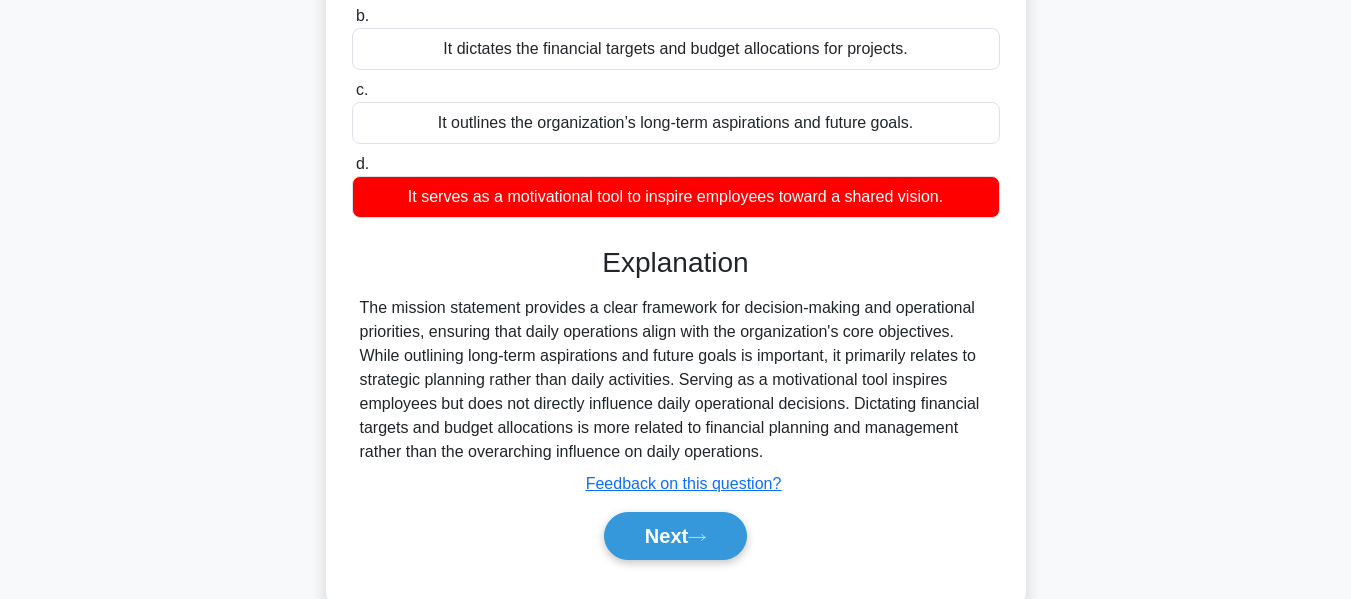 click on "The mission statement provides a clear framework for decision-making and operational priorities, ensuring that daily operations align with the organization's core objectives. While outlining long-term aspirations and future goals is important, it primarily relates to strategic planning rather than daily activities. Serving as a motivational tool inspires employees but does not directly influence daily operational decisions. Dictating financial targets and budget allocations is more related to financial planning and management rather than the overarching influence on daily operations." at bounding box center (676, 380) 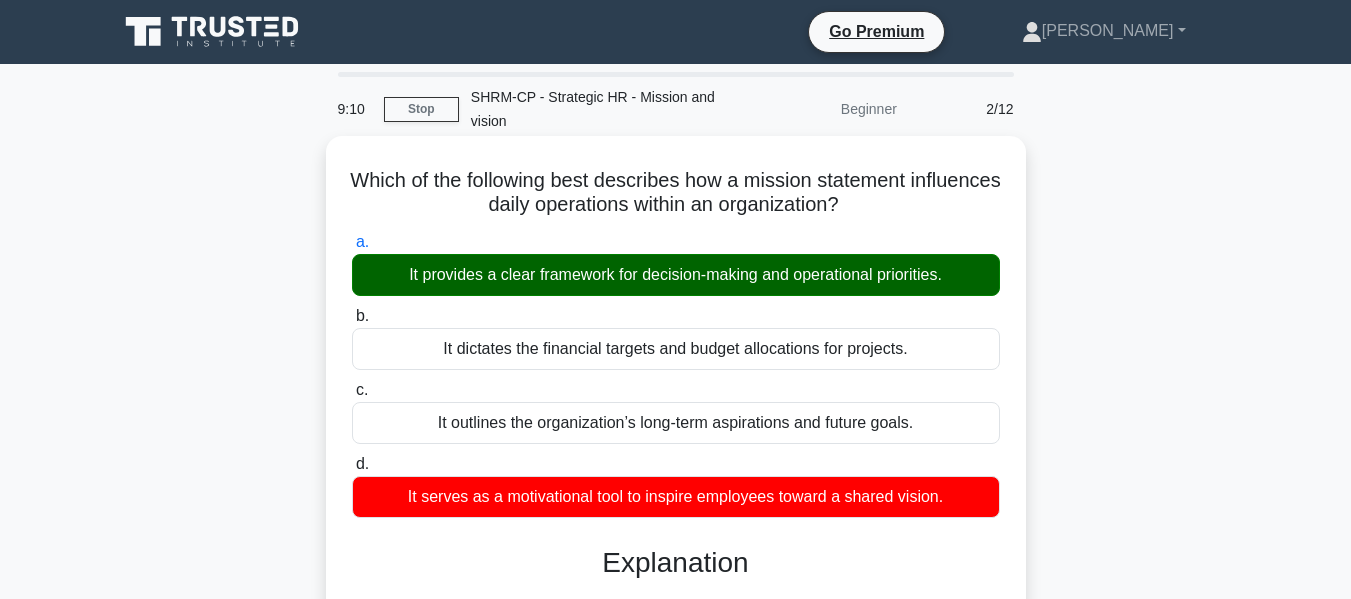 scroll, scrollTop: 481, scrollLeft: 0, axis: vertical 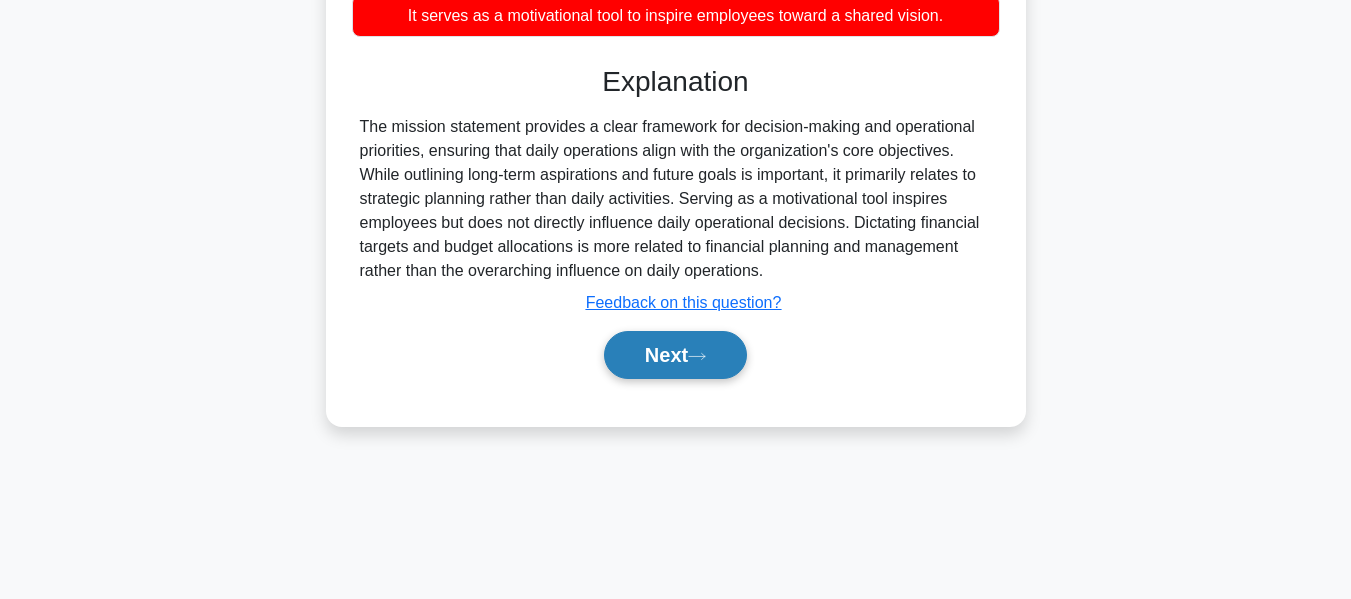 click 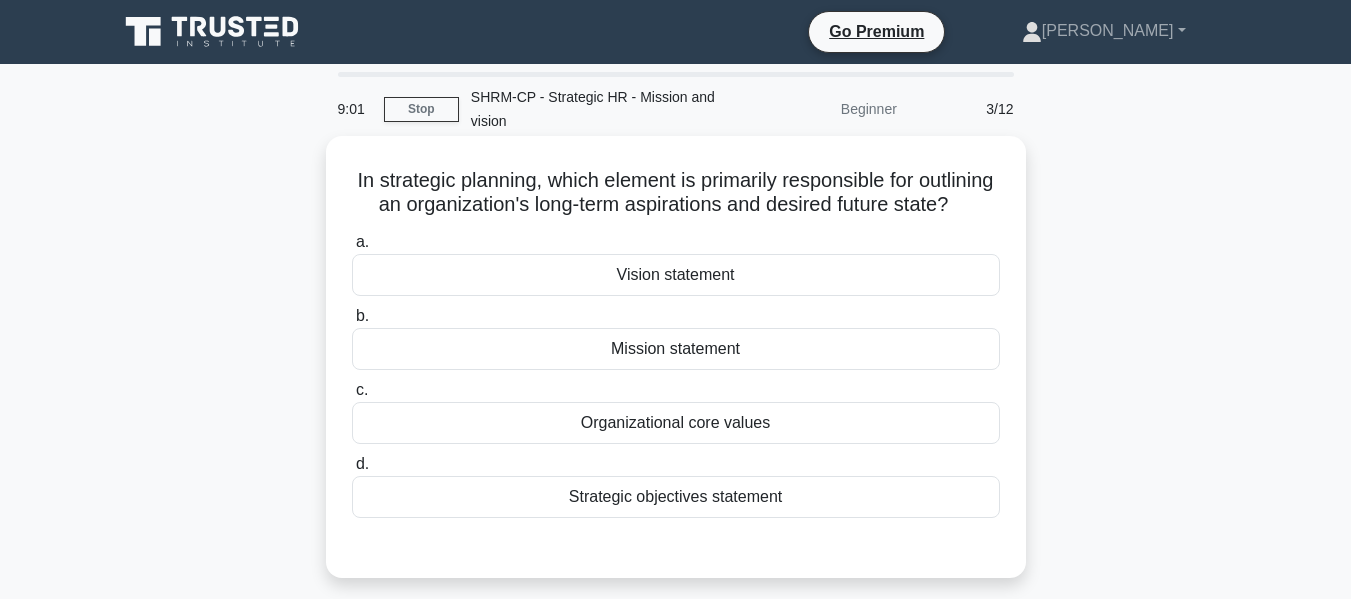 scroll, scrollTop: 100, scrollLeft: 0, axis: vertical 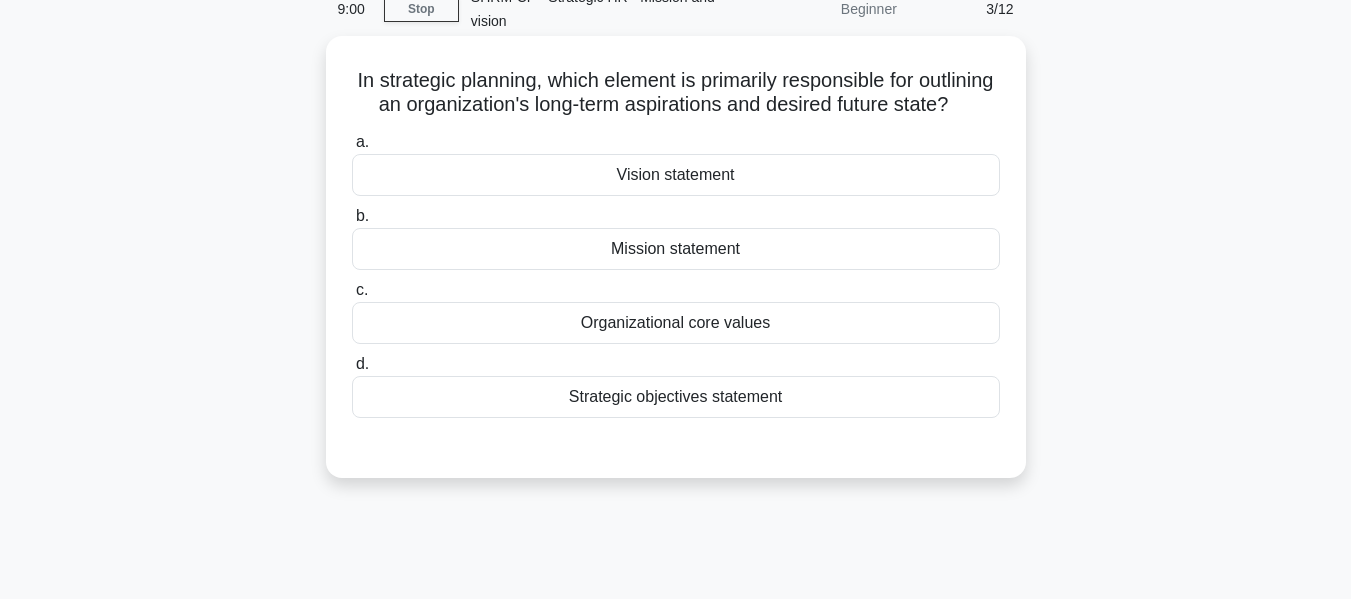 click on "Vision statement" at bounding box center (676, 175) 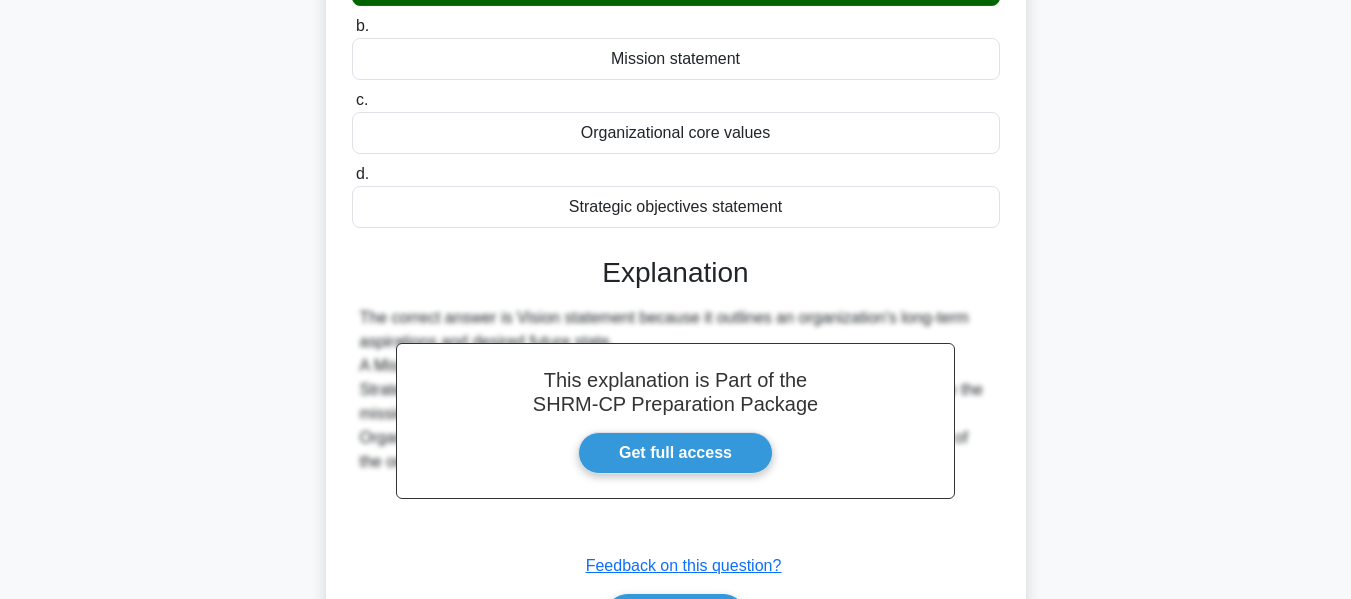 scroll, scrollTop: 481, scrollLeft: 0, axis: vertical 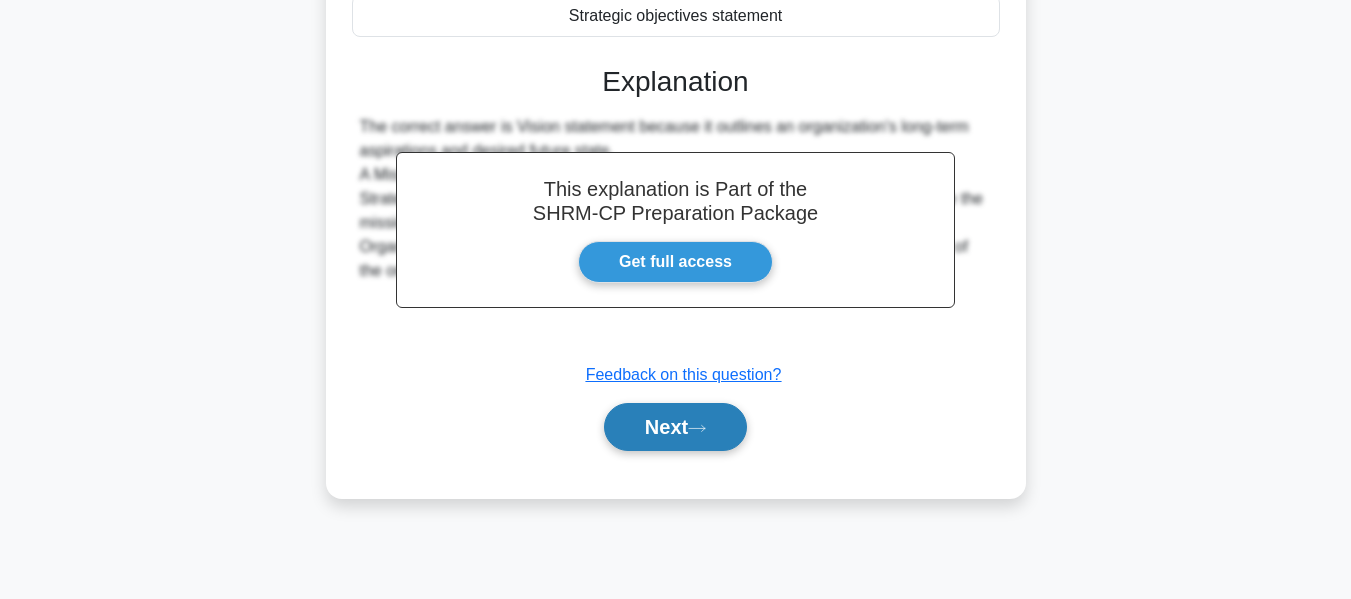 click on "Next" at bounding box center [675, 427] 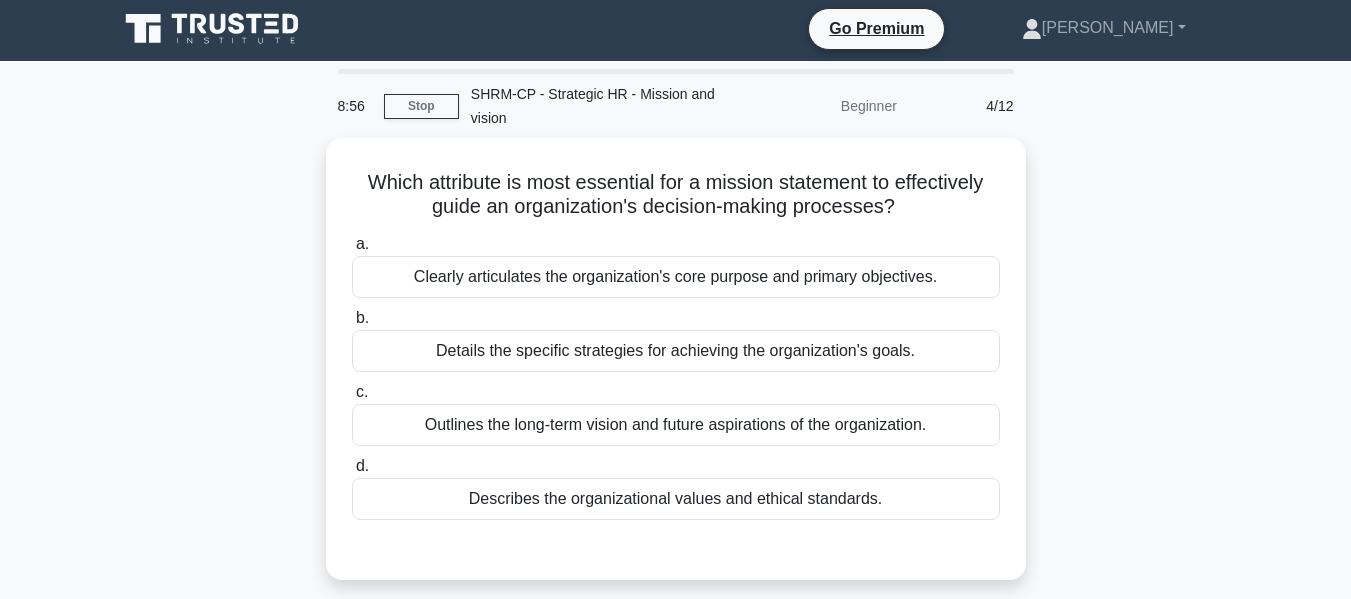 scroll, scrollTop: 0, scrollLeft: 0, axis: both 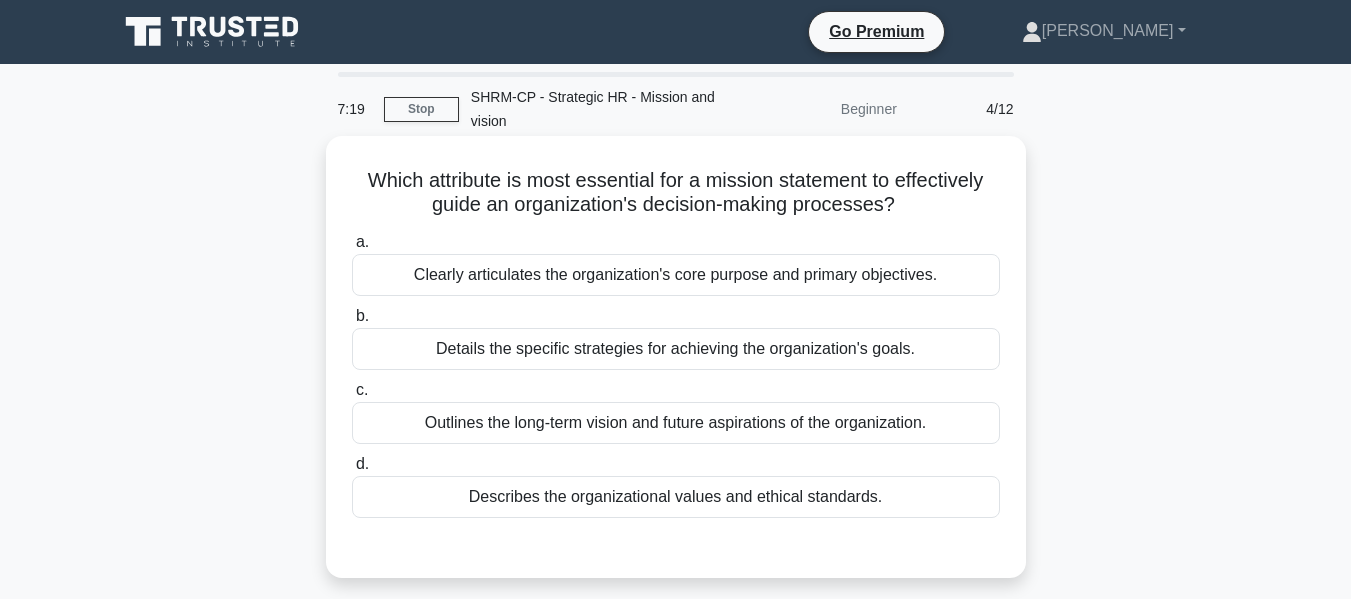 click on "Clearly articulates the organization's core purpose and primary objectives." at bounding box center (676, 275) 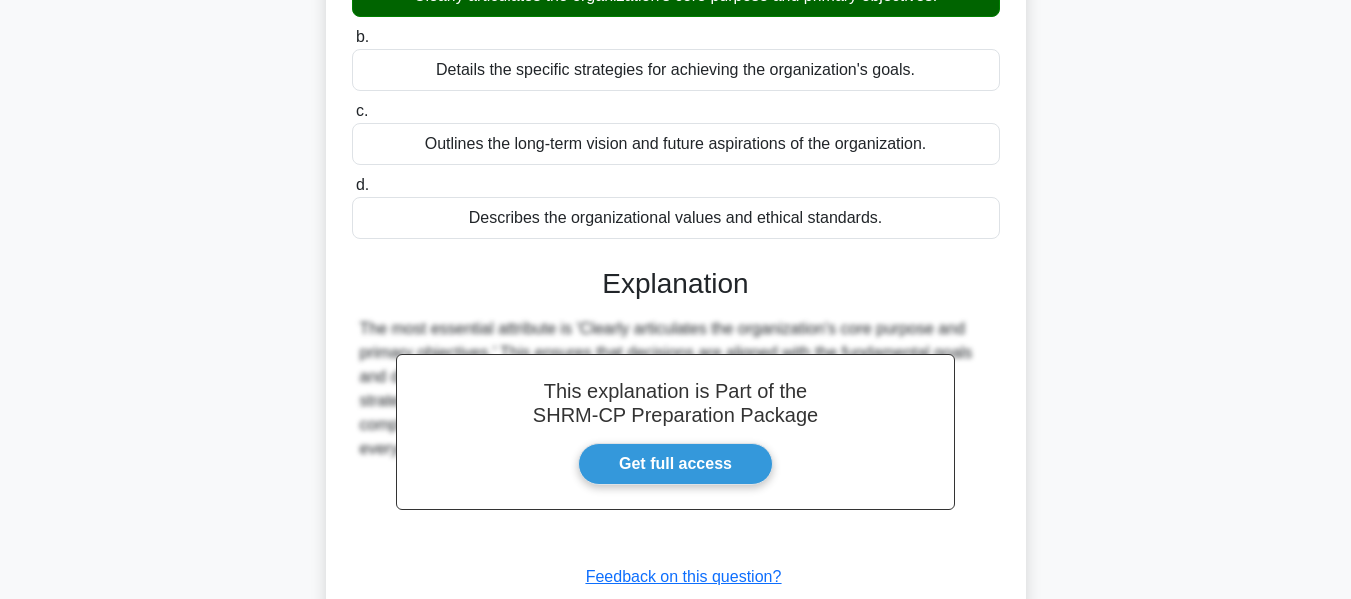 scroll, scrollTop: 481, scrollLeft: 0, axis: vertical 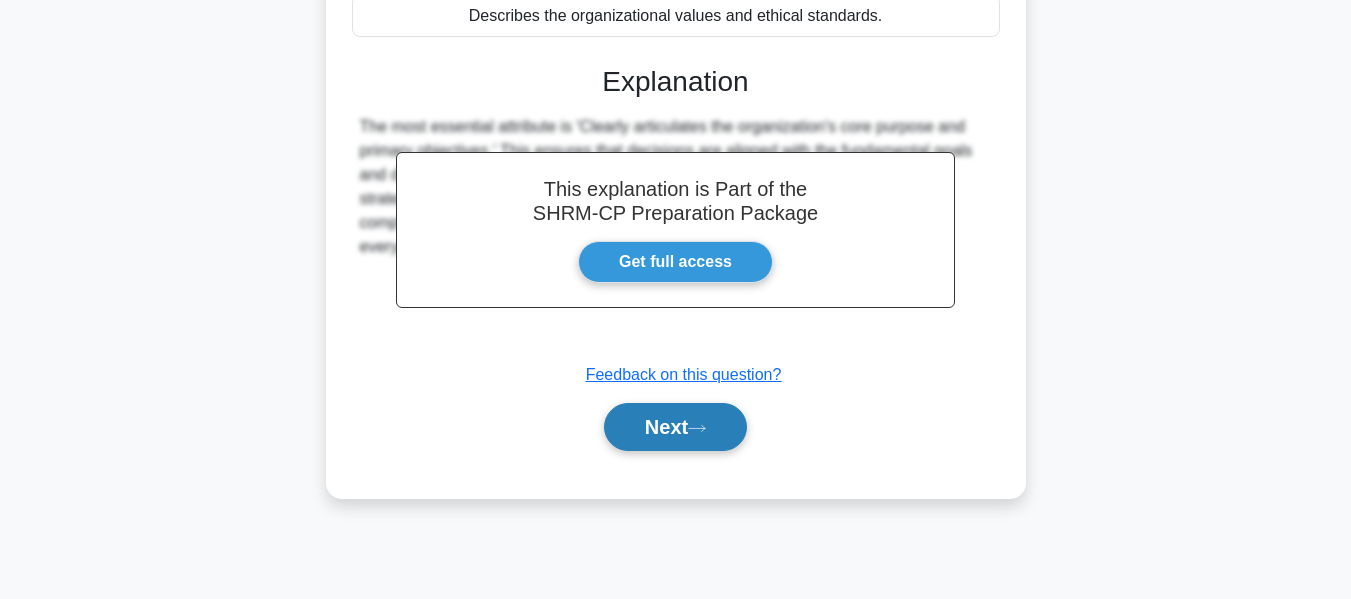 click on "Next" at bounding box center [675, 427] 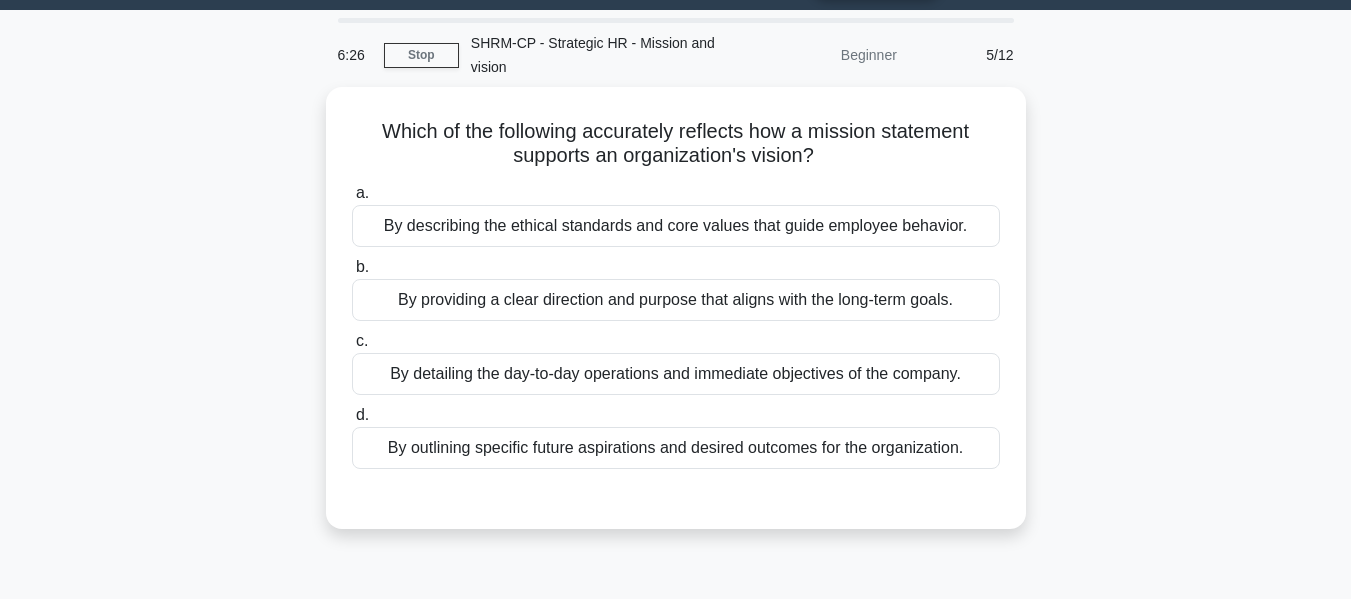 scroll, scrollTop: 0, scrollLeft: 0, axis: both 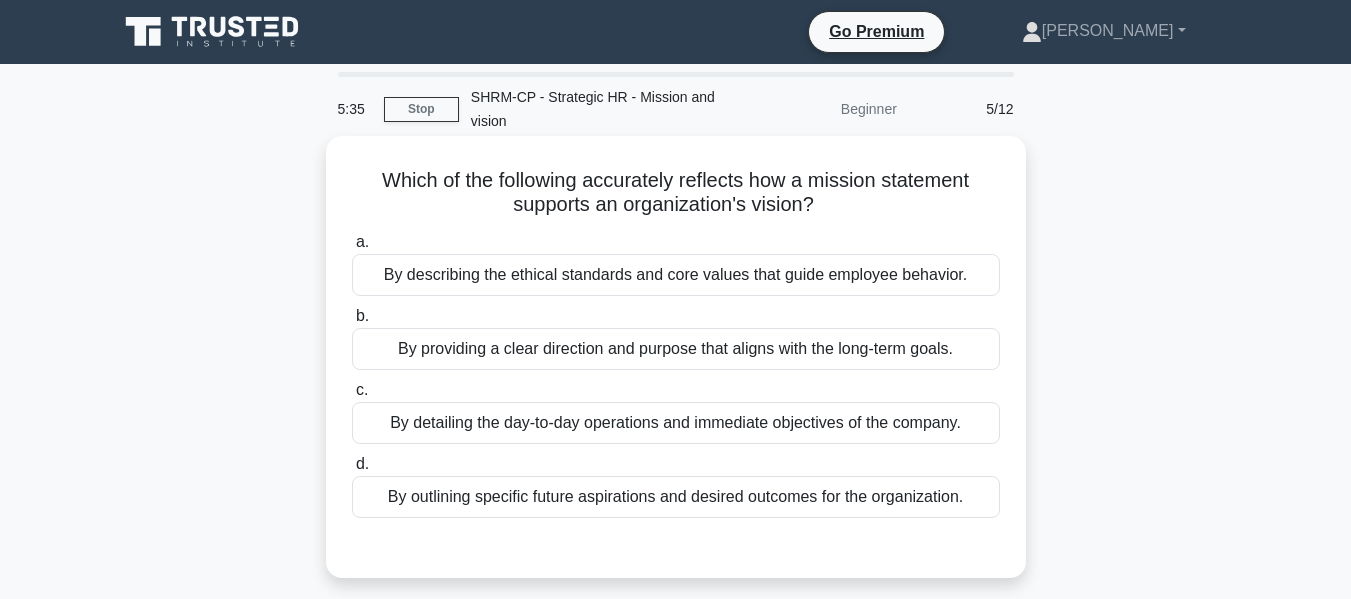 click on "By providing a clear direction and purpose that aligns with the long-term goals." at bounding box center [676, 349] 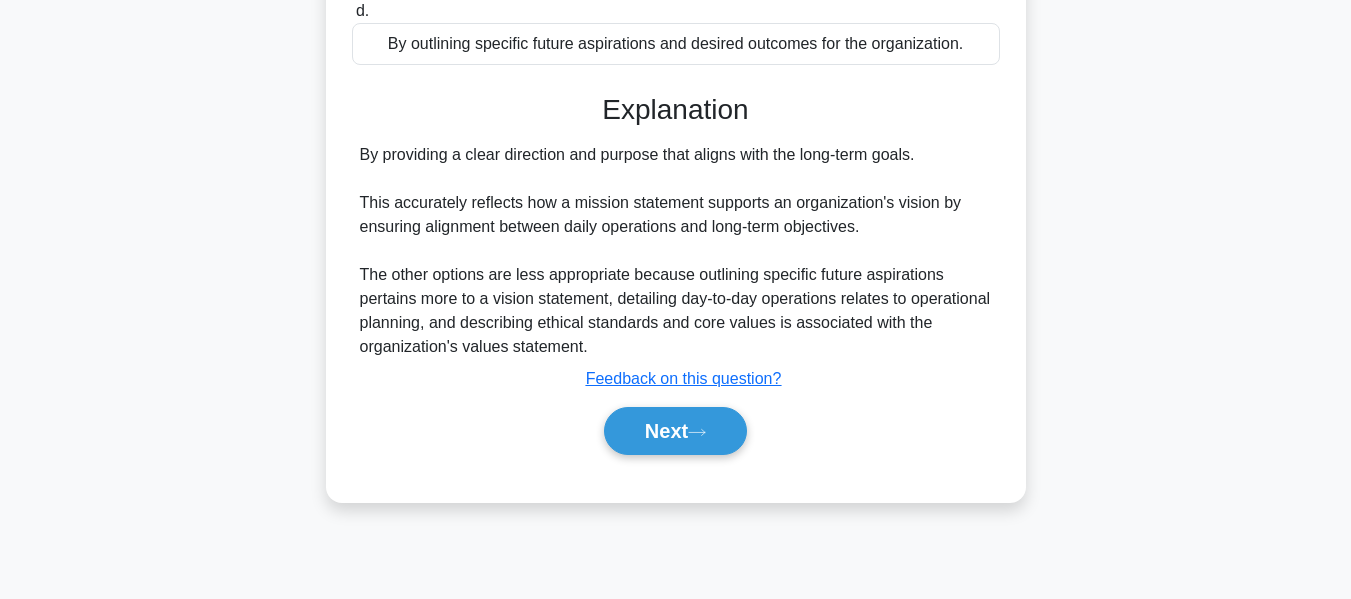 scroll, scrollTop: 481, scrollLeft: 0, axis: vertical 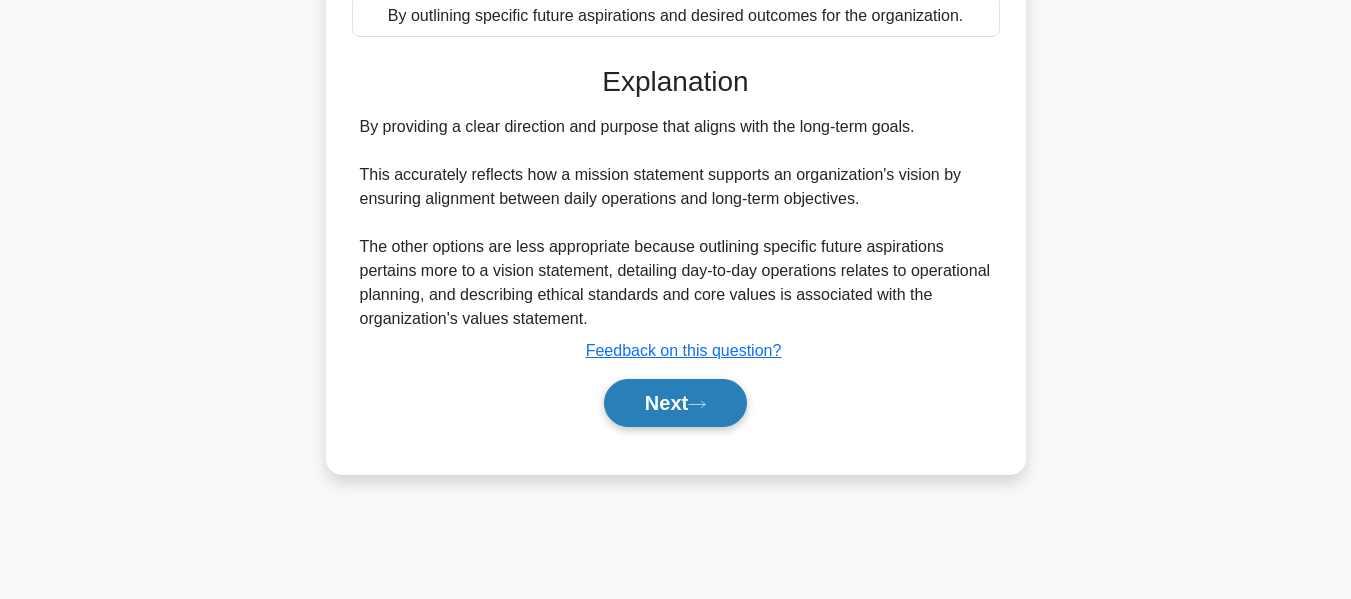 click on "Next" at bounding box center [675, 403] 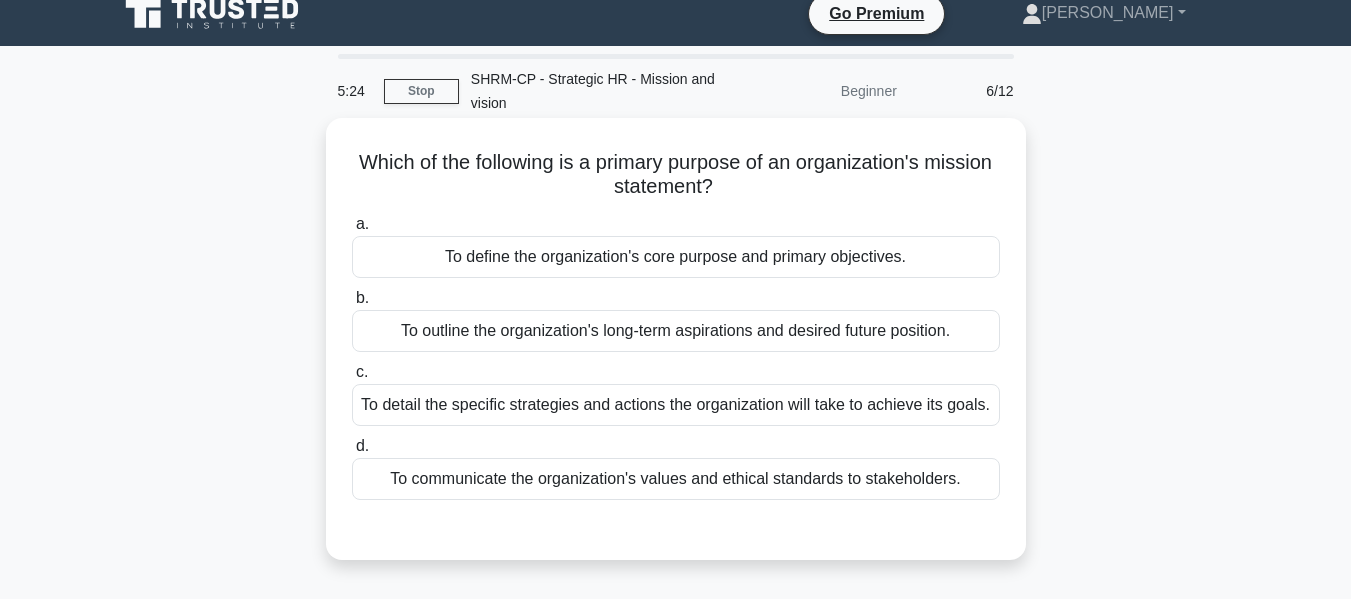 scroll, scrollTop: 0, scrollLeft: 0, axis: both 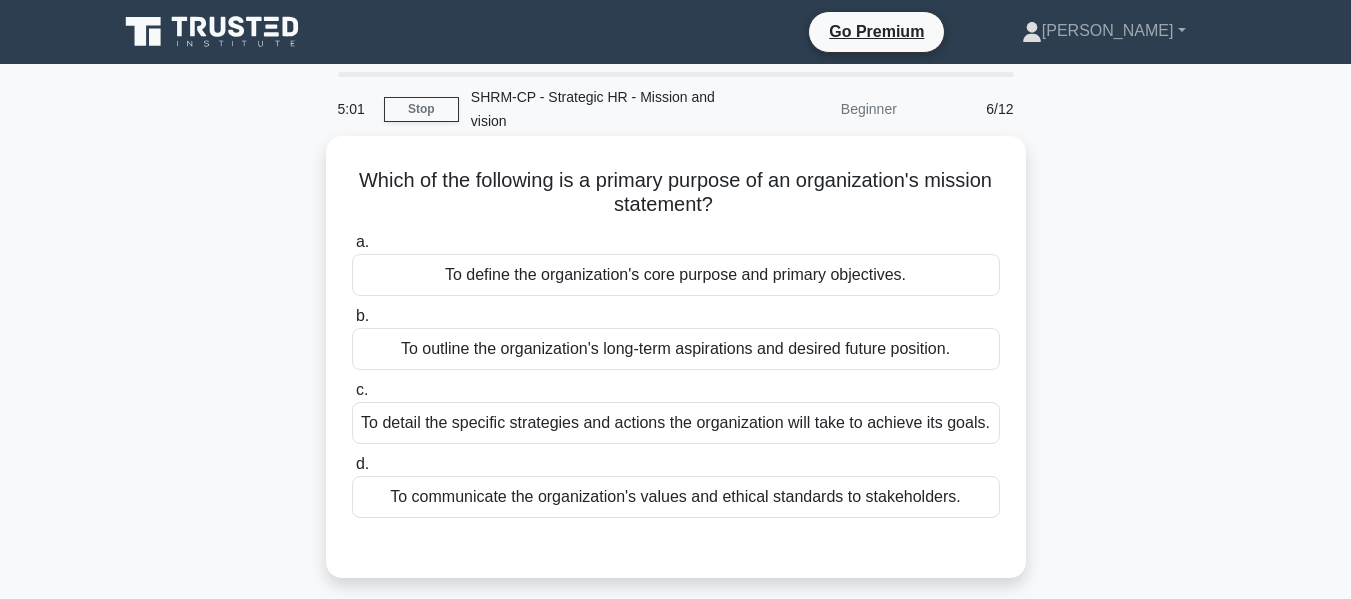 click on "To define the organization's core purpose and primary objectives." at bounding box center [676, 275] 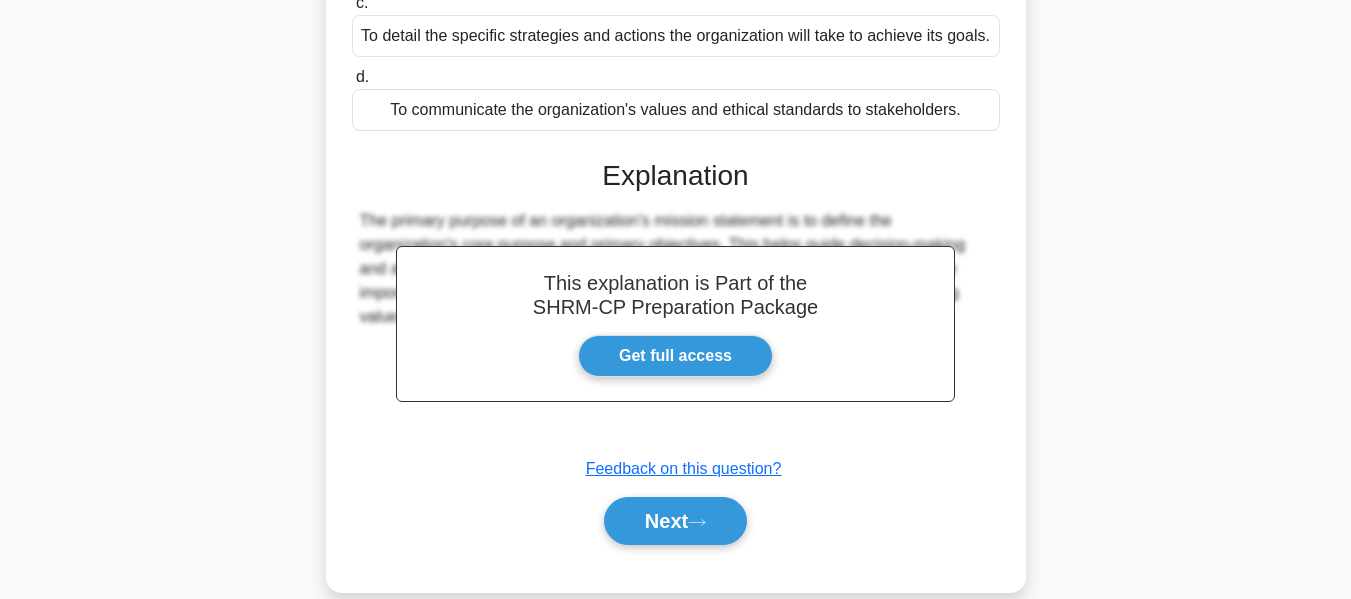 scroll, scrollTop: 400, scrollLeft: 0, axis: vertical 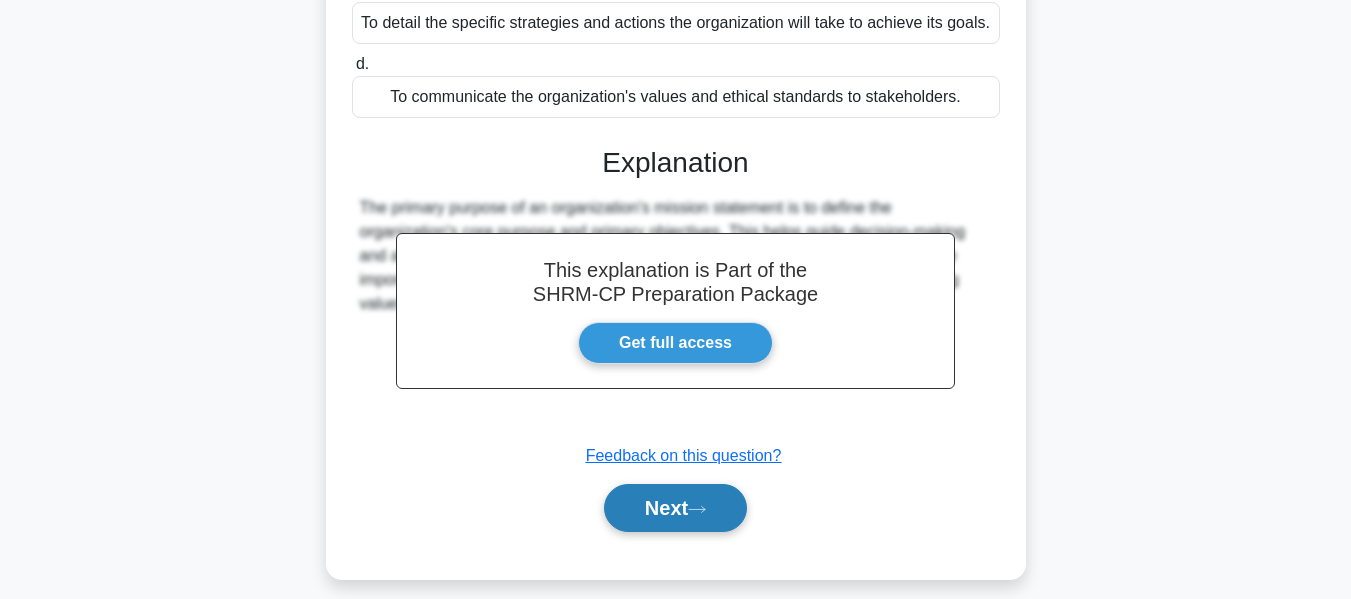 click on "Next" at bounding box center [675, 508] 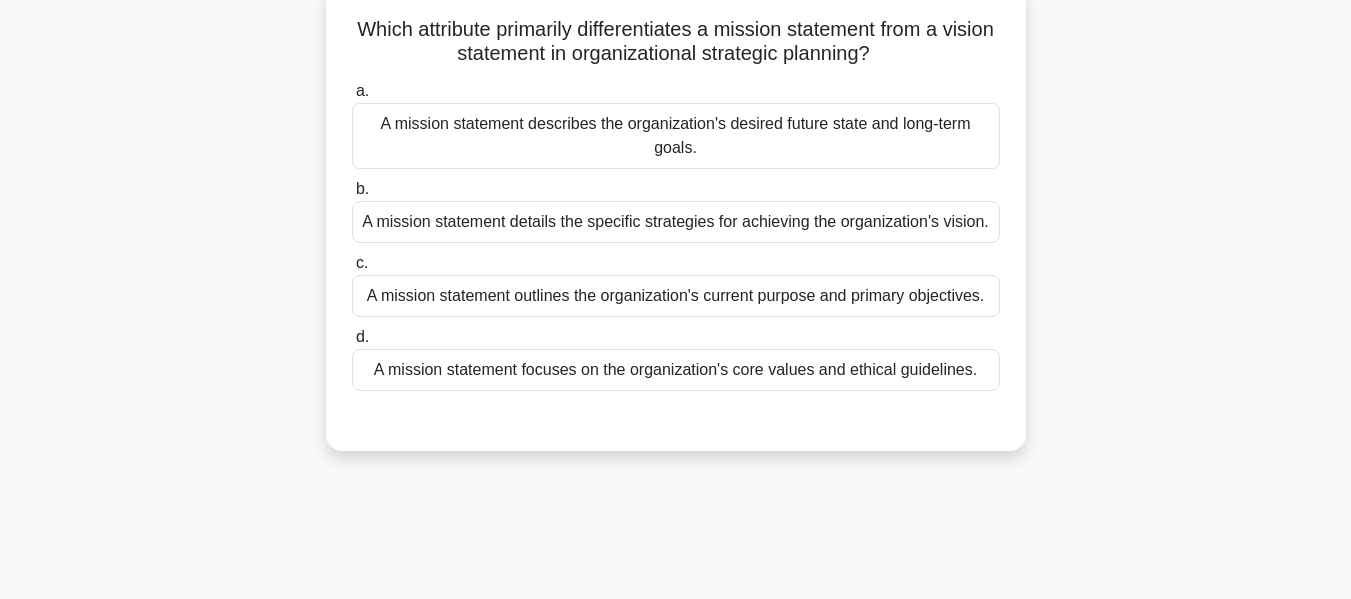 scroll, scrollTop: 0, scrollLeft: 0, axis: both 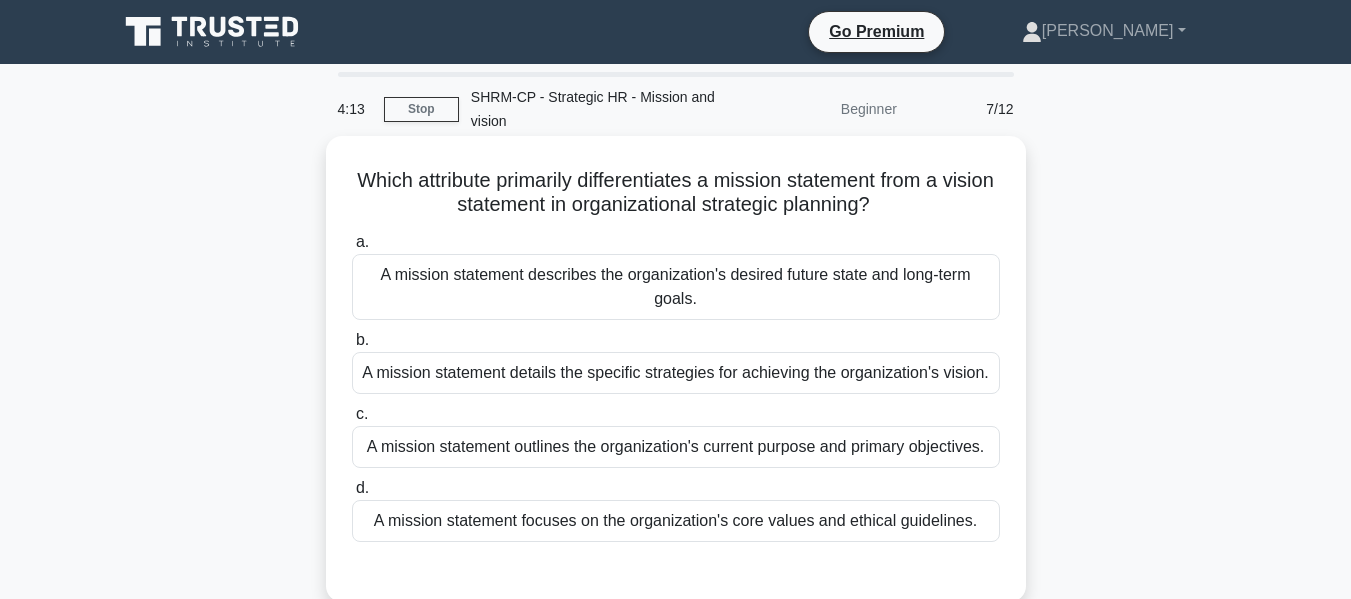 click on "A mission statement outlines the organization's current purpose and primary objectives." at bounding box center [676, 447] 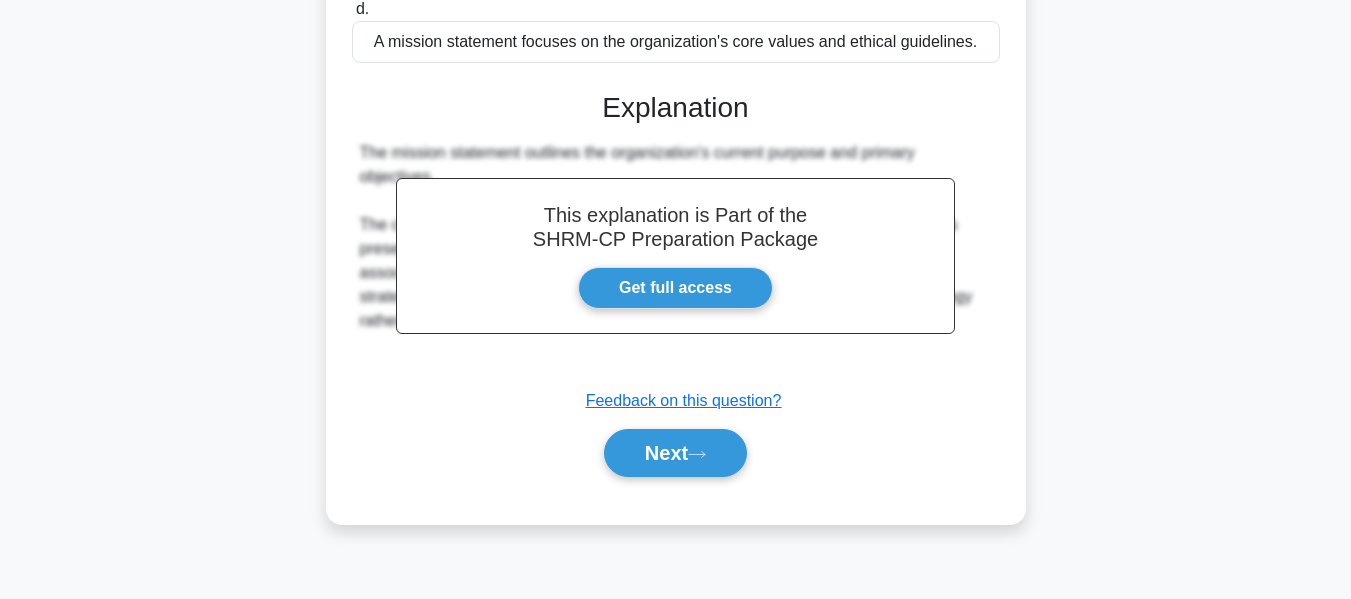 scroll, scrollTop: 481, scrollLeft: 0, axis: vertical 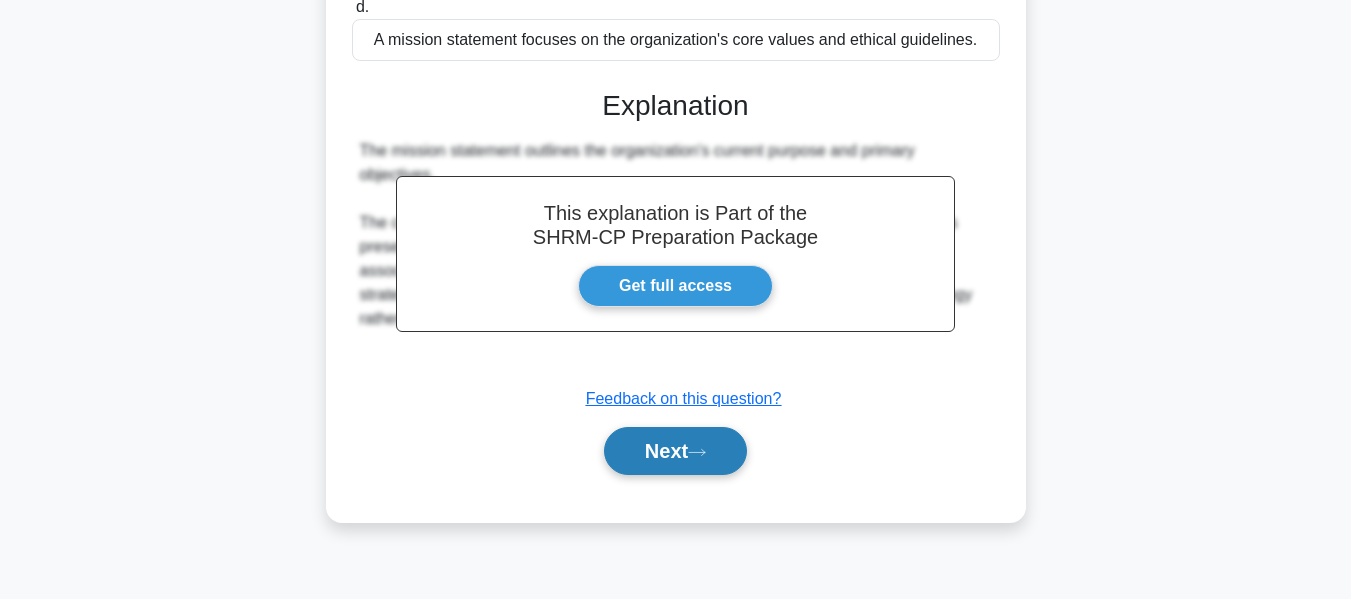 click on "Next" at bounding box center [675, 451] 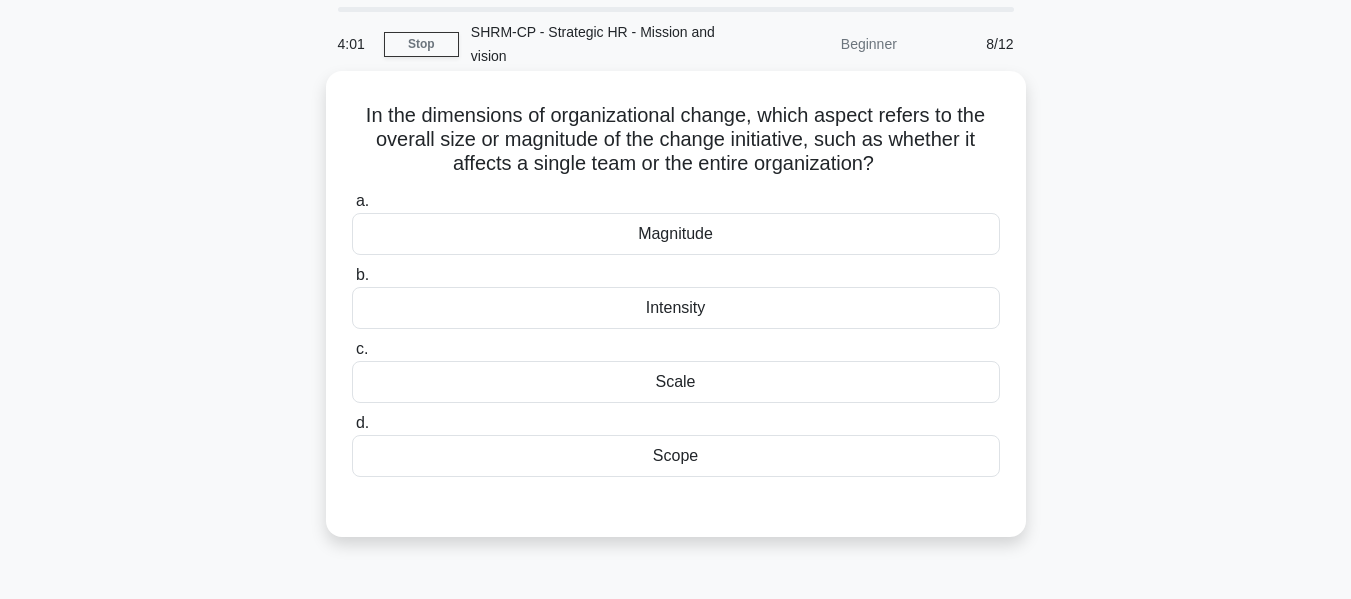 scroll, scrollTop: 100, scrollLeft: 0, axis: vertical 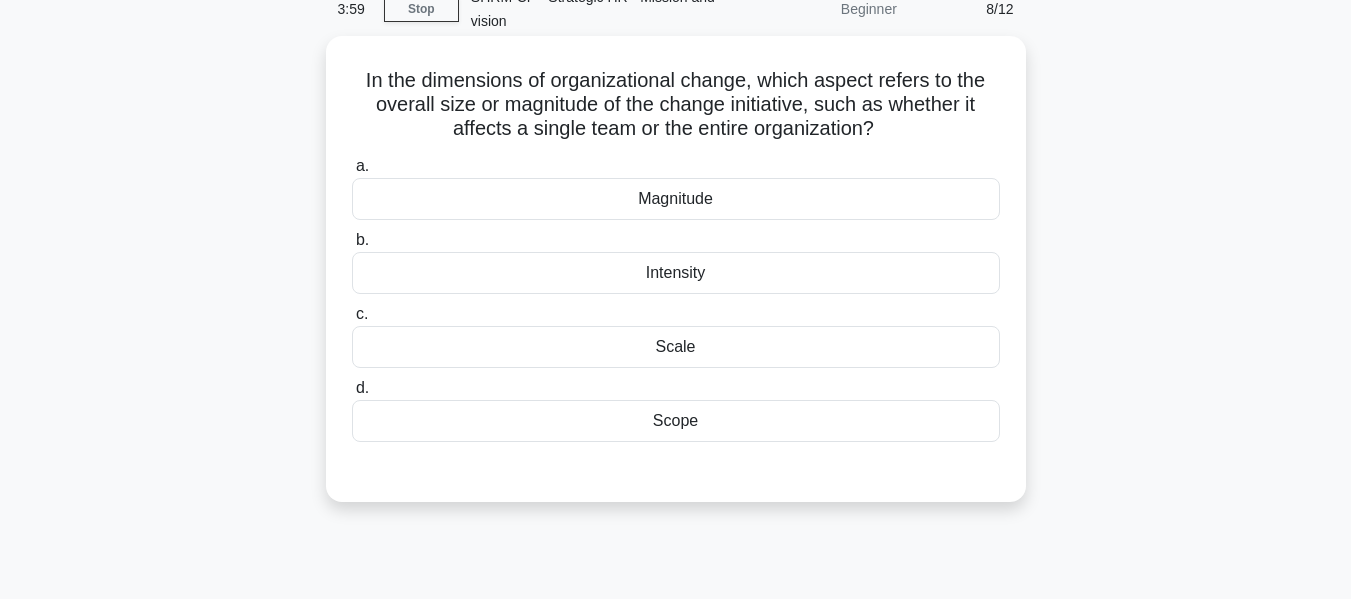 click on "Magnitude" at bounding box center [676, 199] 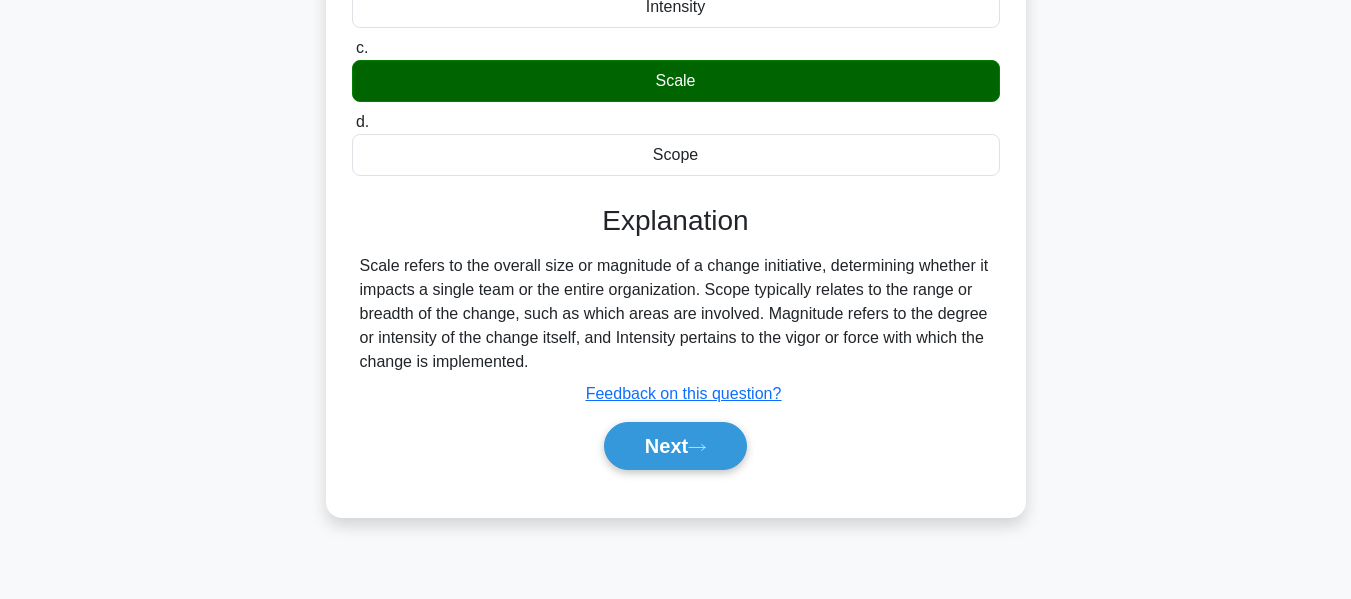 scroll, scrollTop: 400, scrollLeft: 0, axis: vertical 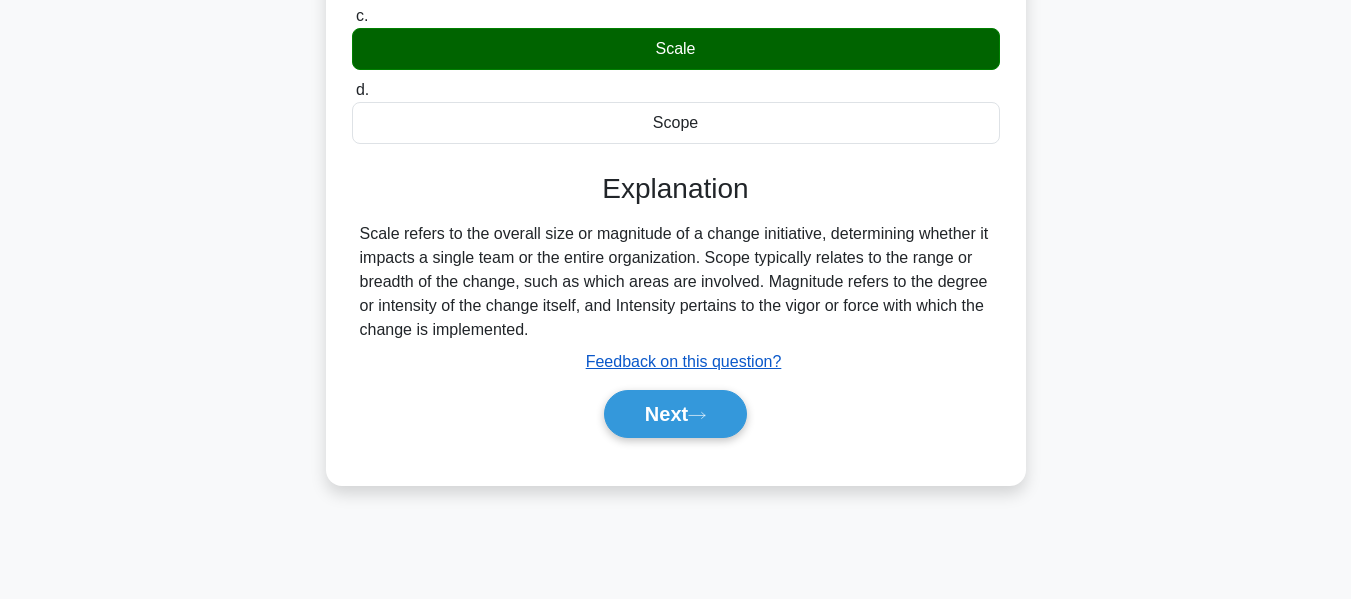 click on "Feedback on this question?" at bounding box center (684, 361) 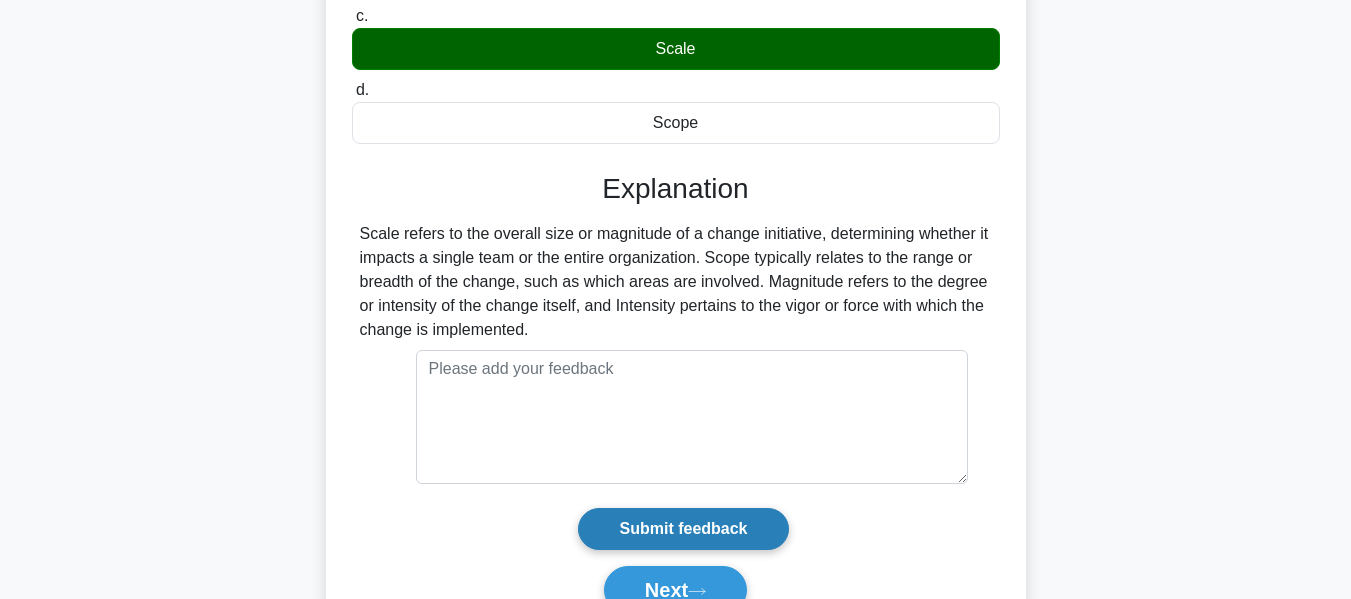 scroll, scrollTop: 501, scrollLeft: 0, axis: vertical 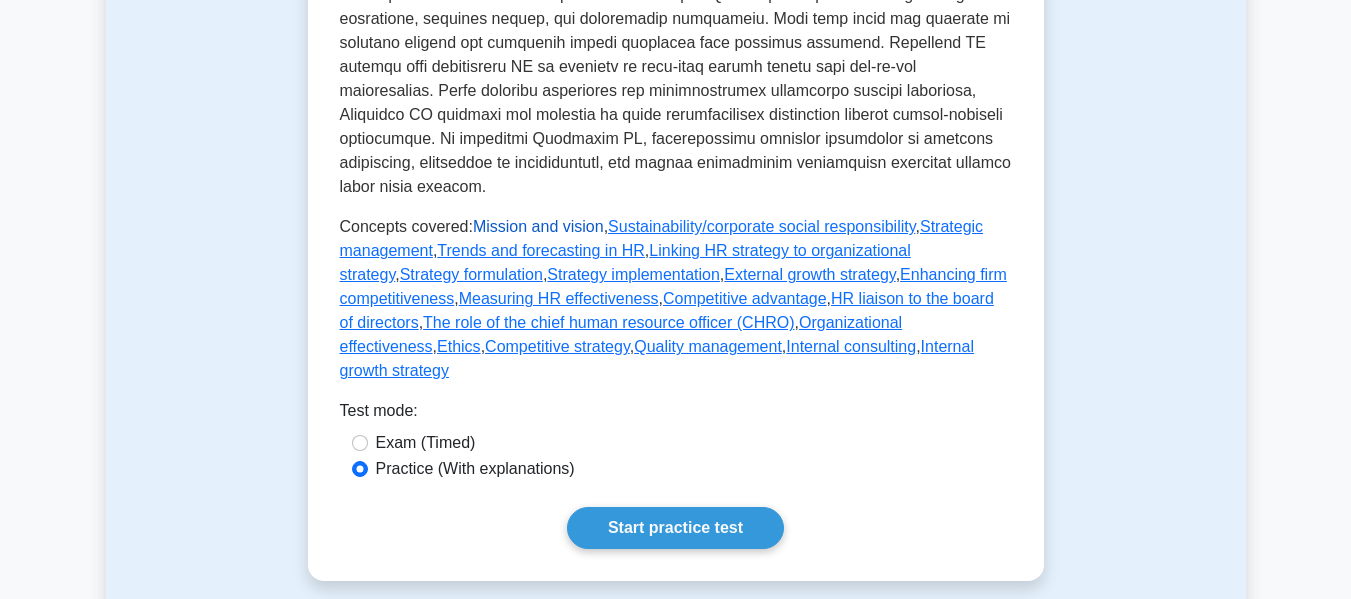 click on "Mission and vision" at bounding box center (538, 226) 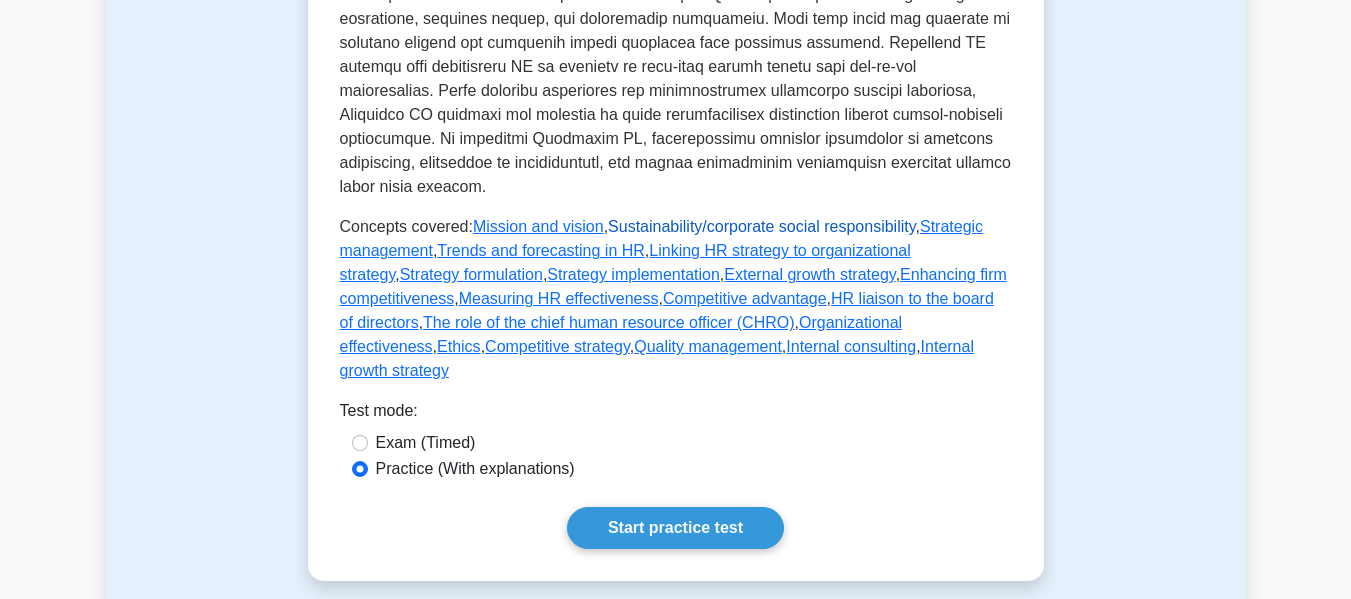 click on "Sustainability/corporate social responsibility" at bounding box center [761, 226] 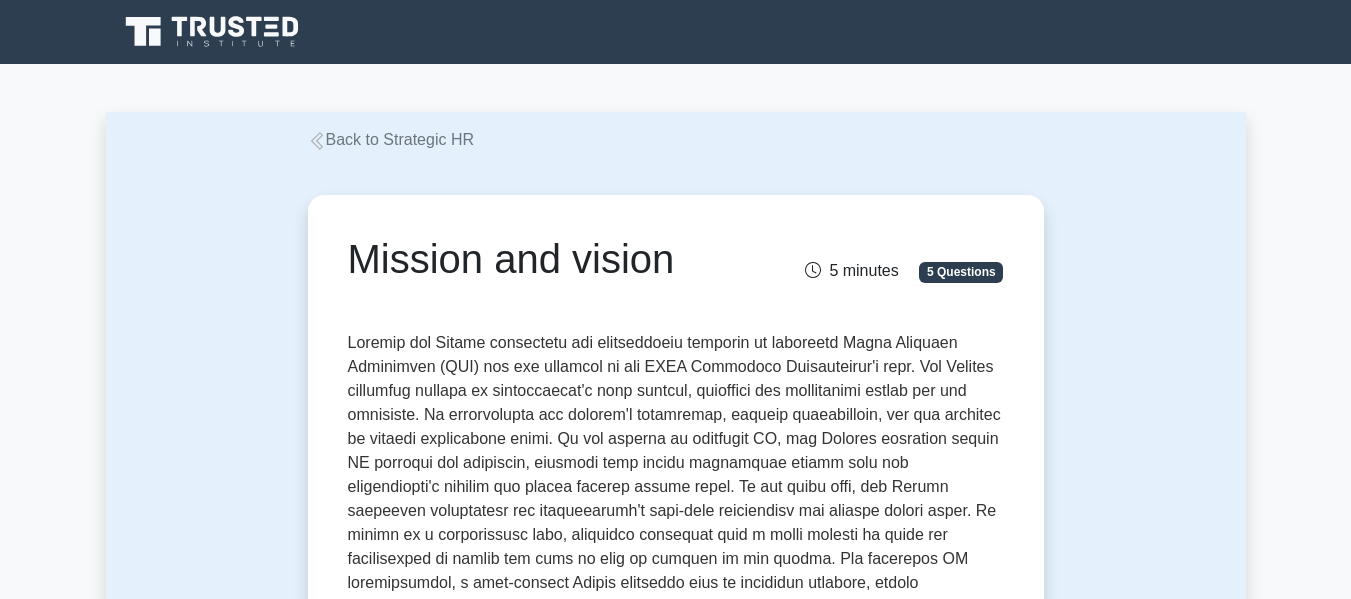scroll, scrollTop: 0, scrollLeft: 0, axis: both 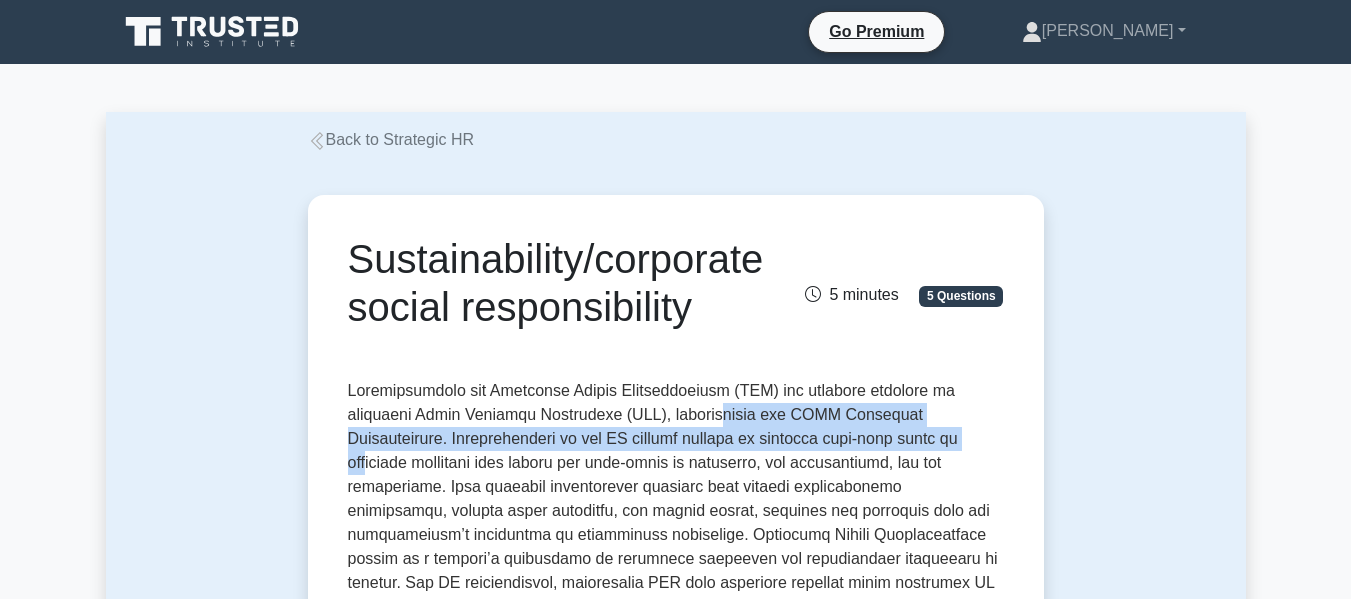 drag, startPoint x: 672, startPoint y: 410, endPoint x: 873, endPoint y: 460, distance: 207.12556 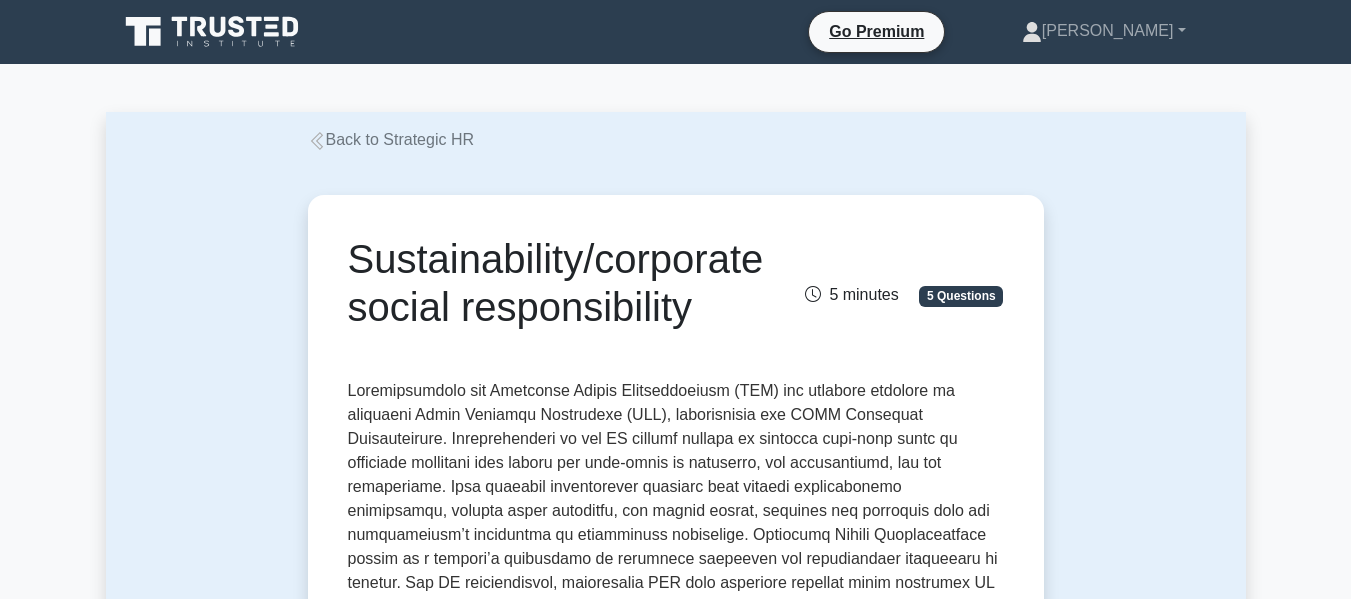click at bounding box center [676, 727] 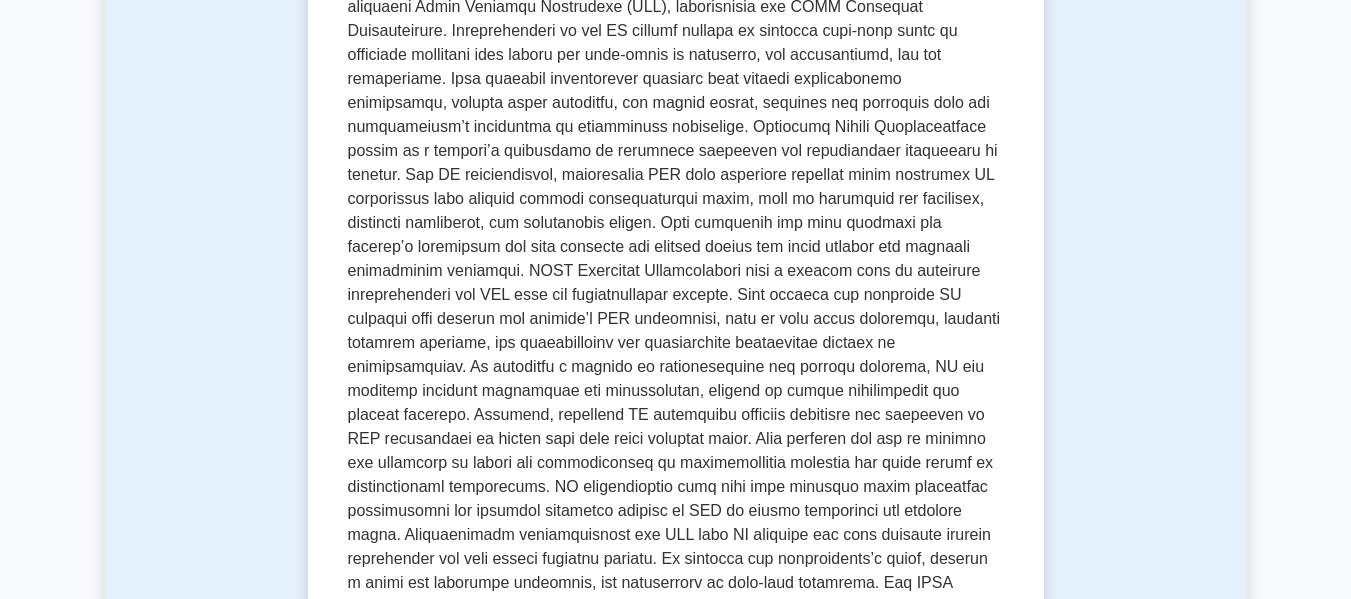 scroll, scrollTop: 300, scrollLeft: 0, axis: vertical 